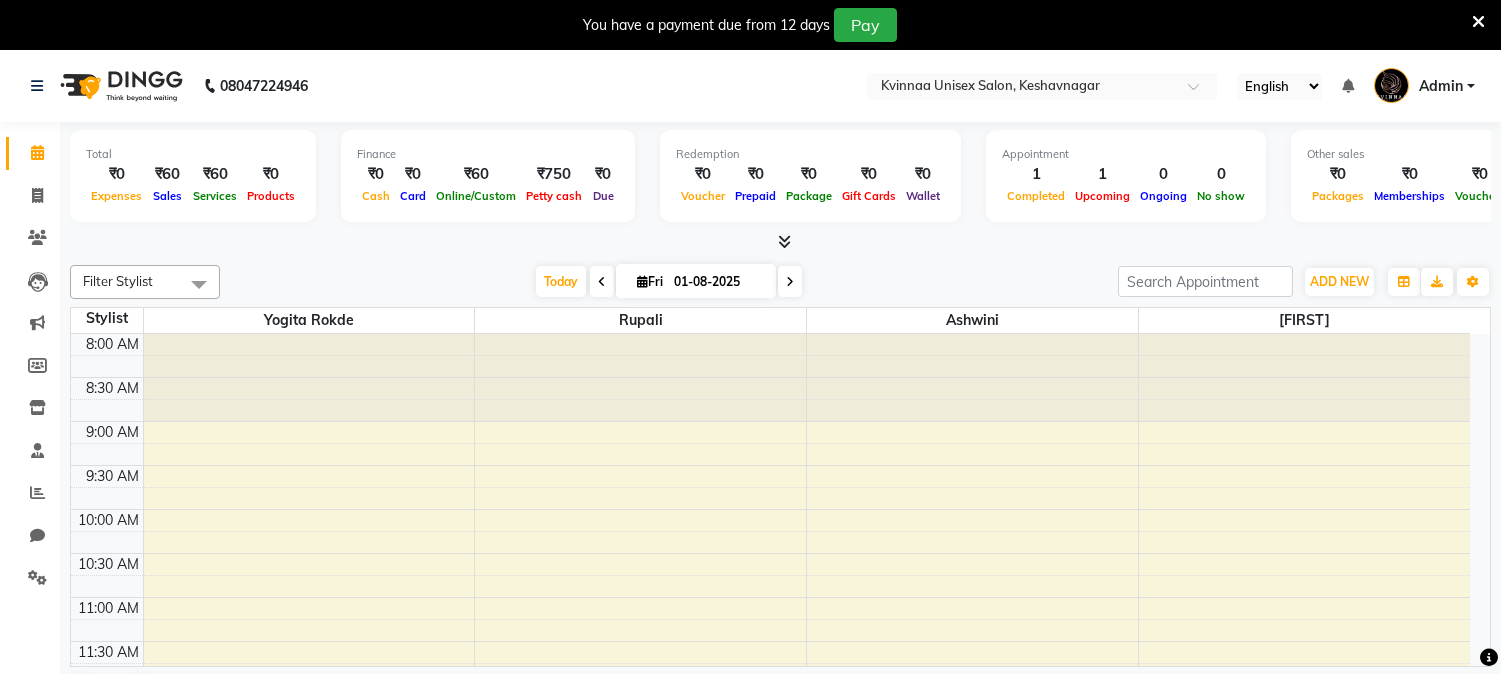 scroll, scrollTop: 50, scrollLeft: 0, axis: vertical 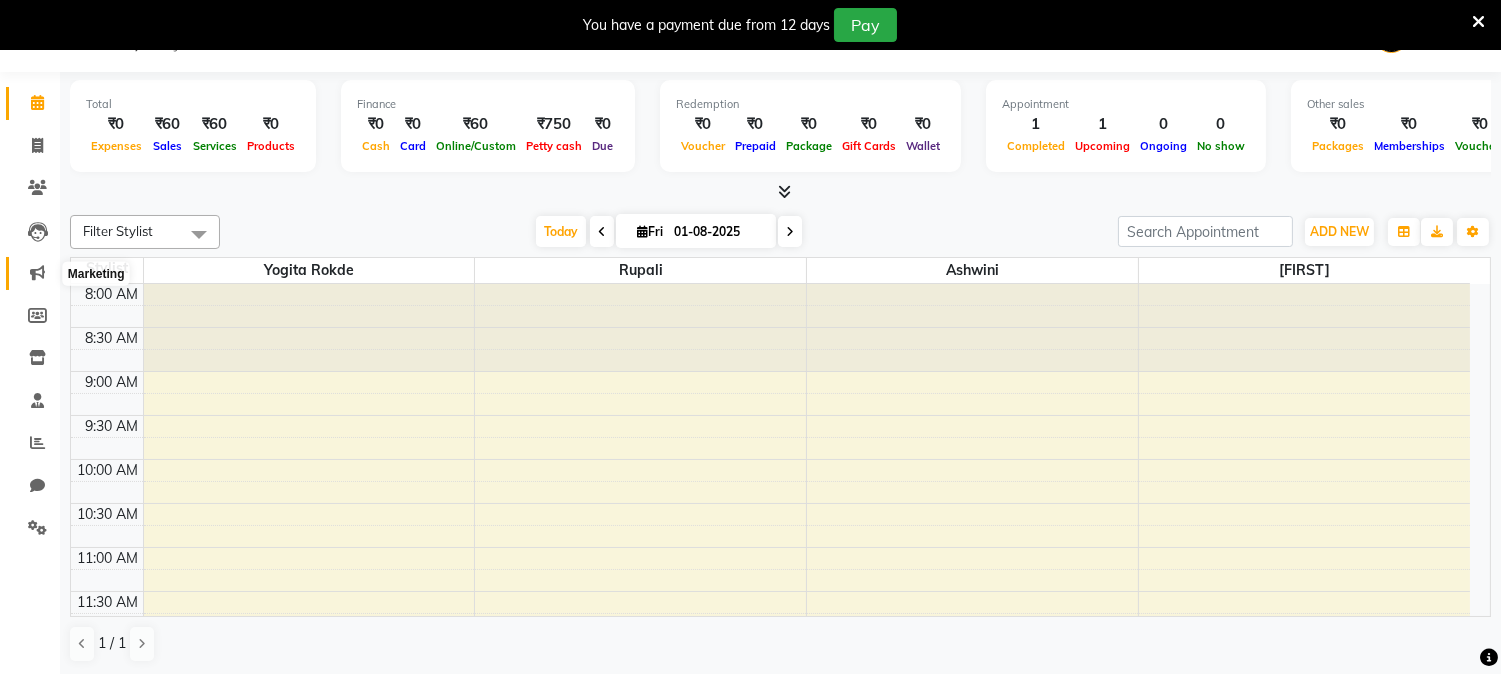 click 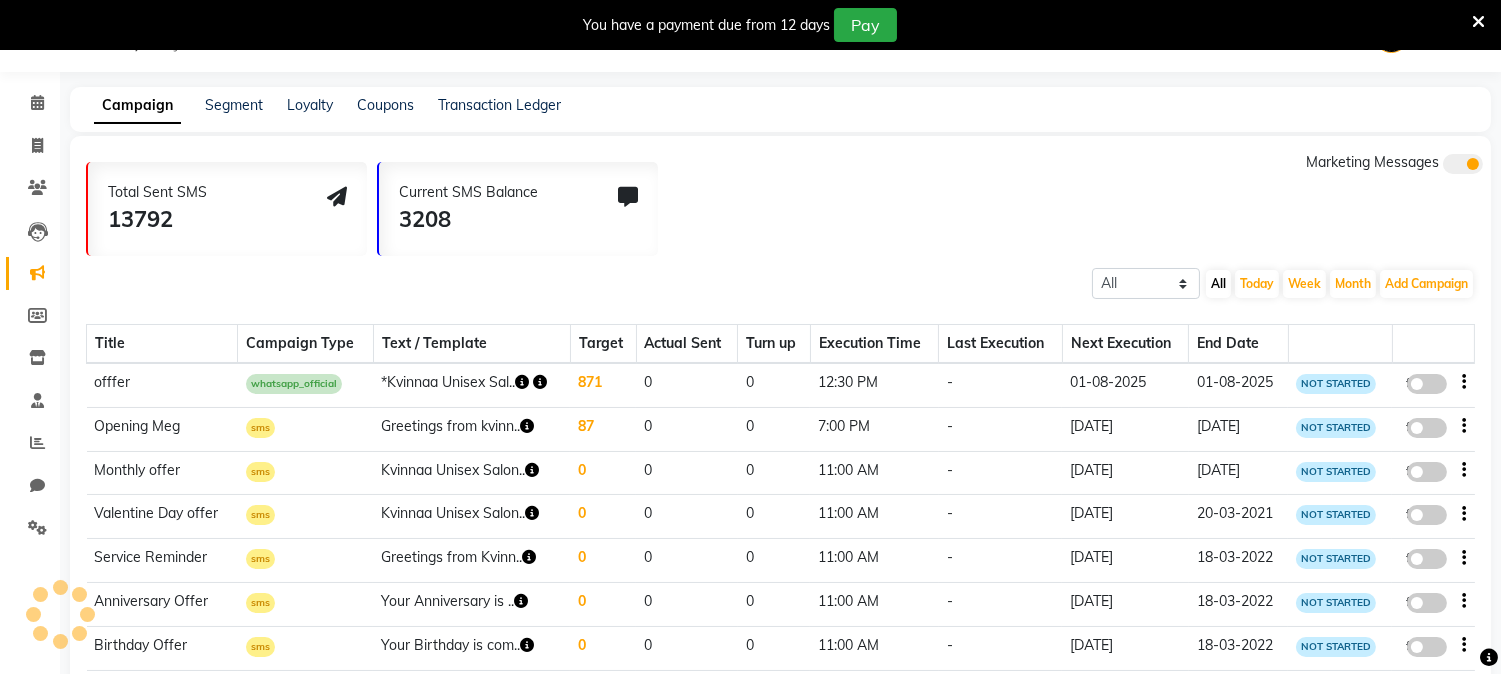click 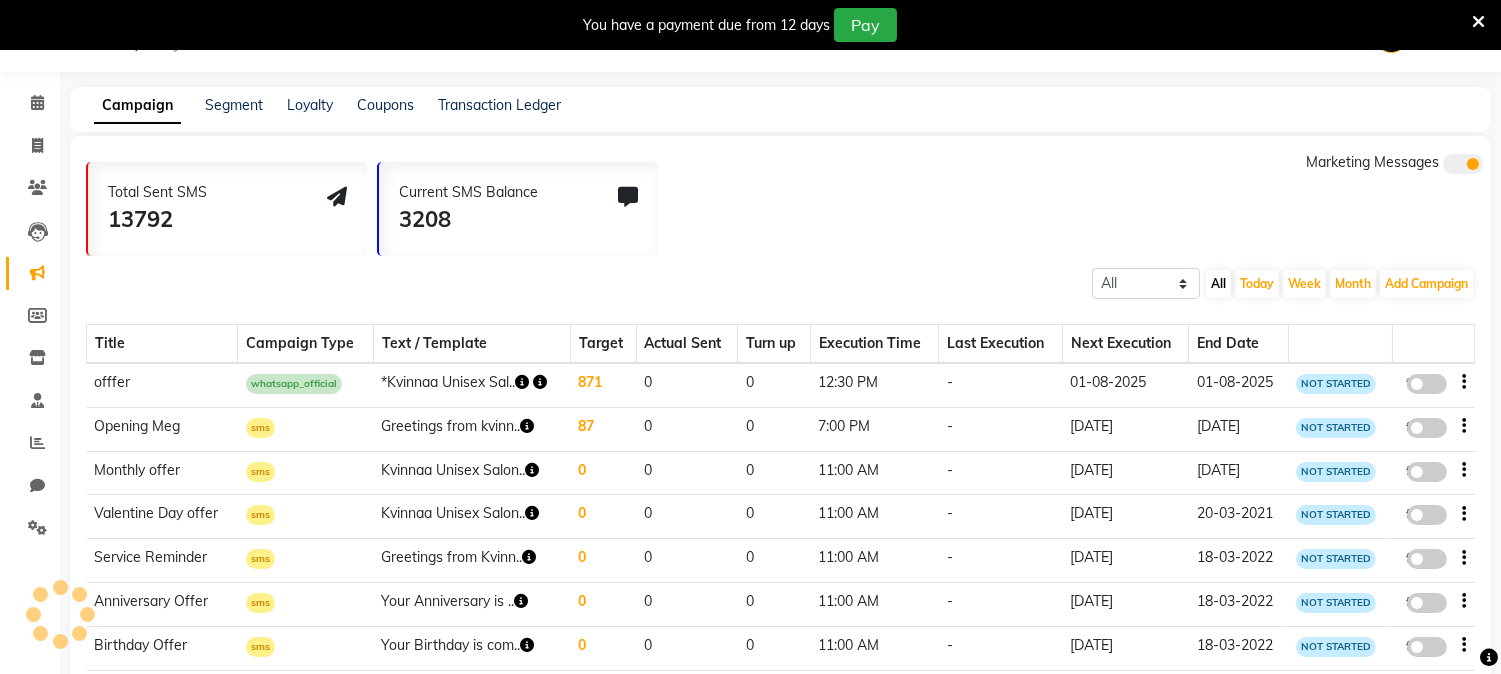 click on "false" 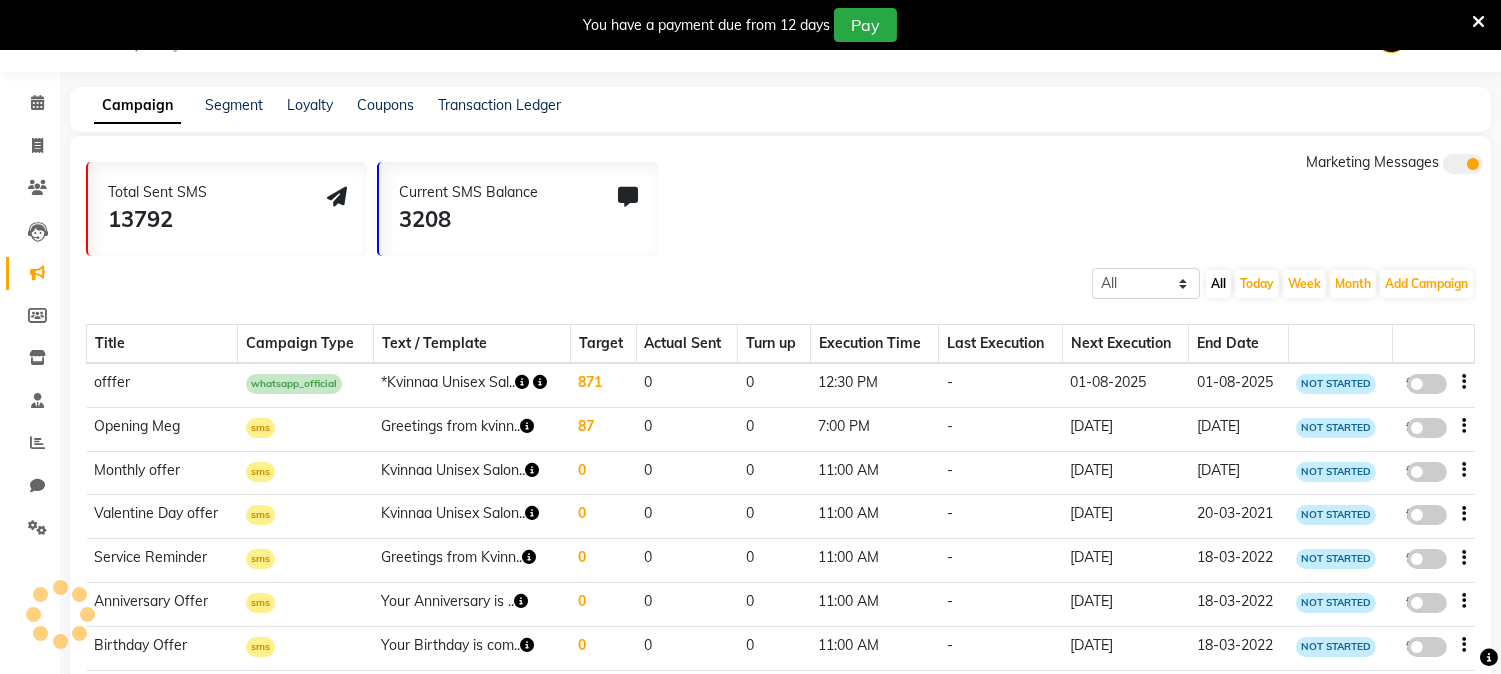 select on "3" 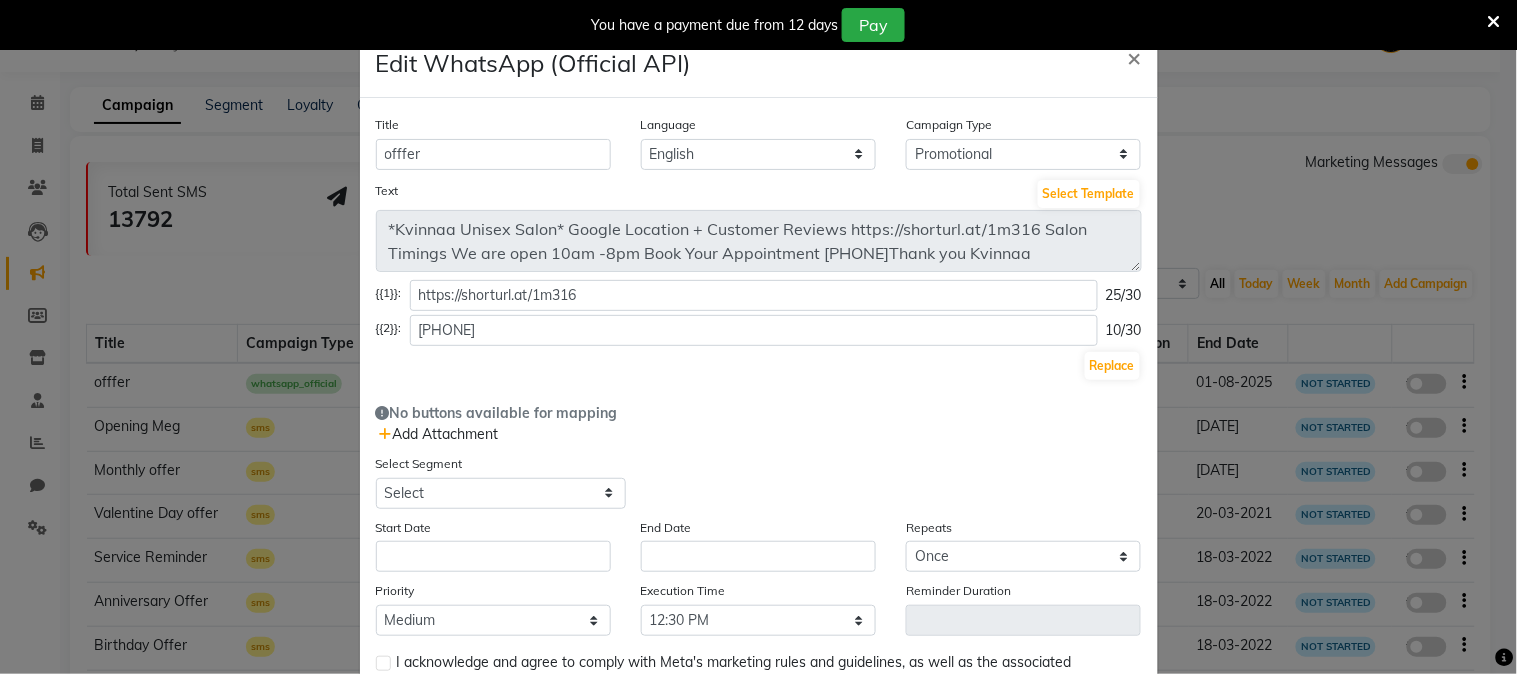 click 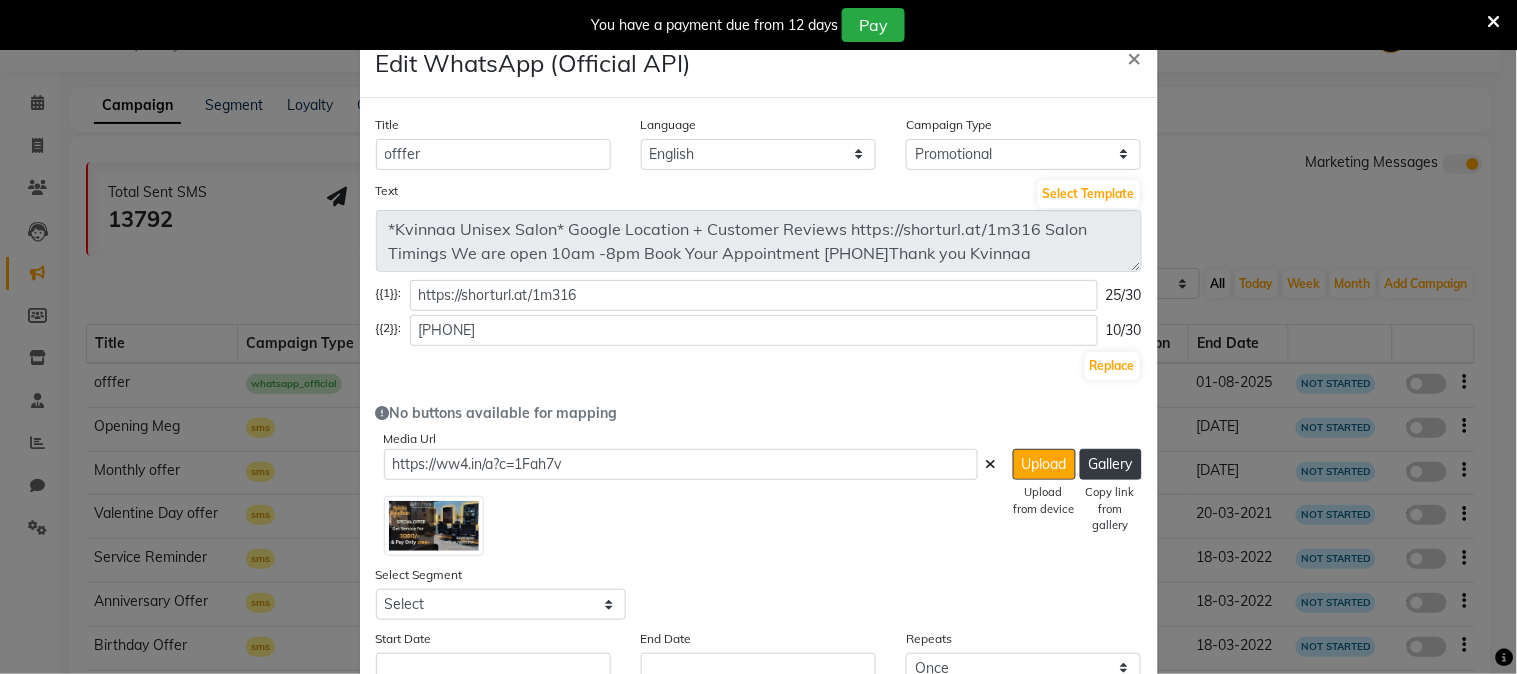 click 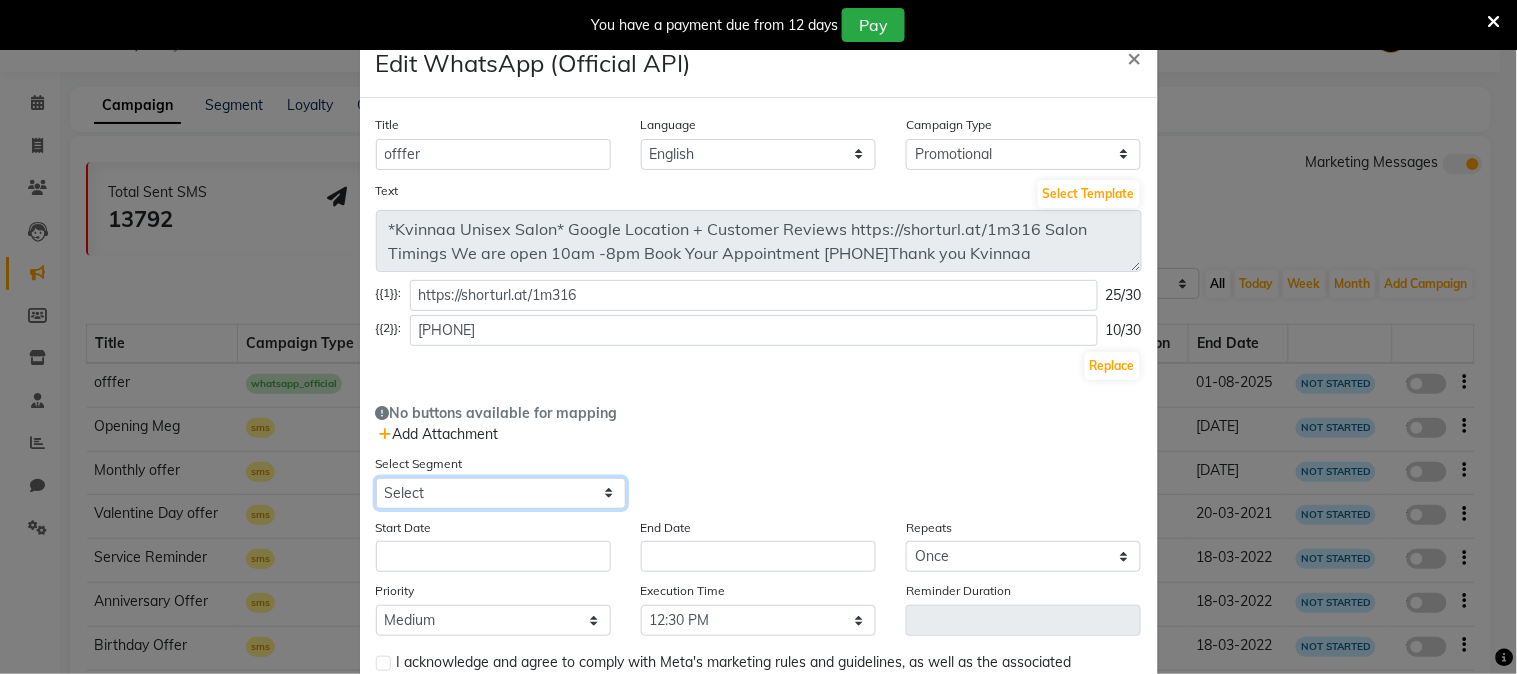 click on "Select All Customers All Male Customer All Female Customer All Members All Customers Visited in last 30 days All Customers Visited in last 60 days but not in last 30 days Inactive/Lost Customers High Ticket Customers Low Ticket Customers Frequent Customers Regular Customers New Customers All Customers with Valid Birthdays All Customers with Valid Anniversary All Customer Visited in 2020 Hair Cut & Beard Keratin Customer Active Client Visit in last 180 days BIRTHDAY THIS MONTH Birthday in 60 day" at bounding box center (501, 493) 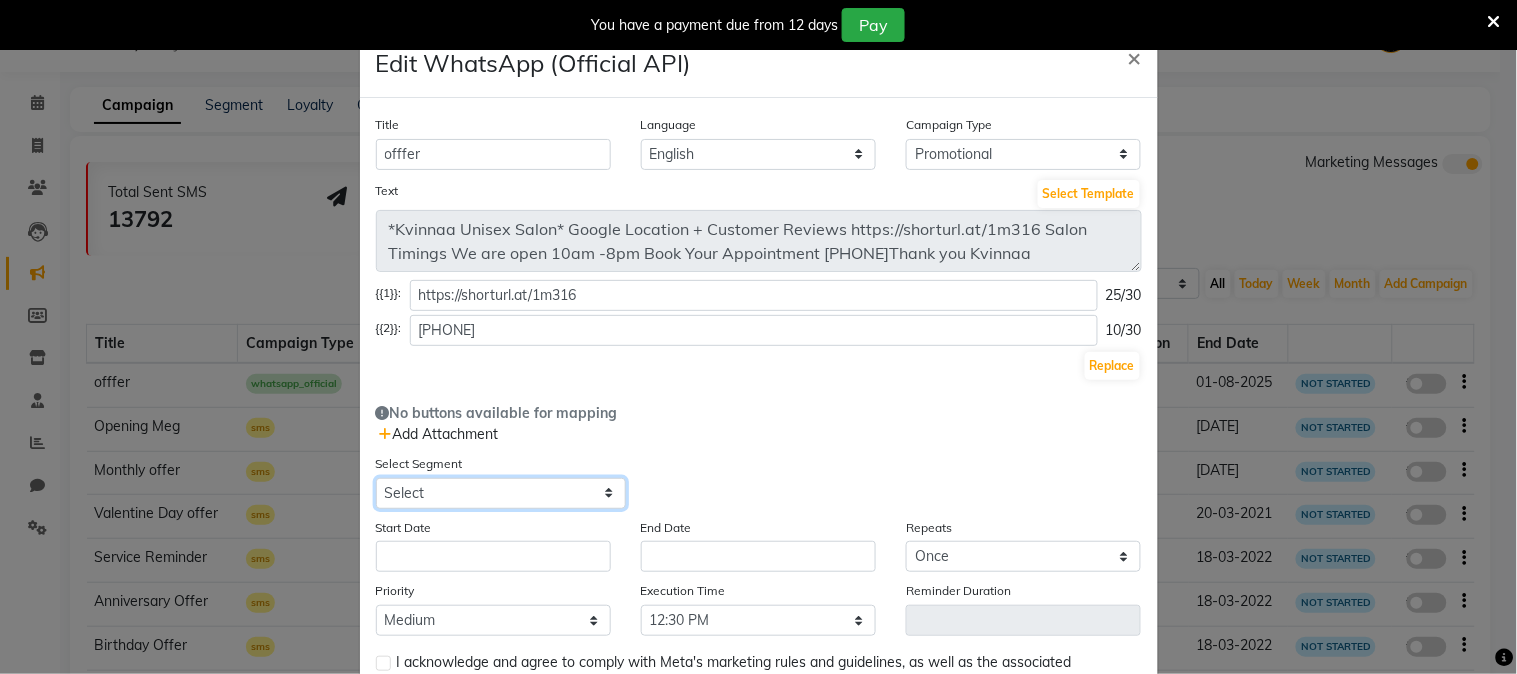 select on "3035" 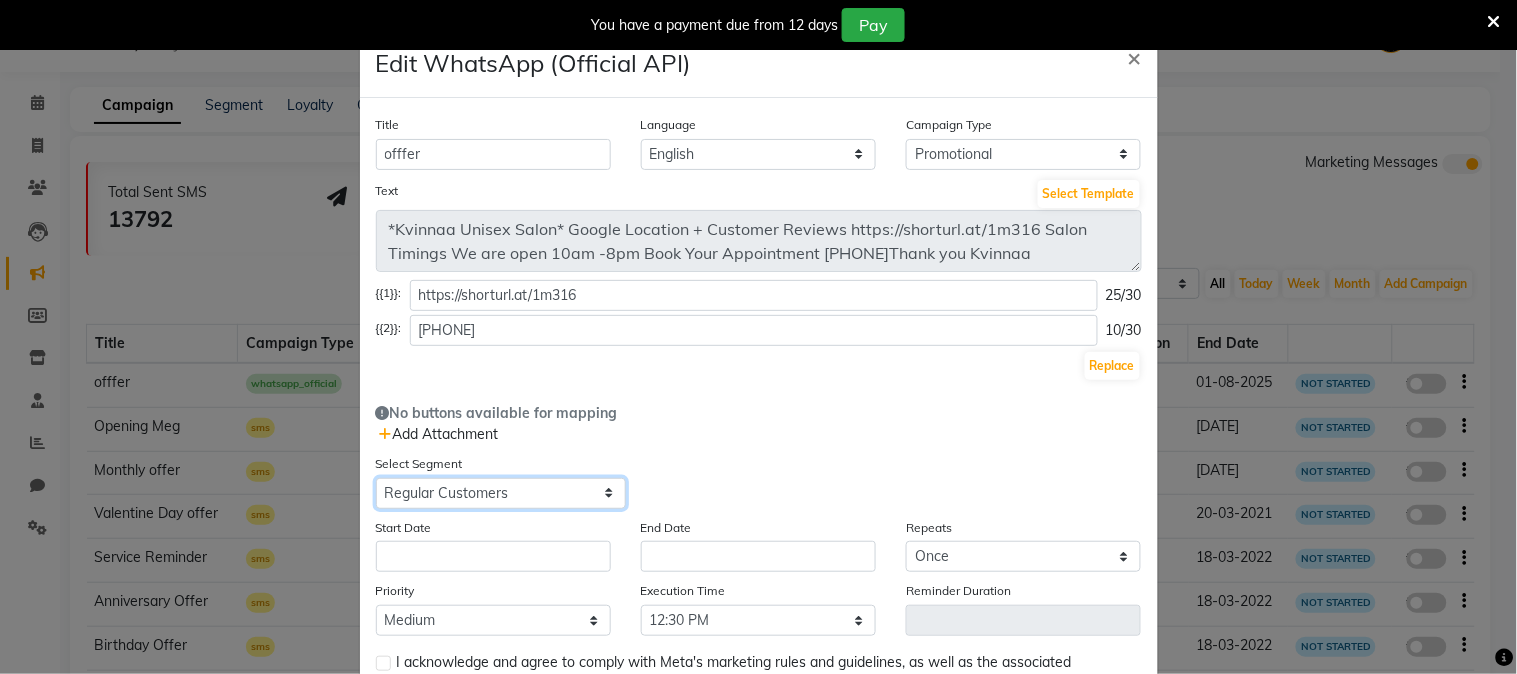 click on "Select All Customers All Male Customer All Female Customer All Members All Customers Visited in last 30 days All Customers Visited in last 60 days but not in last 30 days Inactive/Lost Customers High Ticket Customers Low Ticket Customers Frequent Customers Regular Customers New Customers All Customers with Valid Birthdays All Customers with Valid Anniversary All Customer Visited in 2020 Hair Cut & Beard Keratin Customer Active Client Visit in last 180 days BIRTHDAY THIS MONTH Birthday in 60 day" at bounding box center (501, 493) 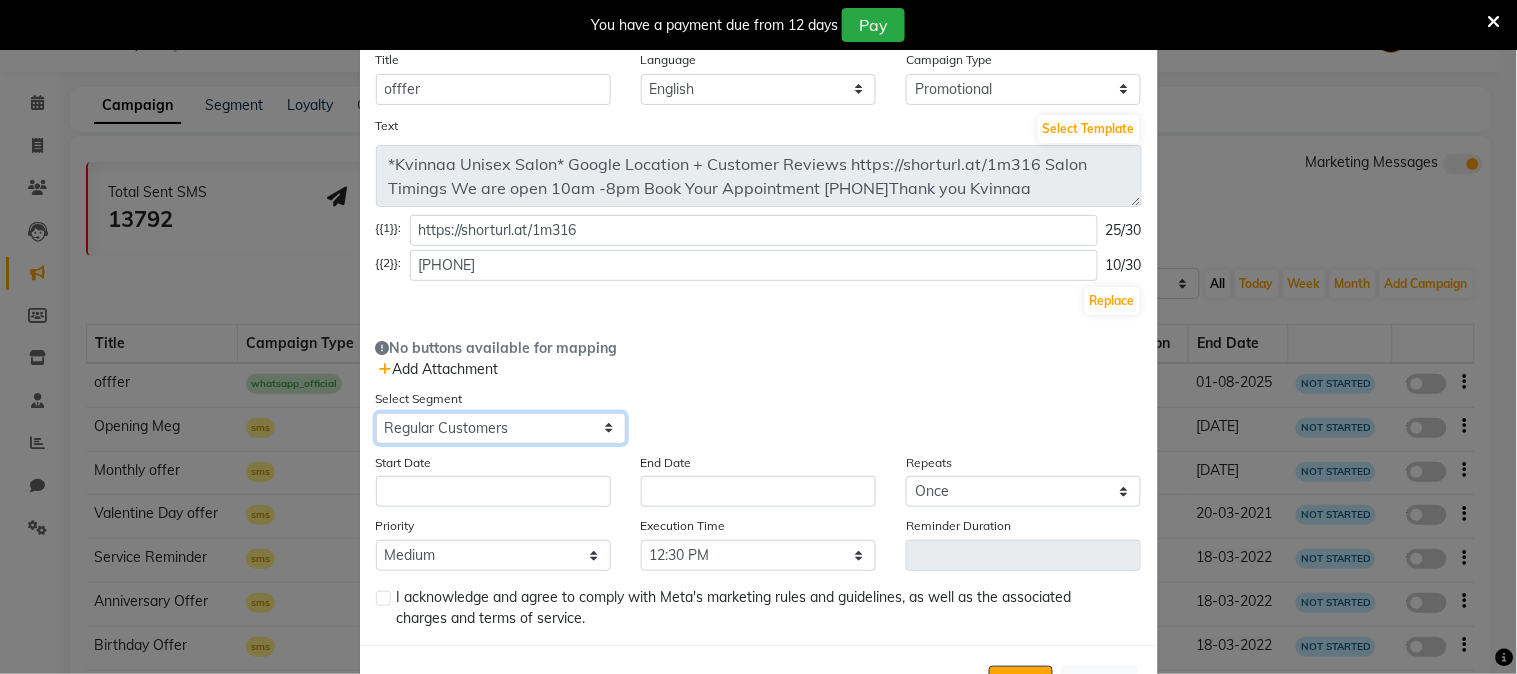 scroll, scrollTop: 145, scrollLeft: 0, axis: vertical 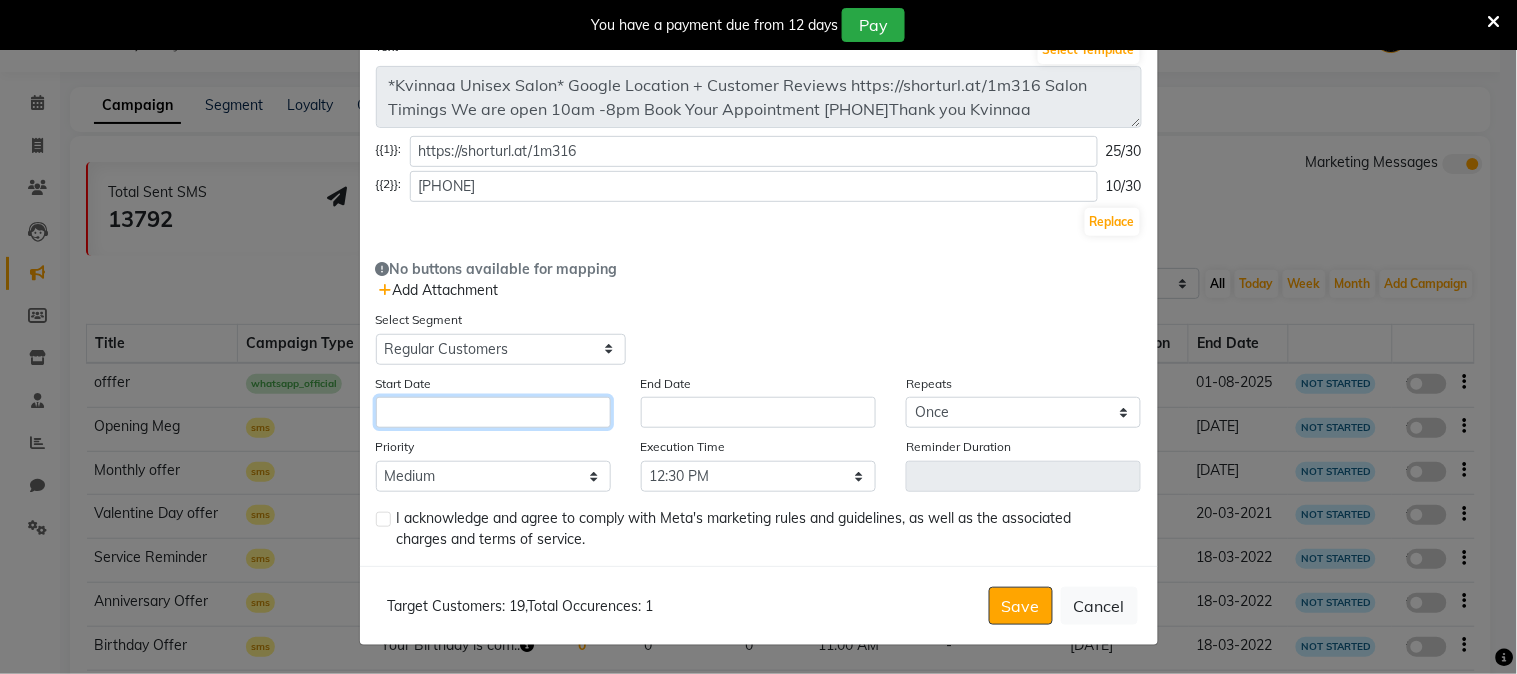 click 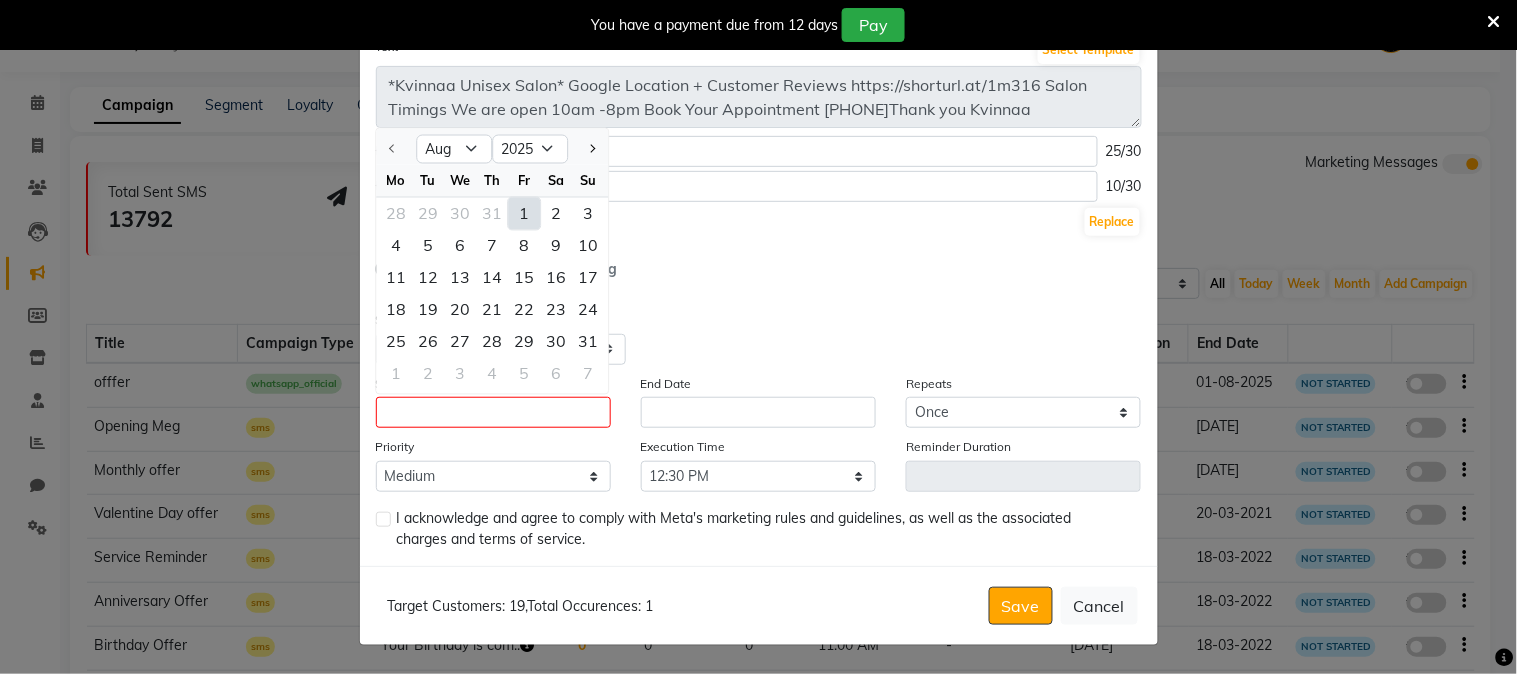 click on "1" 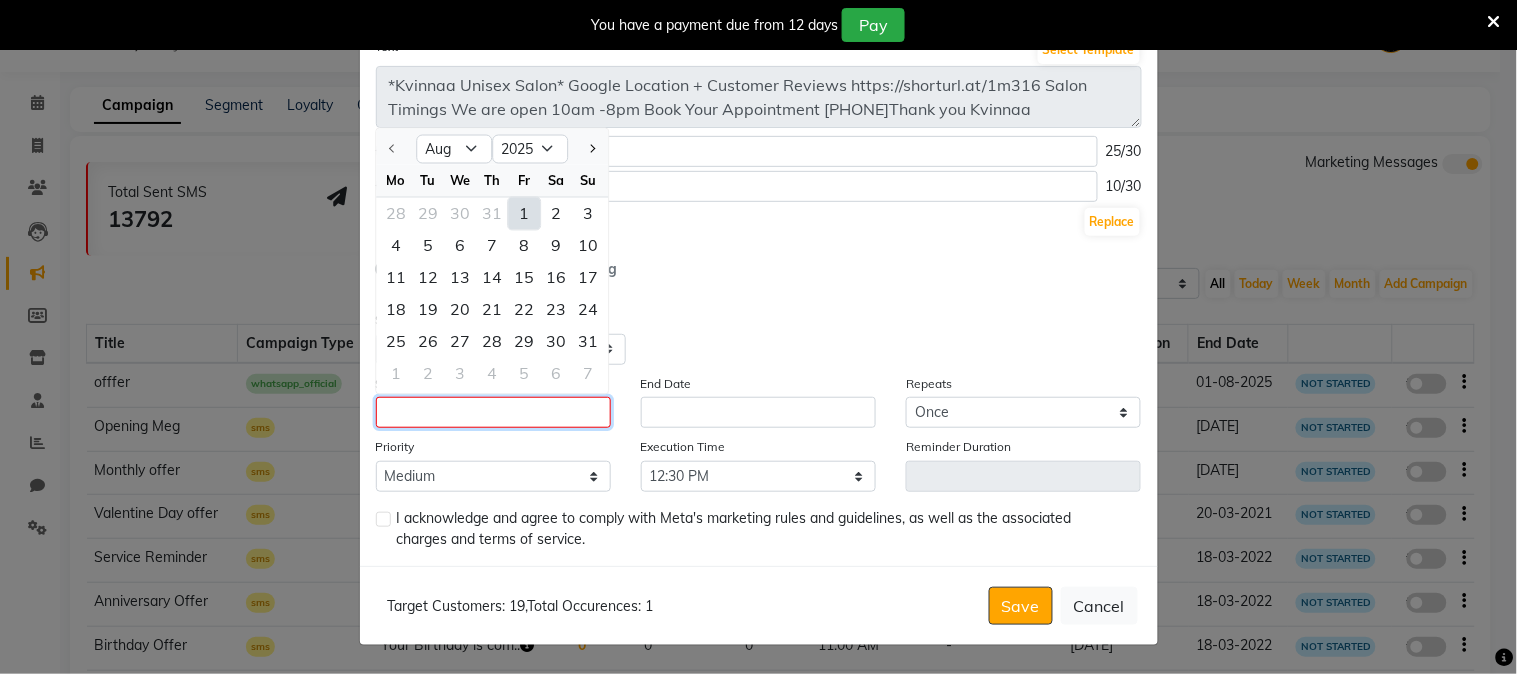 type on "01-08-2025" 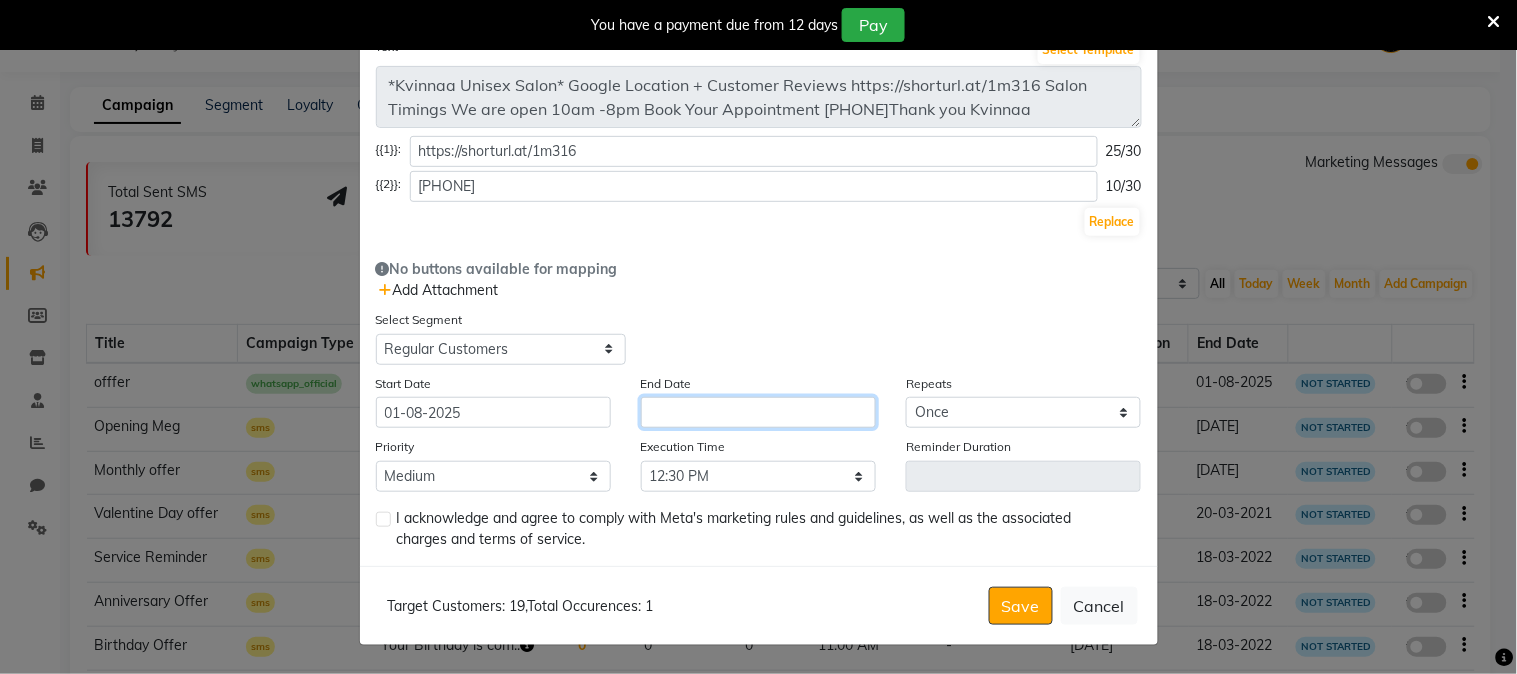 click 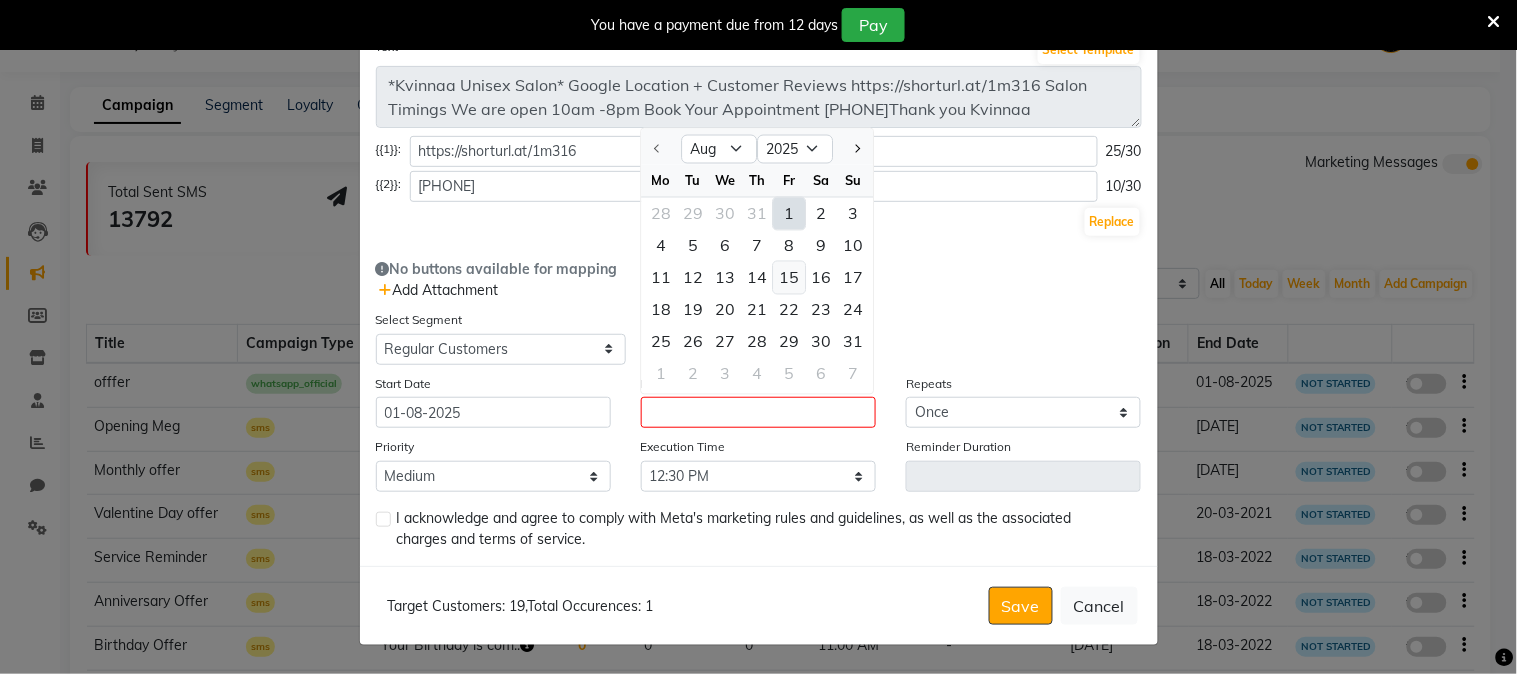 click on "15" 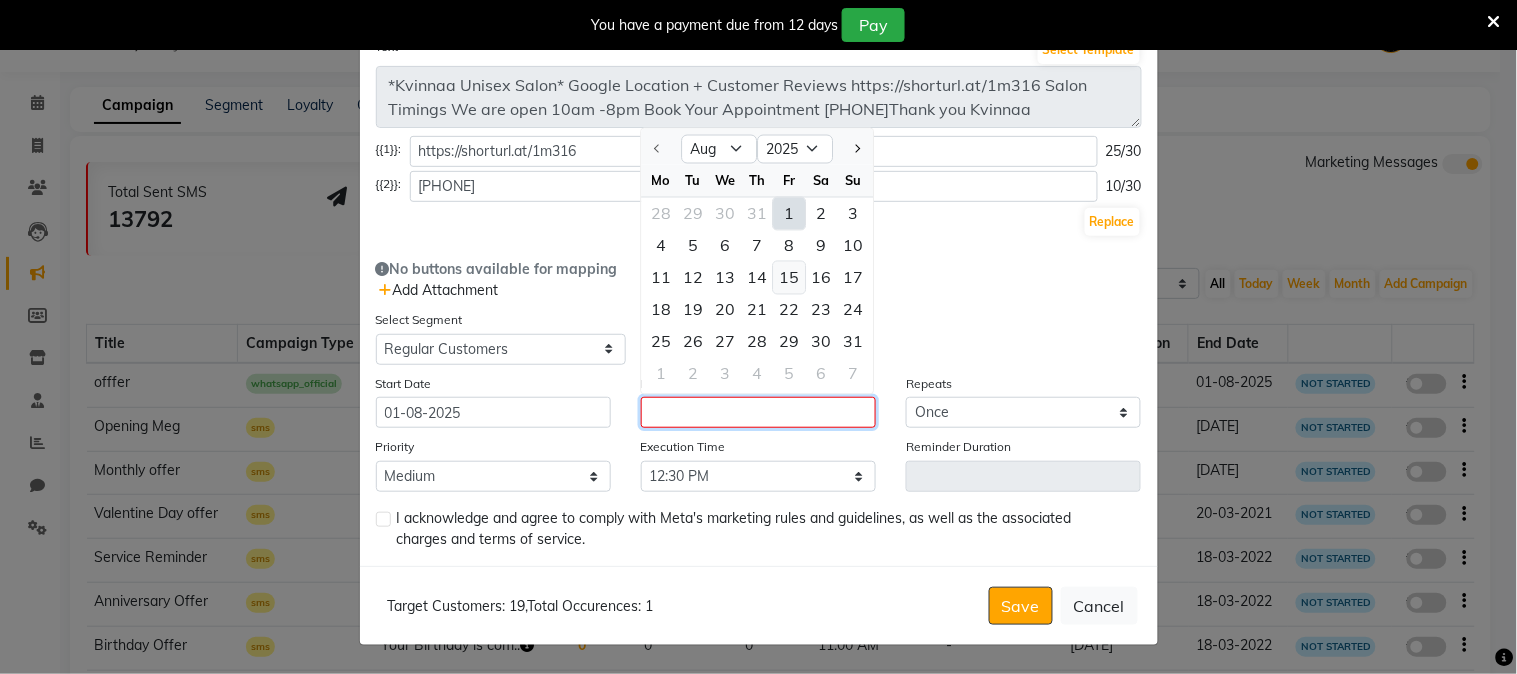 type on "15-08-2025" 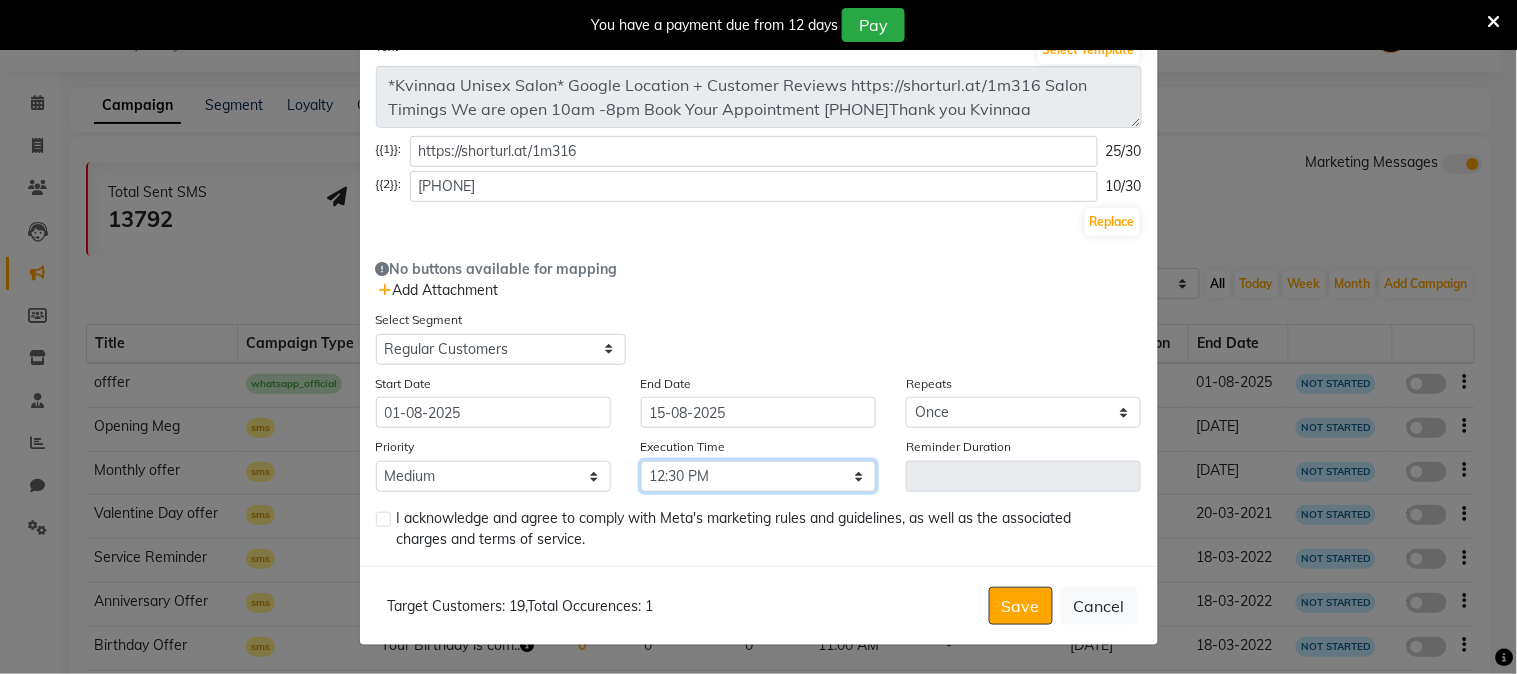 click on "Select 09:00 AM 09:15 AM 09:30 AM 09:45 AM 10:00 AM 10:15 AM 10:30 AM 10:45 AM 11:00 AM 11:15 AM 11:30 AM 11:45 AM 12:00 PM 12:15 PM 12:30 PM 12:45 PM 01:00 PM 01:15 PM 01:30 PM 01:45 PM 02:00 PM 02:15 PM 02:30 PM 02:45 PM 03:00 PM 03:15 PM 03:30 PM 03:45 PM 04:00 PM 04:15 PM 04:30 PM 04:45 PM 05:00 PM 05:15 PM 05:30 PM 05:45 PM 06:00 PM 06:15 PM 06:30 PM 06:45 PM 07:00 PM 07:15 PM 07:30 PM 07:45 PM 08:00 PM 08:15 PM 08:30 PM 08:45 PM 09:00 PM 09:15 PM 09:30 PM 09:45 PM" at bounding box center [758, 476] 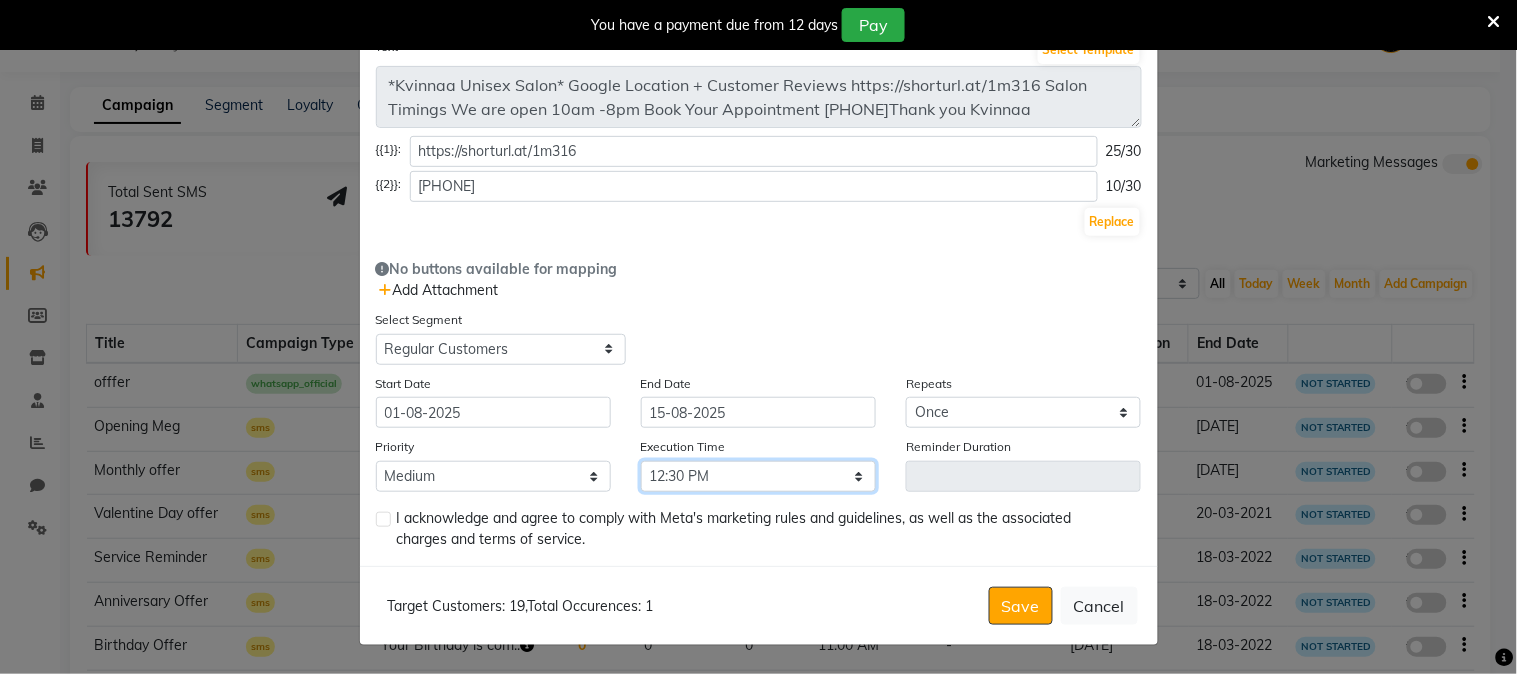 select on "1020" 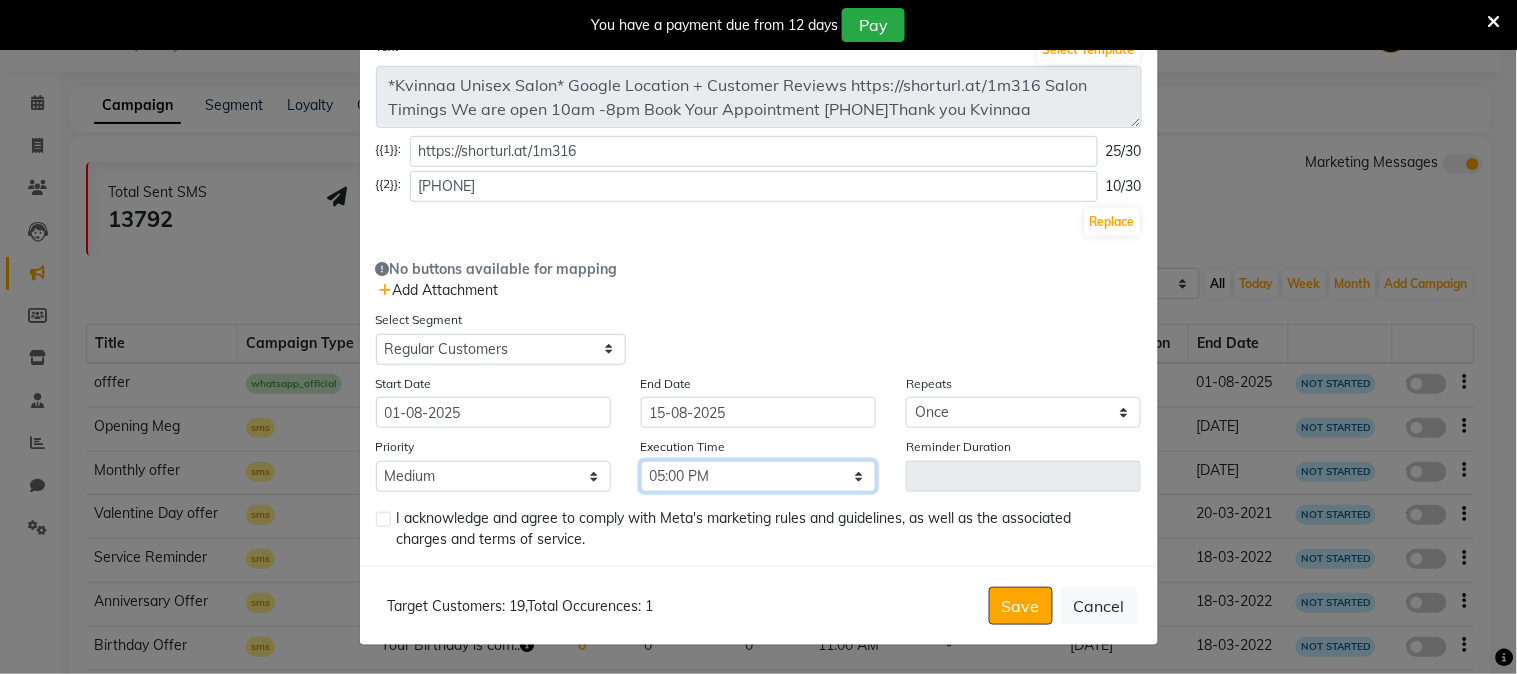 click on "Select 09:00 AM 09:15 AM 09:30 AM 09:45 AM 10:00 AM 10:15 AM 10:30 AM 10:45 AM 11:00 AM 11:15 AM 11:30 AM 11:45 AM 12:00 PM 12:15 PM 12:30 PM 12:45 PM 01:00 PM 01:15 PM 01:30 PM 01:45 PM 02:00 PM 02:15 PM 02:30 PM 02:45 PM 03:00 PM 03:15 PM 03:30 PM 03:45 PM 04:00 PM 04:15 PM 04:30 PM 04:45 PM 05:00 PM 05:15 PM 05:30 PM 05:45 PM 06:00 PM 06:15 PM 06:30 PM 06:45 PM 07:00 PM 07:15 PM 07:30 PM 07:45 PM 08:00 PM 08:15 PM 08:30 PM 08:45 PM 09:00 PM 09:15 PM 09:30 PM 09:45 PM" at bounding box center [758, 476] 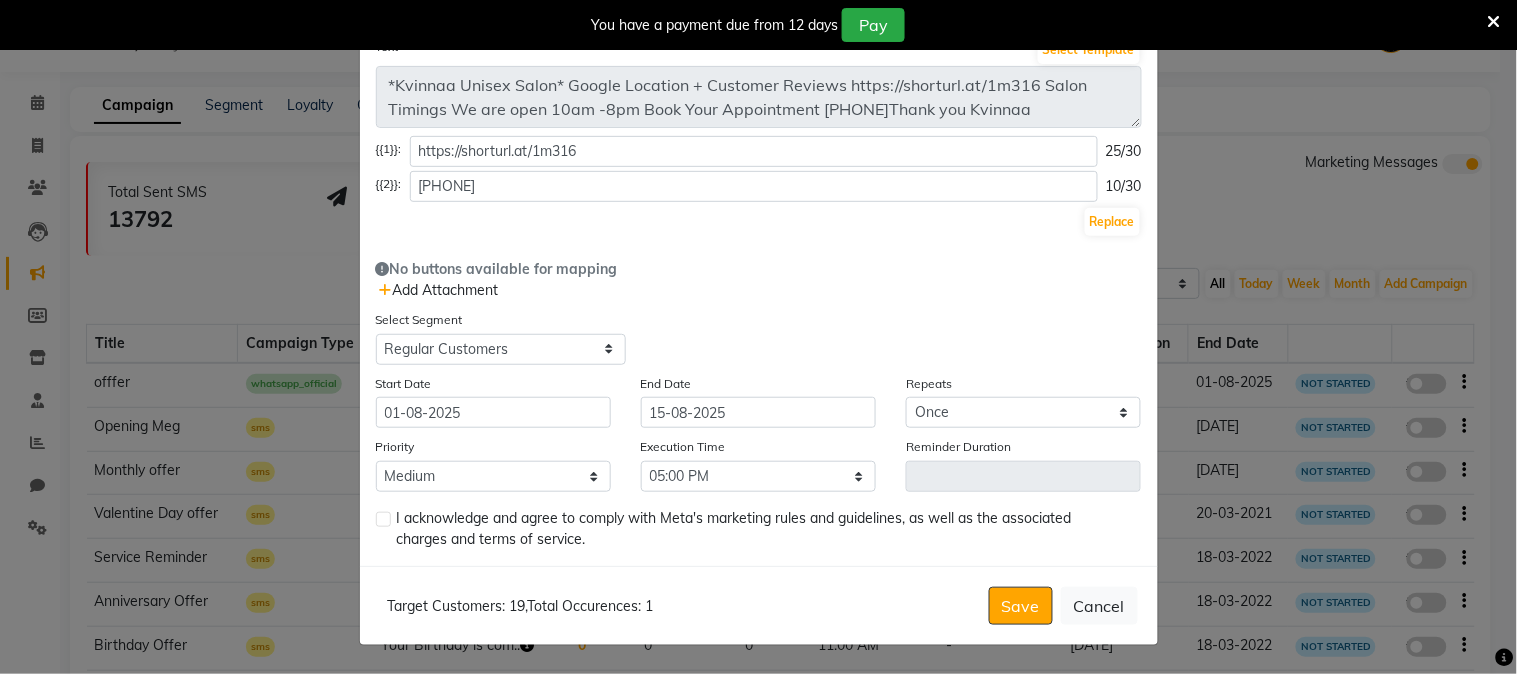 drag, startPoint x: 846, startPoint y: 464, endPoint x: 700, endPoint y: 377, distance: 169.95587 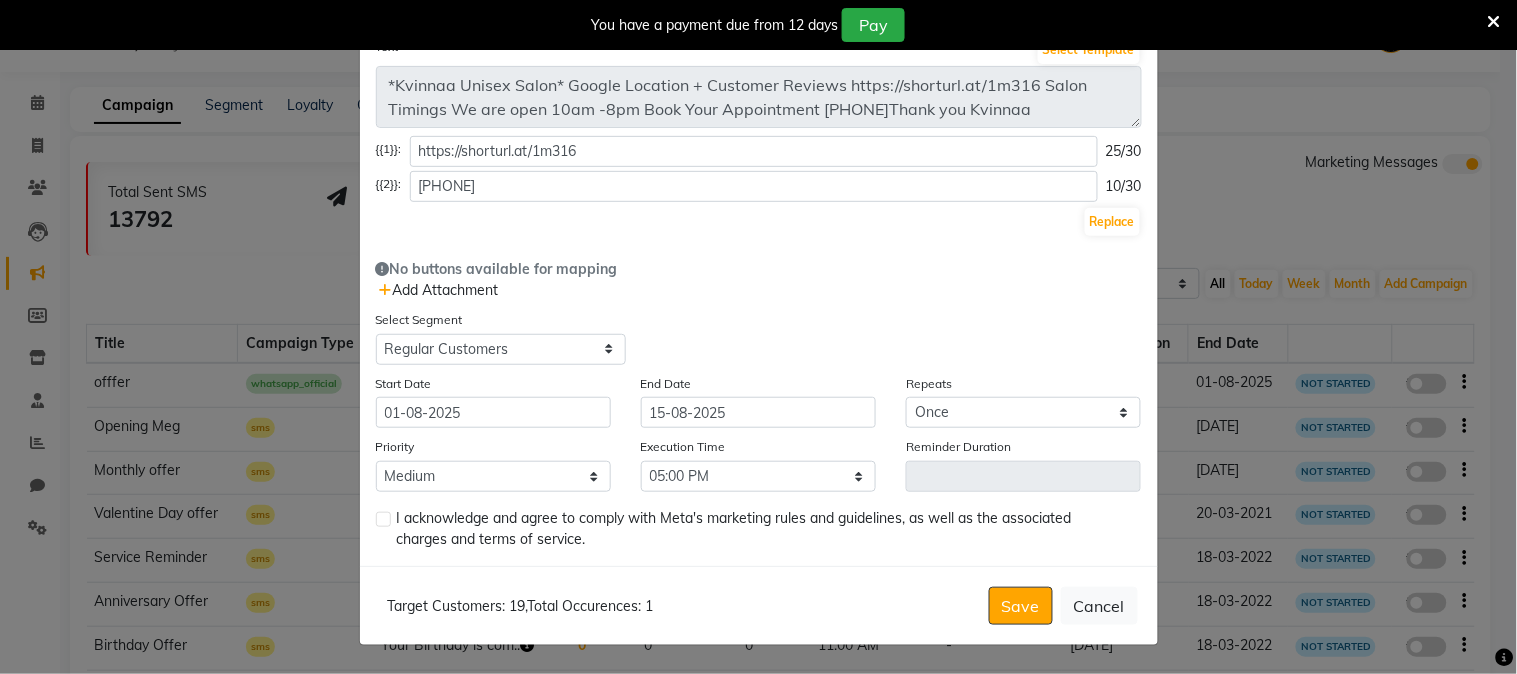 click on "End Date [DATE]" 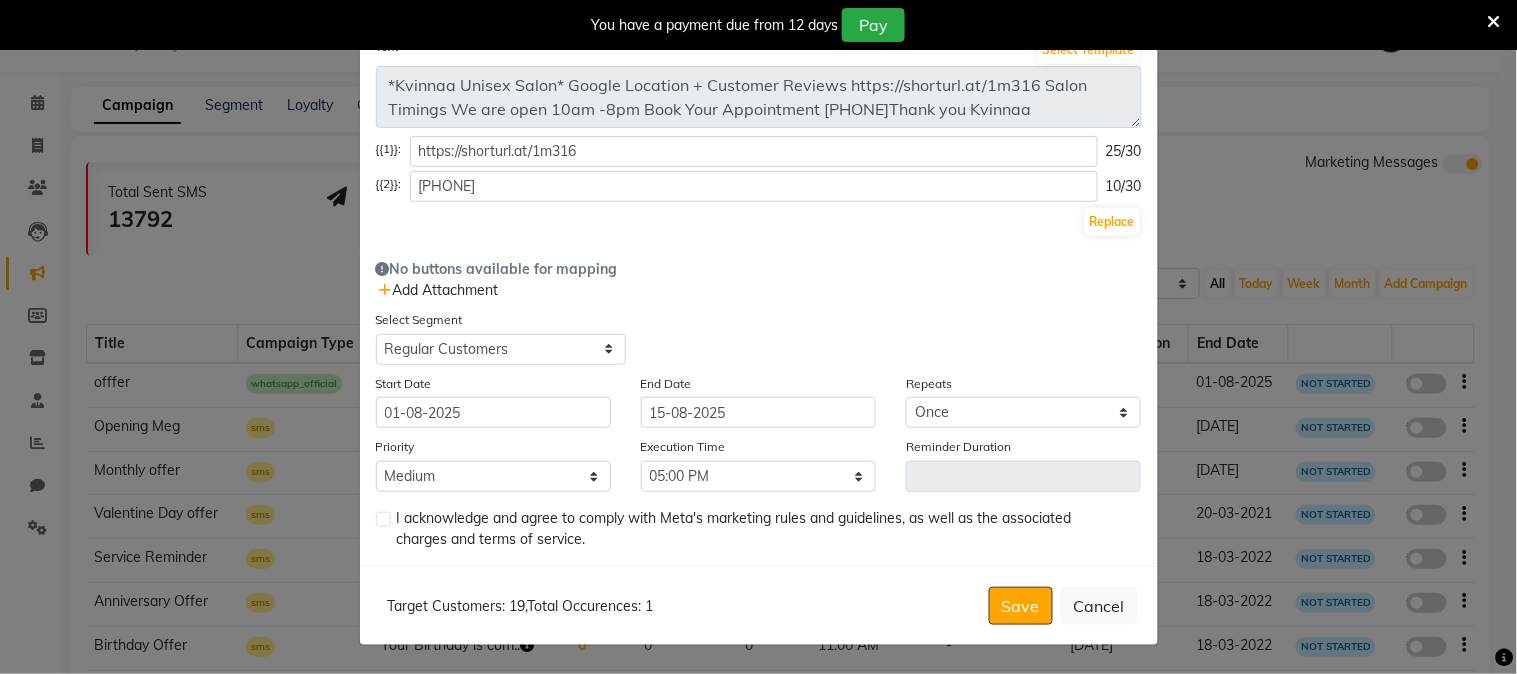 click 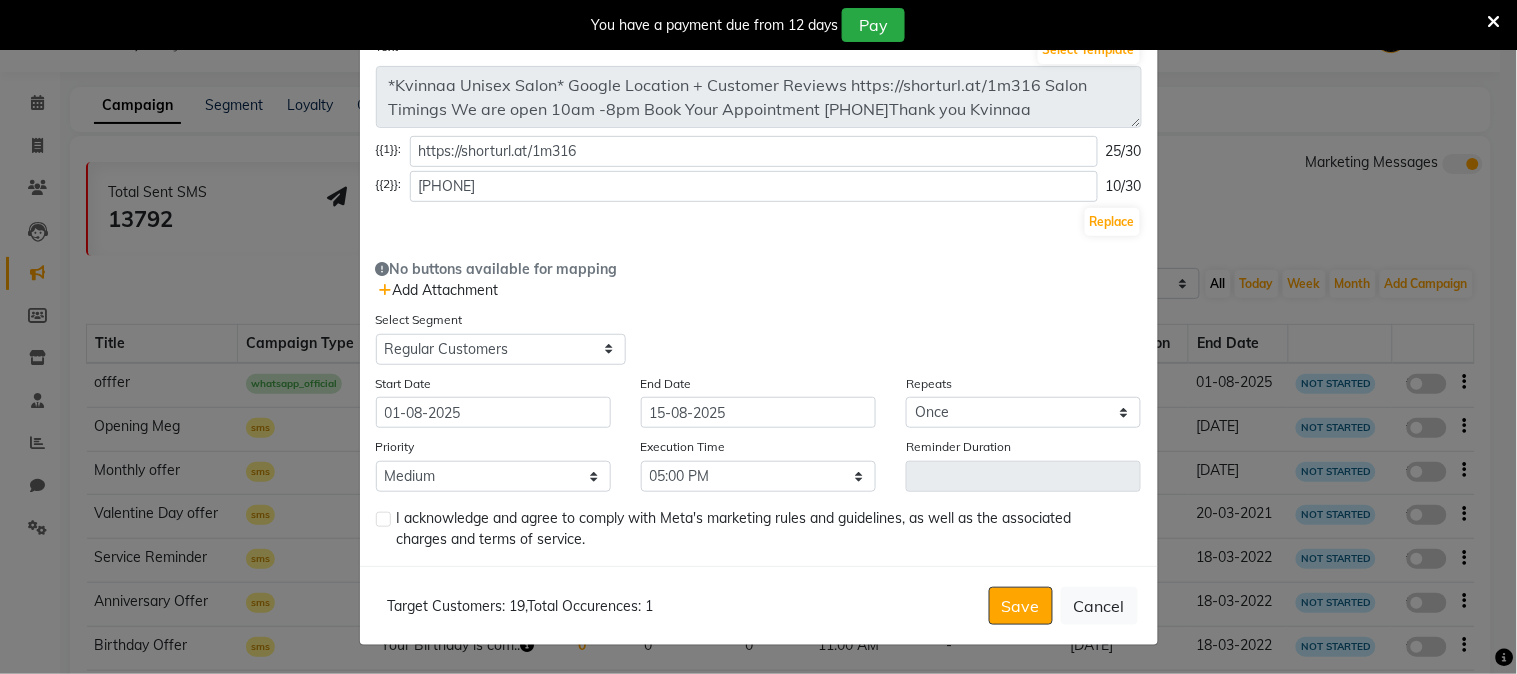 click at bounding box center (382, 520) 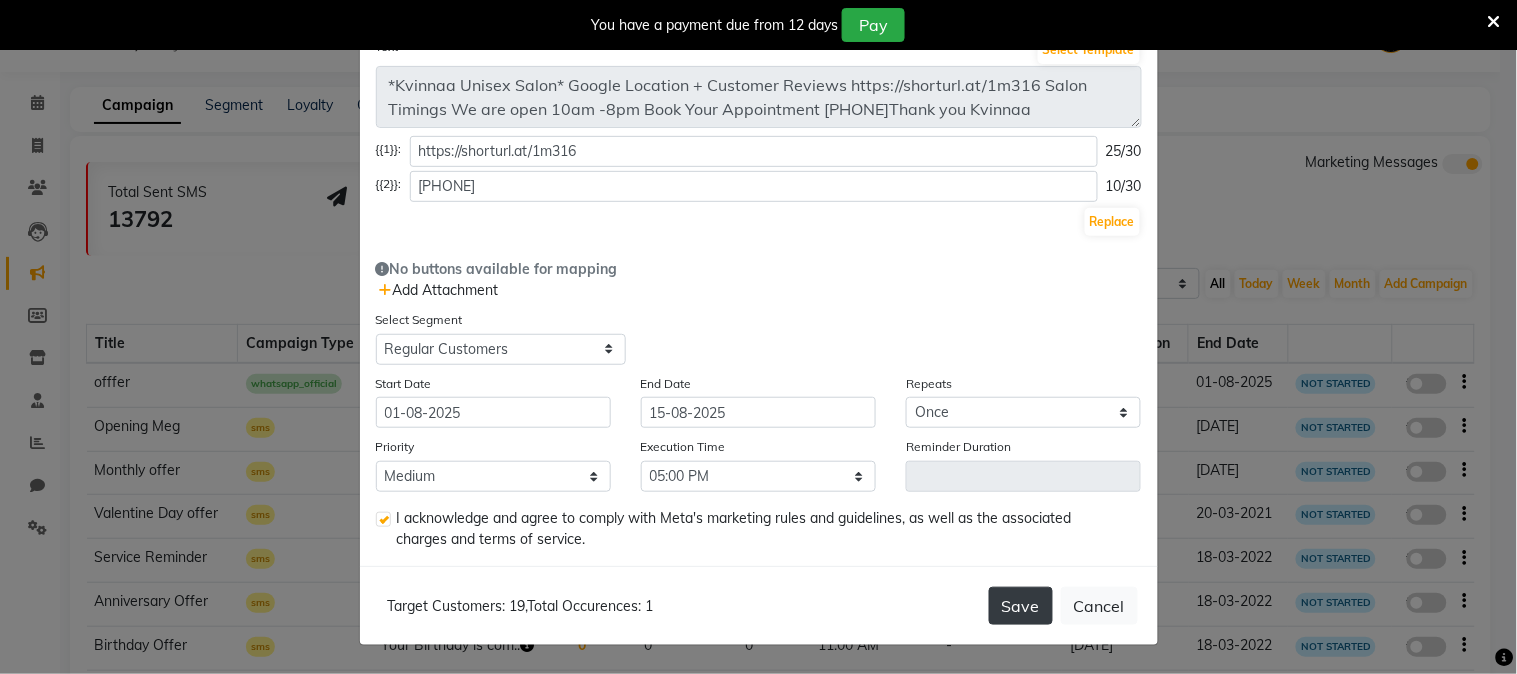 click on "Save" 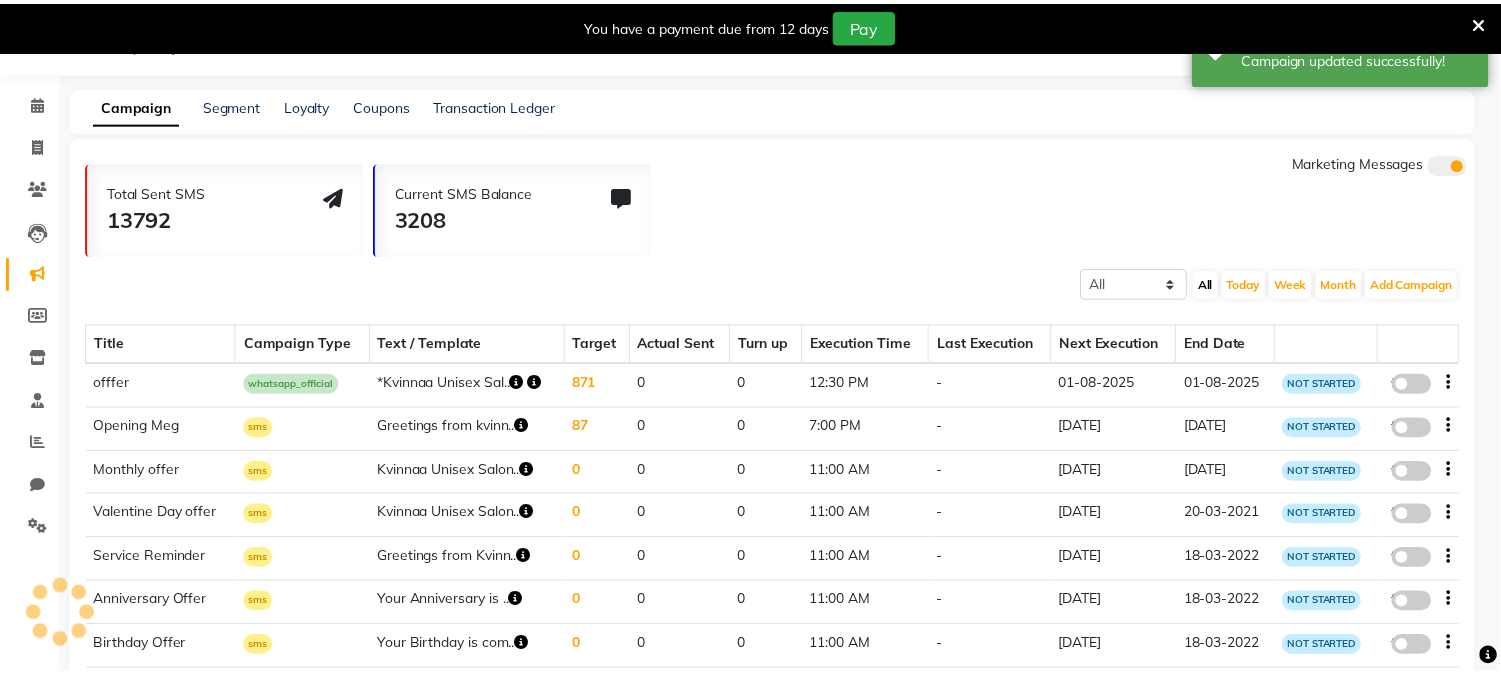 scroll, scrollTop: 103, scrollLeft: 0, axis: vertical 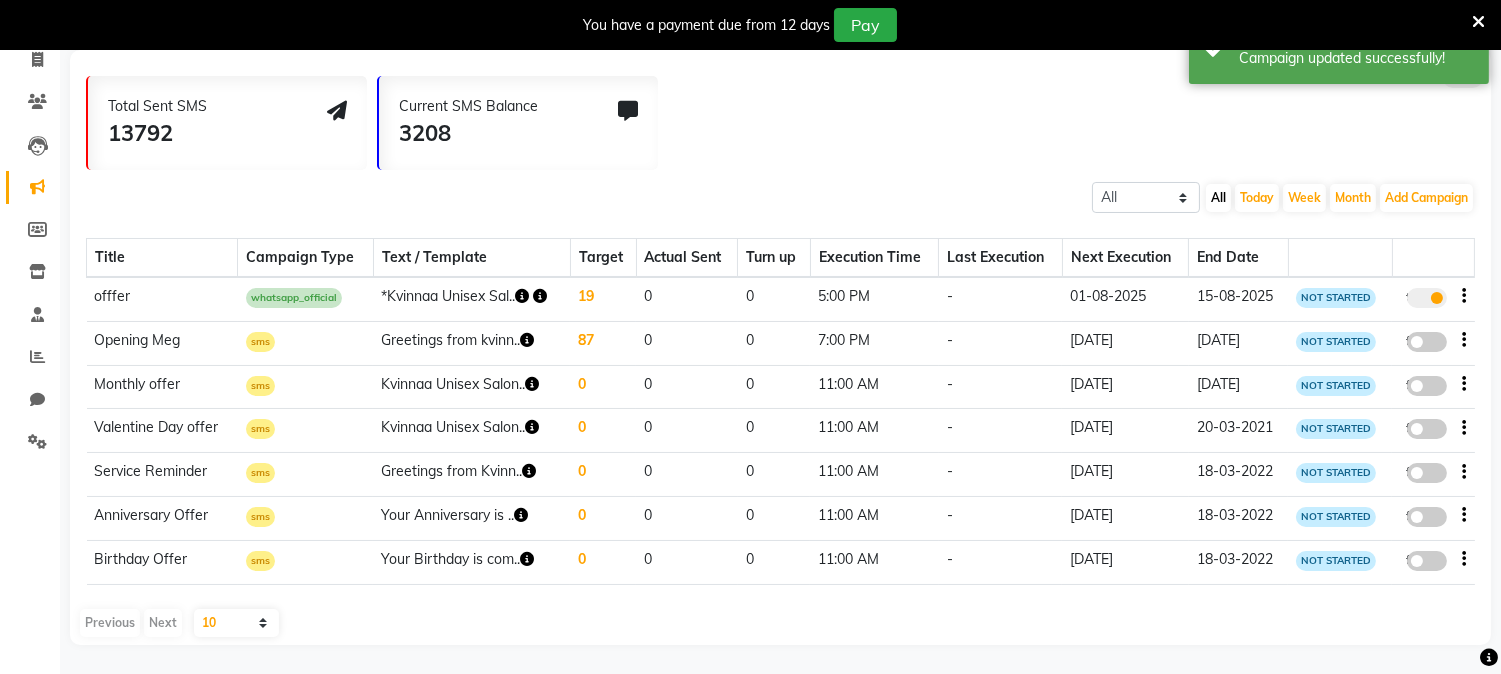 click 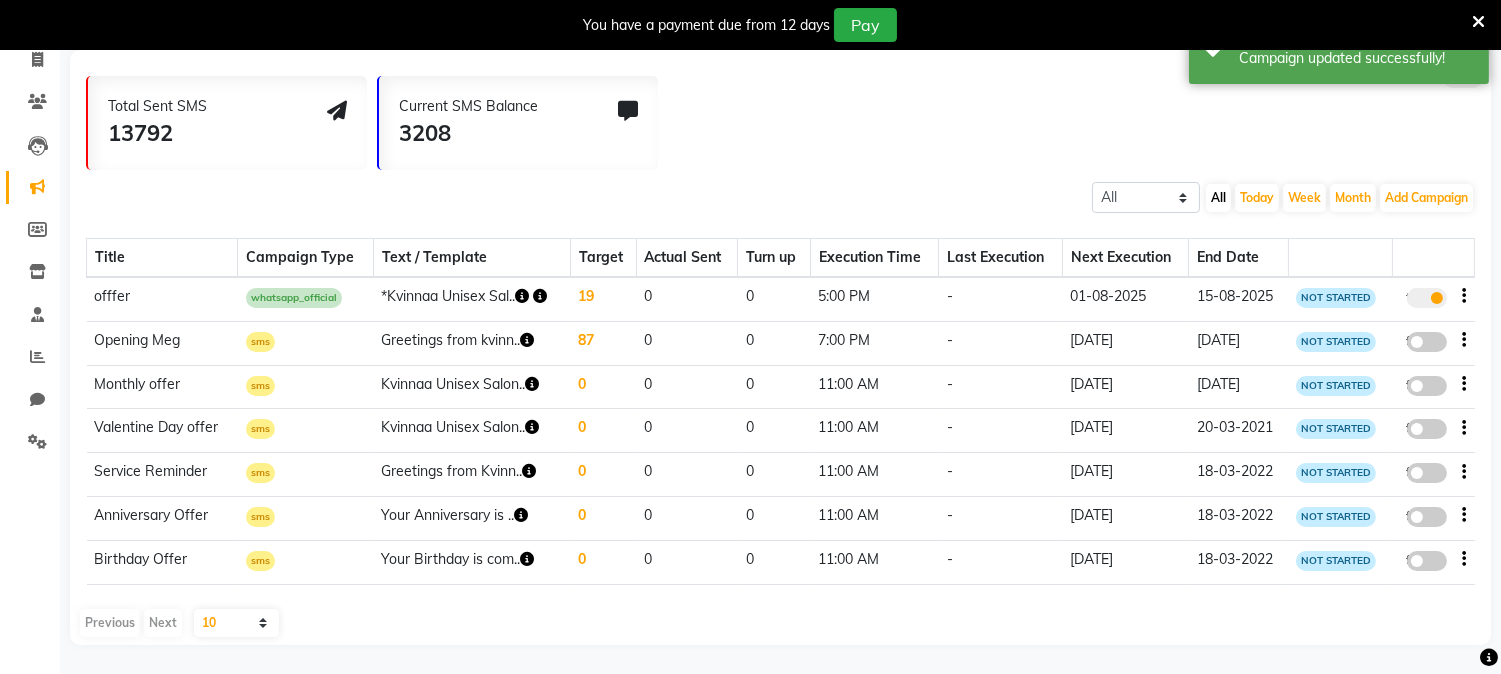 click on "true" 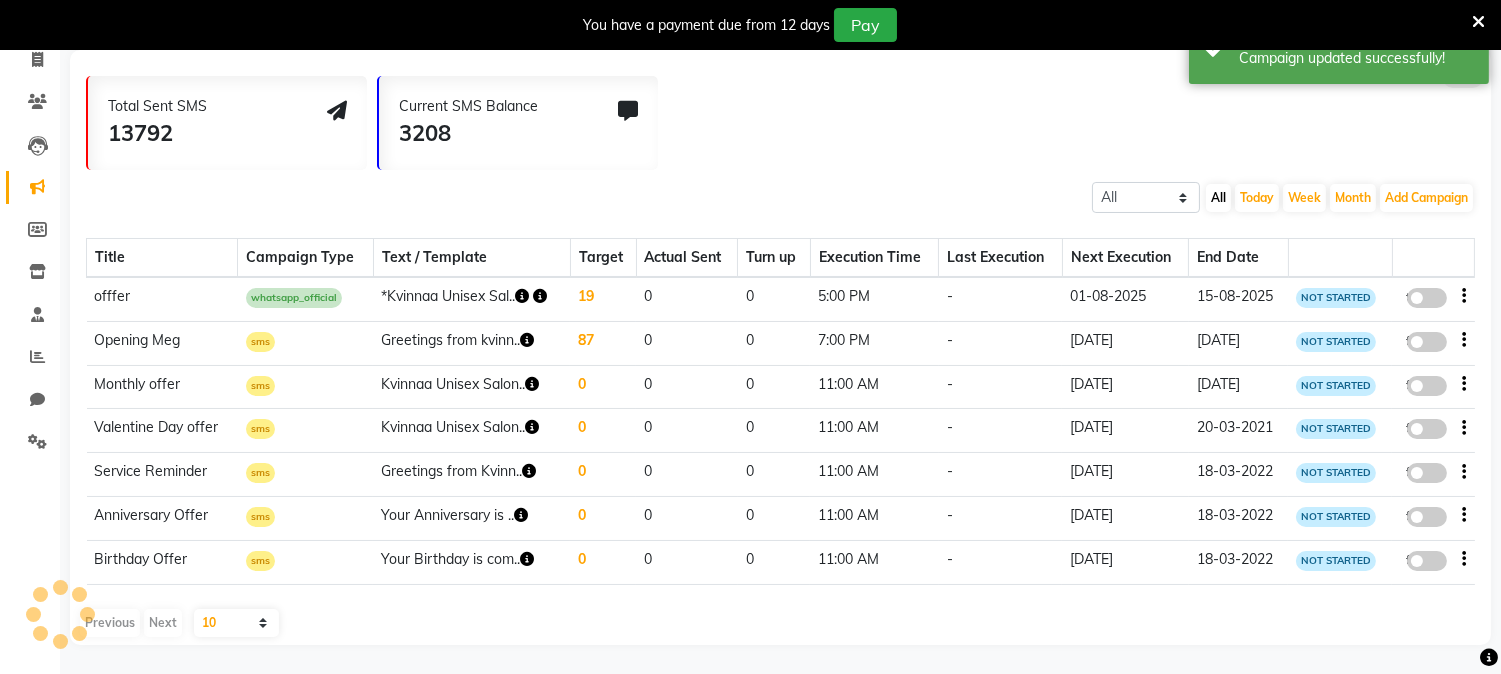 click 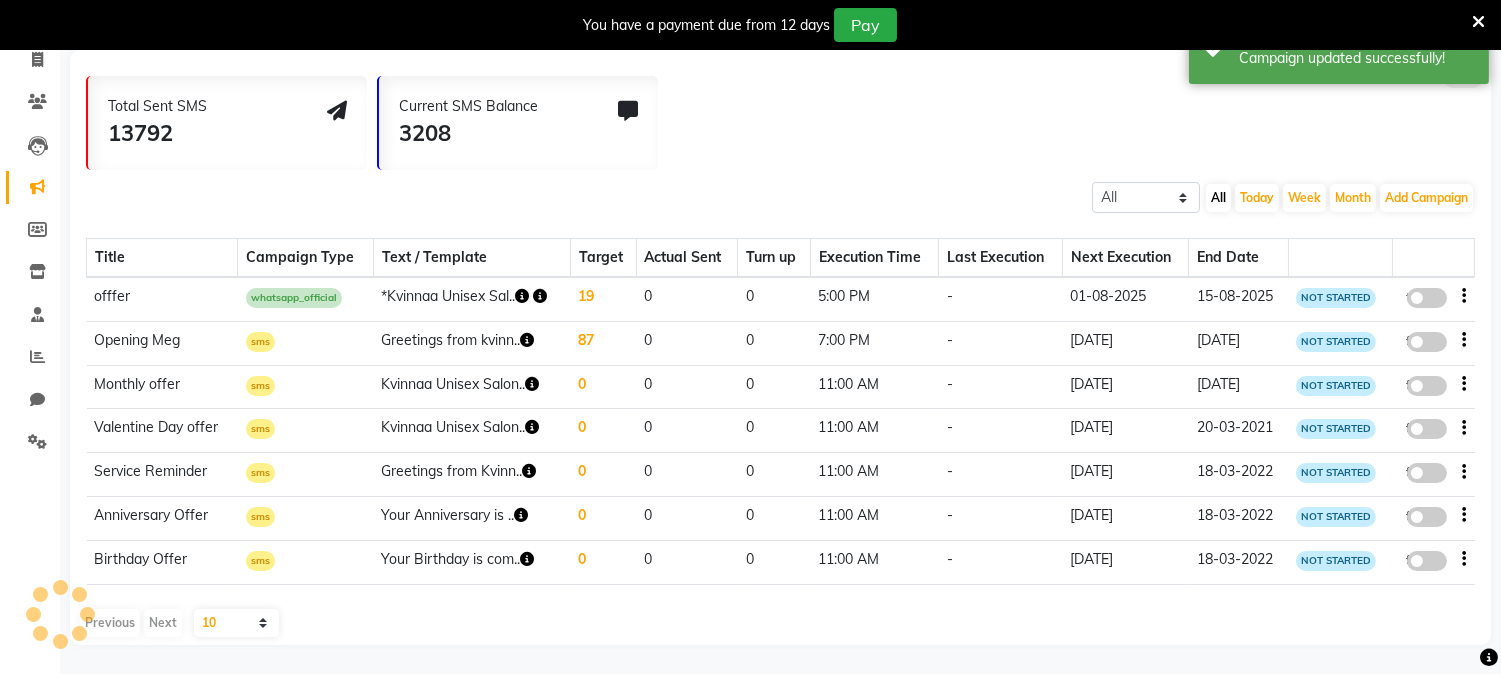 click on "true" 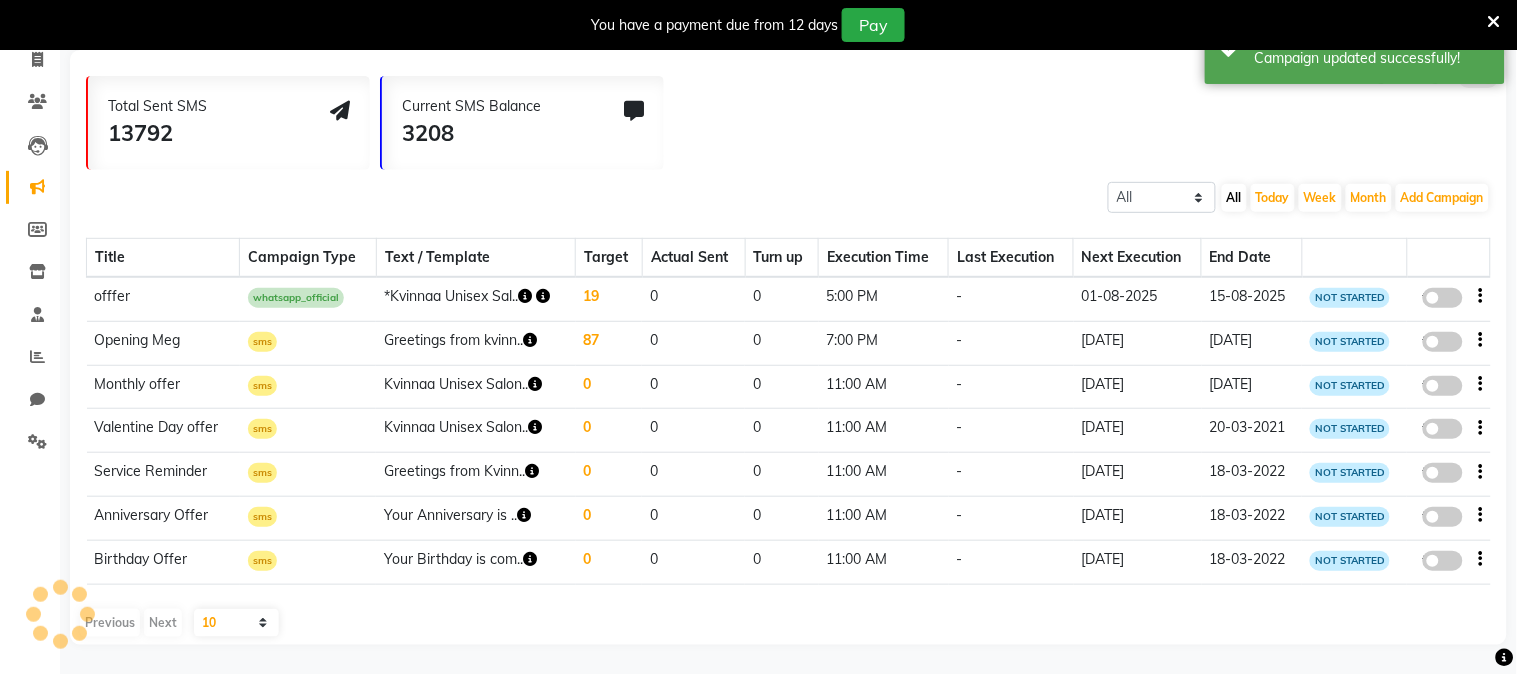 select on "3" 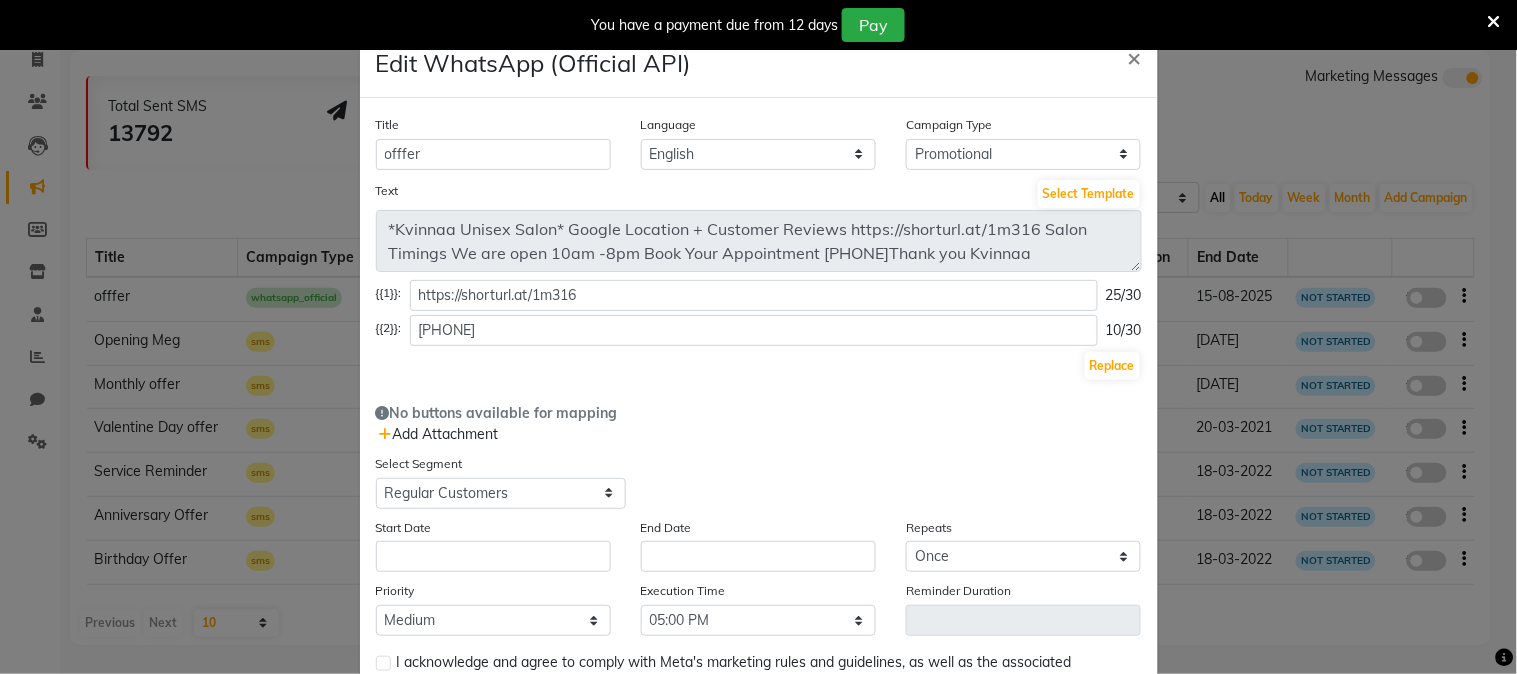 click on "Edit WhatsApp (Official API) × Title offfer Language English Campaign Type Select Birthday Anniversary Promotional Service reminder Text Select Template *Kvinnaa Unisex‎ Salon* Google‎‎ Location‎‎ +‎ Customer‎ Reviews https://shorturl.at/1m316 Salon Timings We‎ are‎ open 10am‎ -8pm Book‎ Your Appointment [PHONE]Thank‎ you‎ ‎Kvinnaa‎‎ {{1}}: https://shorturl.at/1m316 25/30 {{2}}: [PHONE] 10/30 Replace  No buttons available for mapping   Add Attachment  Select Segment Select All Customers All Male Customer All Female Customer All Members All Customers Visited in last 30 days All Customers Visited in last 60 days but not in last 30 days Inactive/Lost Customers High Ticket Customers Low Ticket Customers Frequent Customers Regular Customers New Customers All Customers with Valid Birthdays All Customers with Valid Anniversary All Customer Visited in 2020 Hair Cut & Beard Keratin Customer Active Client Visit in last 180 days BIRTHDAY THIS MONTH Birthday in 60 day Start Date Low" 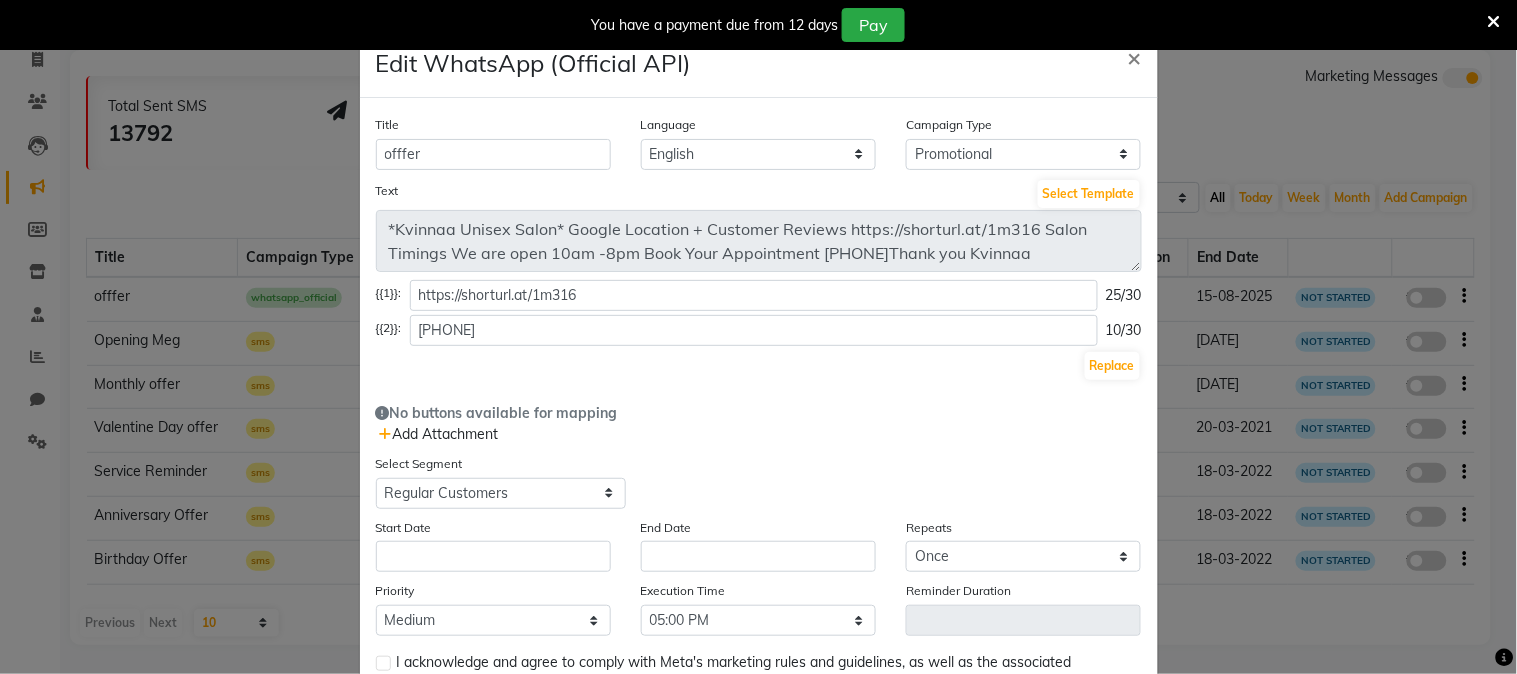 click on "Edit WhatsApp (Official API) × Title offfer Language English Campaign Type Select Birthday Anniversary Promotional Service reminder Text Select Template *Kvinnaa Unisex‎ Salon* Google‎‎ Location‎‎ +‎ Customer‎ Reviews https://shorturl.at/1m316 Salon Timings We‎ are‎ open 10am‎ -8pm Book‎ Your Appointment [PHONE]Thank‎ you‎ ‎Kvinnaa‎‎ {{1}}: https://shorturl.at/1m316 25/30 {{2}}: [PHONE] 10/30 Replace  No buttons available for mapping   Add Attachment  Select Segment Select All Customers All Male Customer All Female Customer All Members All Customers Visited in last 30 days All Customers Visited in last 60 days but not in last 30 days Inactive/Lost Customers High Ticket Customers Low Ticket Customers Frequent Customers Regular Customers New Customers All Customers with Valid Birthdays All Customers with Valid Anniversary All Customer Visited in 2020 Hair Cut & Beard Keratin Customer Active Client Visit in last 180 days BIRTHDAY THIS MONTH Birthday in 60 day Start Date Low" 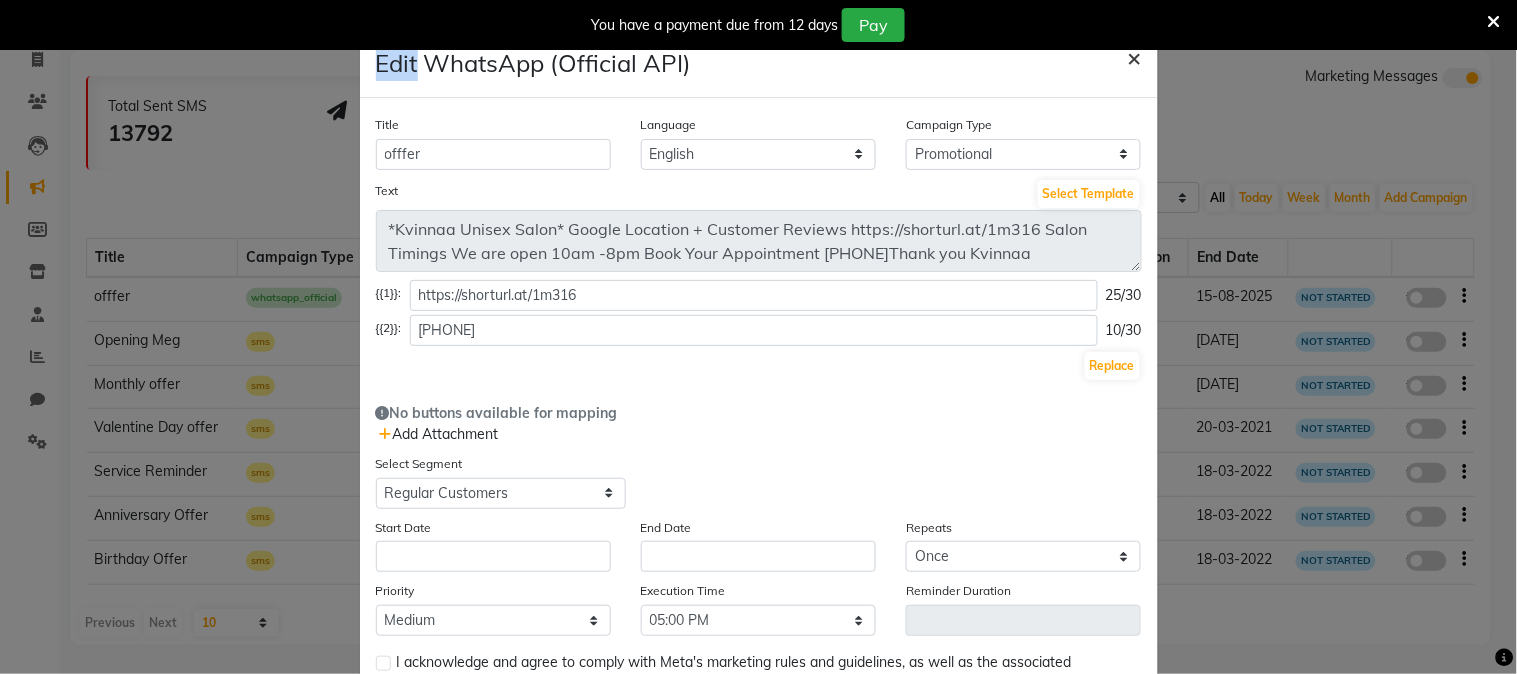 click on "×" 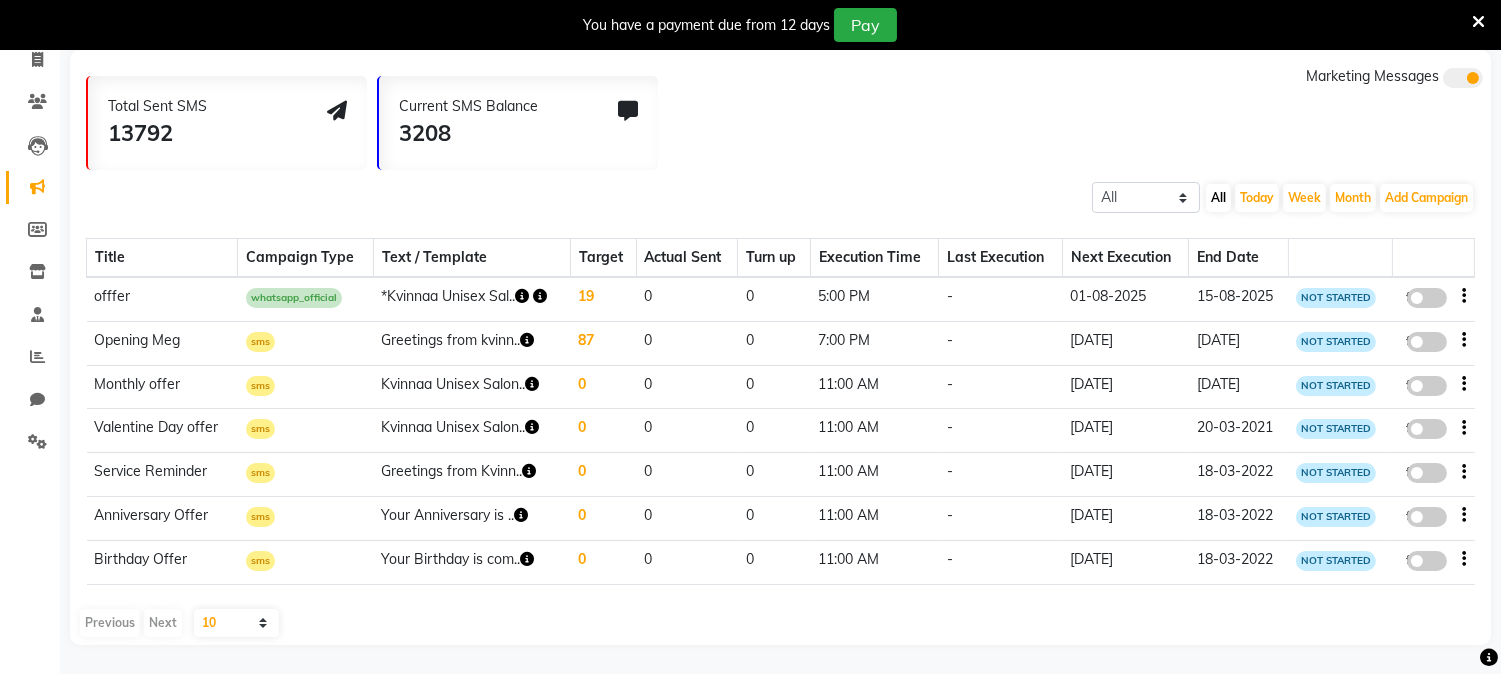 scroll, scrollTop: 0, scrollLeft: 0, axis: both 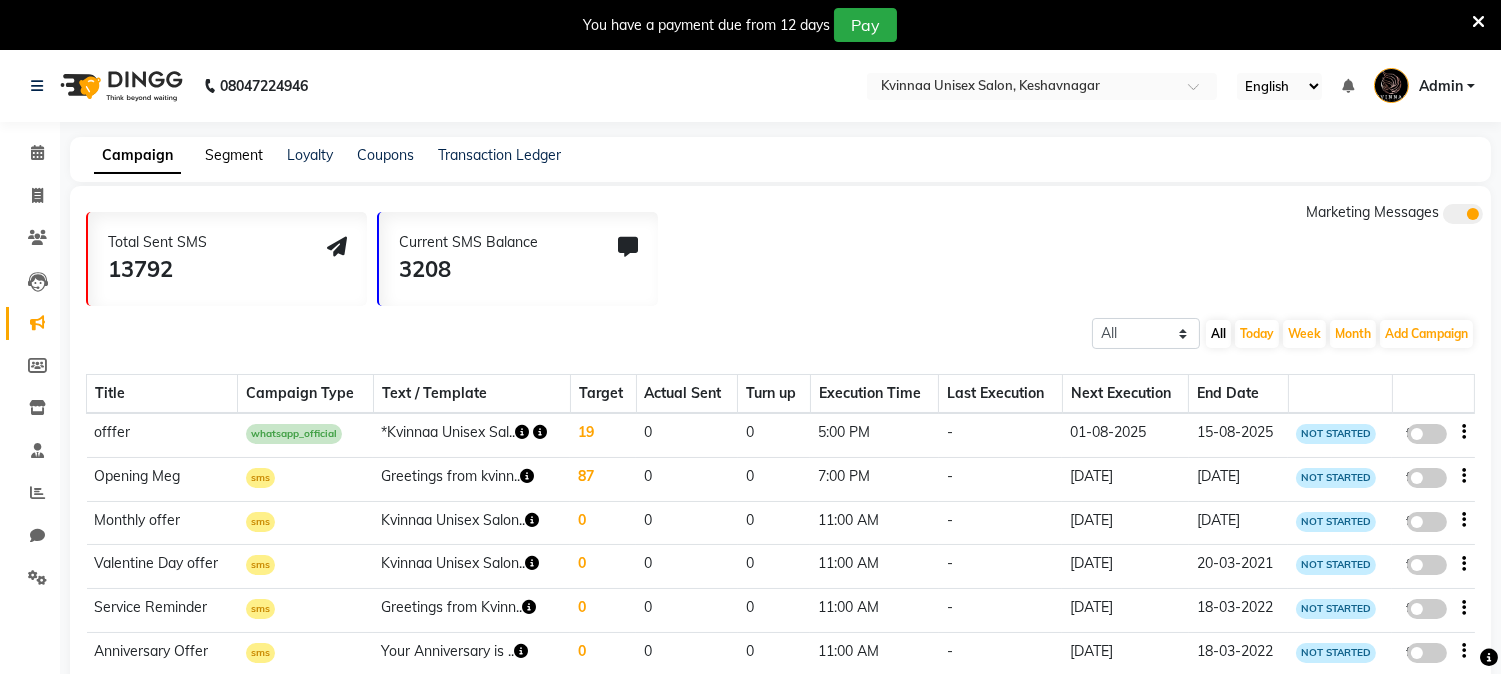 click on "Segment" 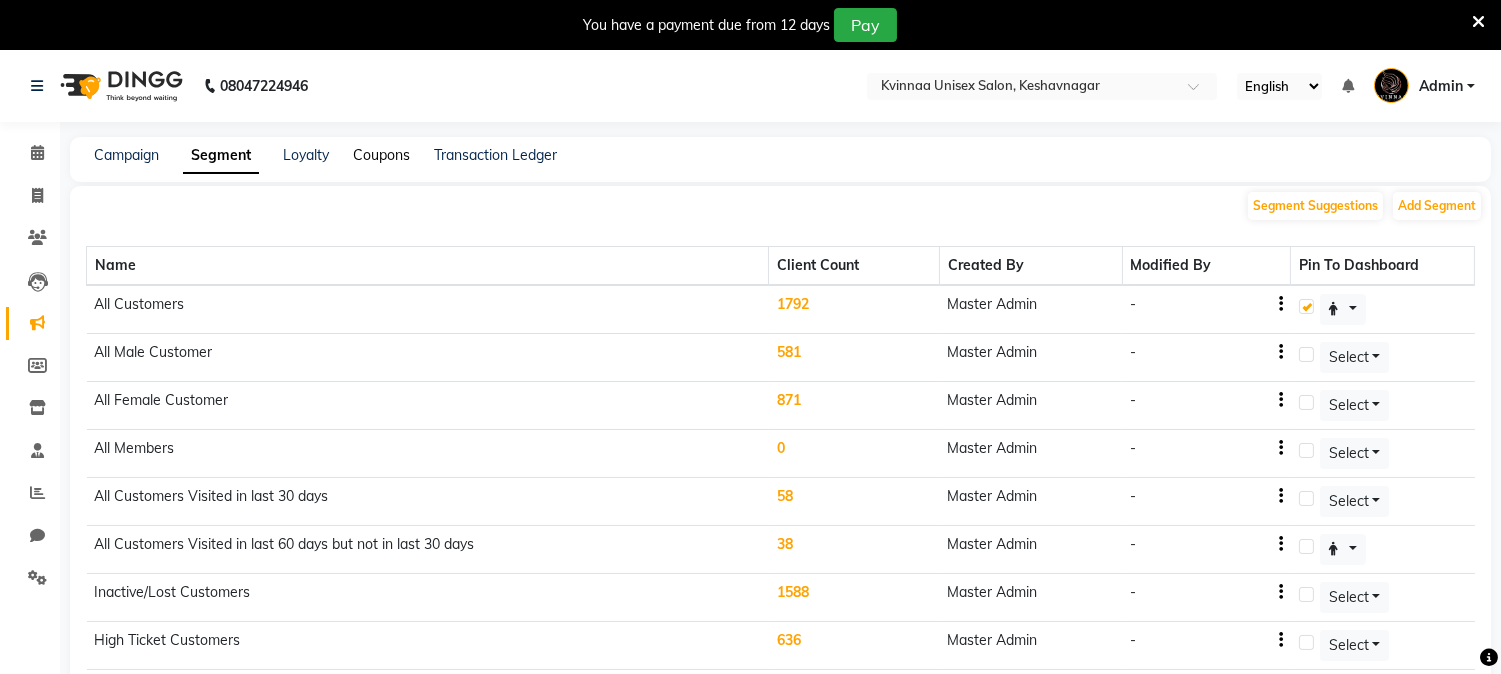 click on "Coupons" 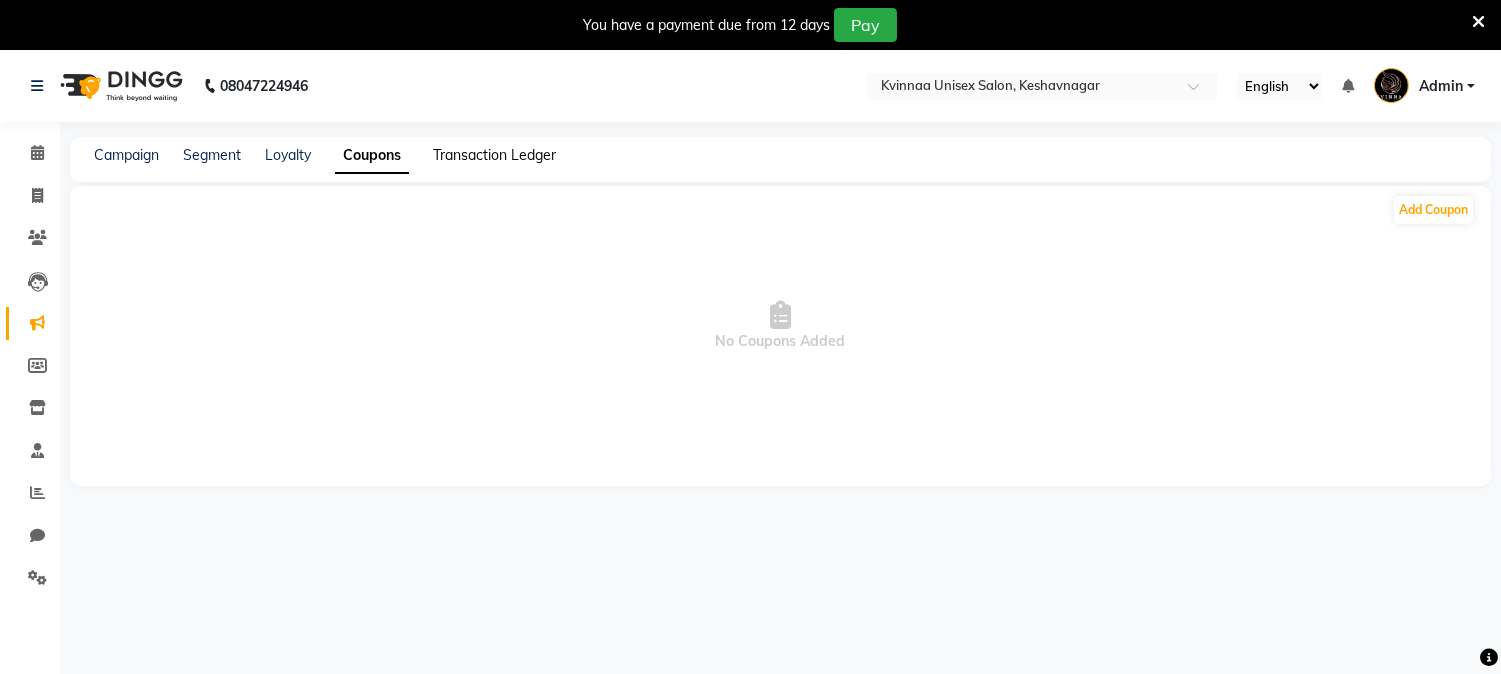 click on "Transaction Ledger" 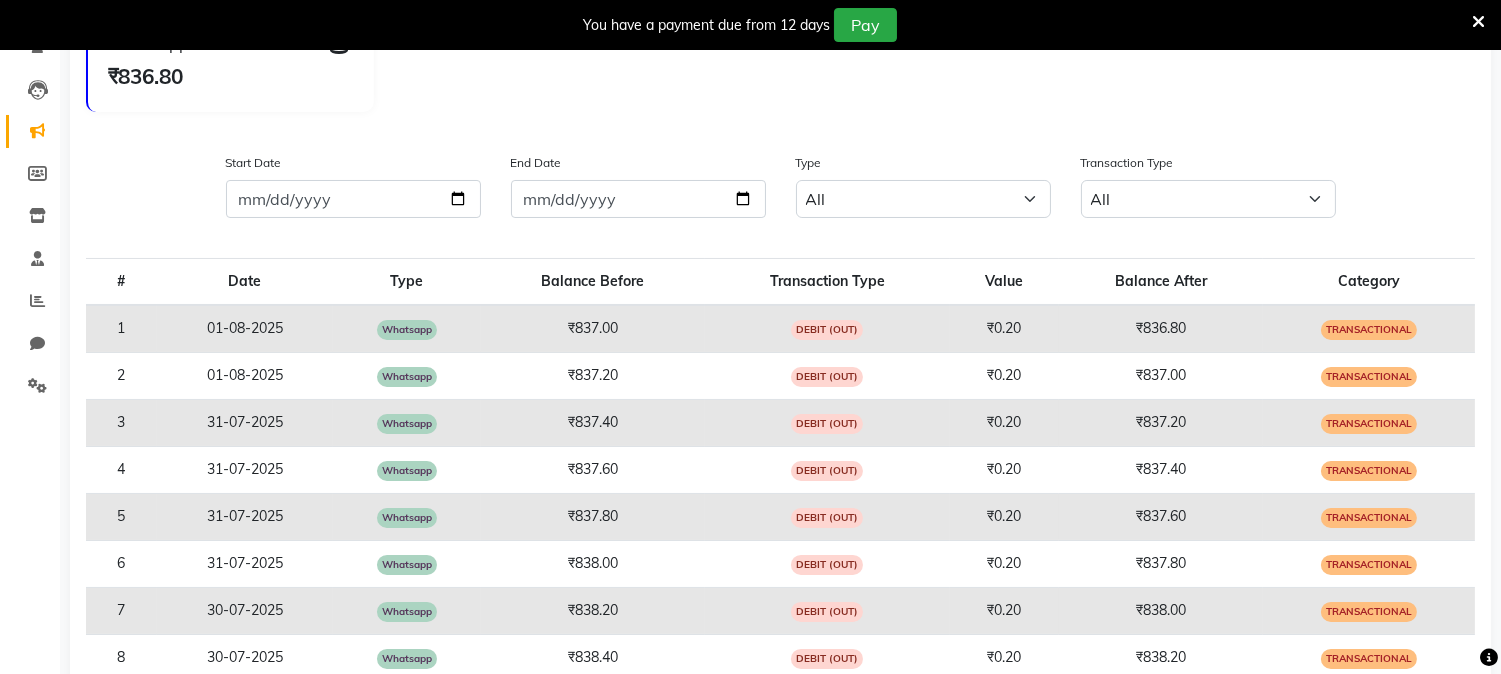 scroll, scrollTop: 0, scrollLeft: 0, axis: both 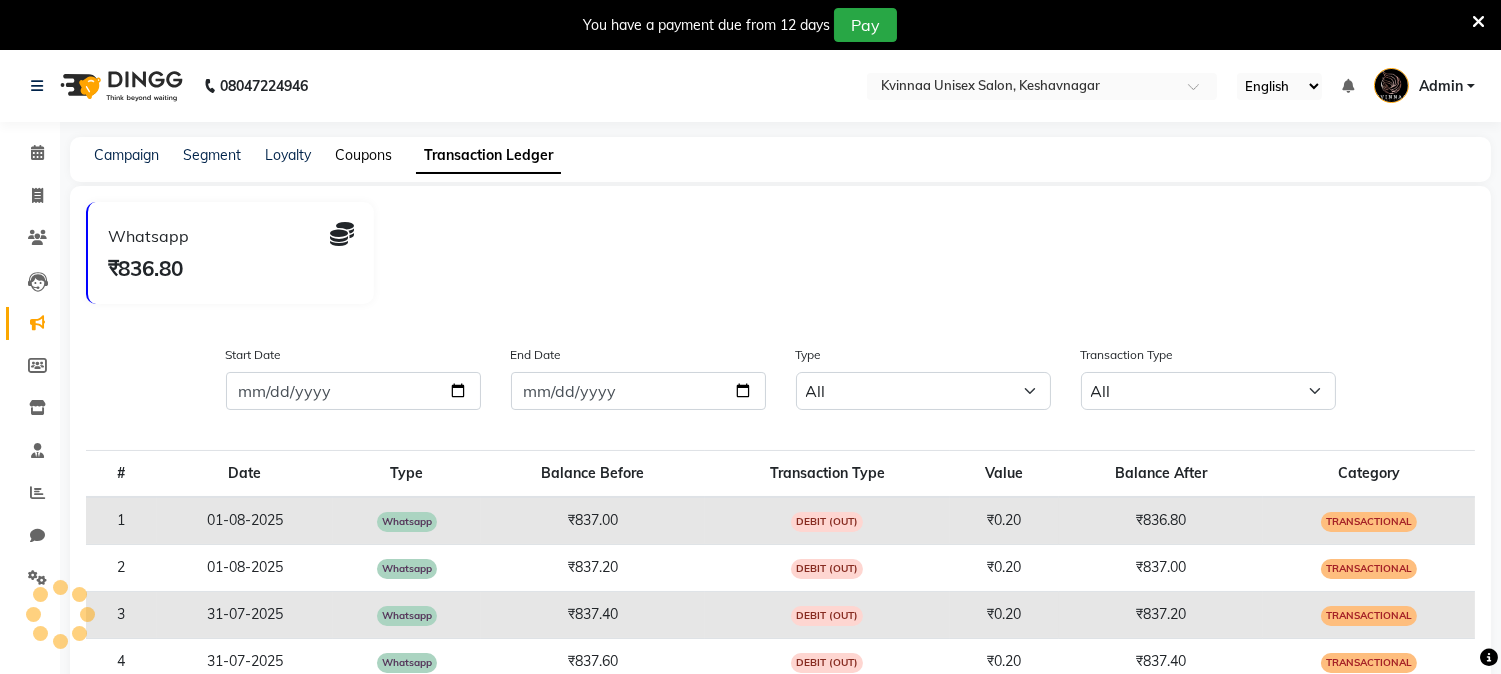 click on "Coupons" 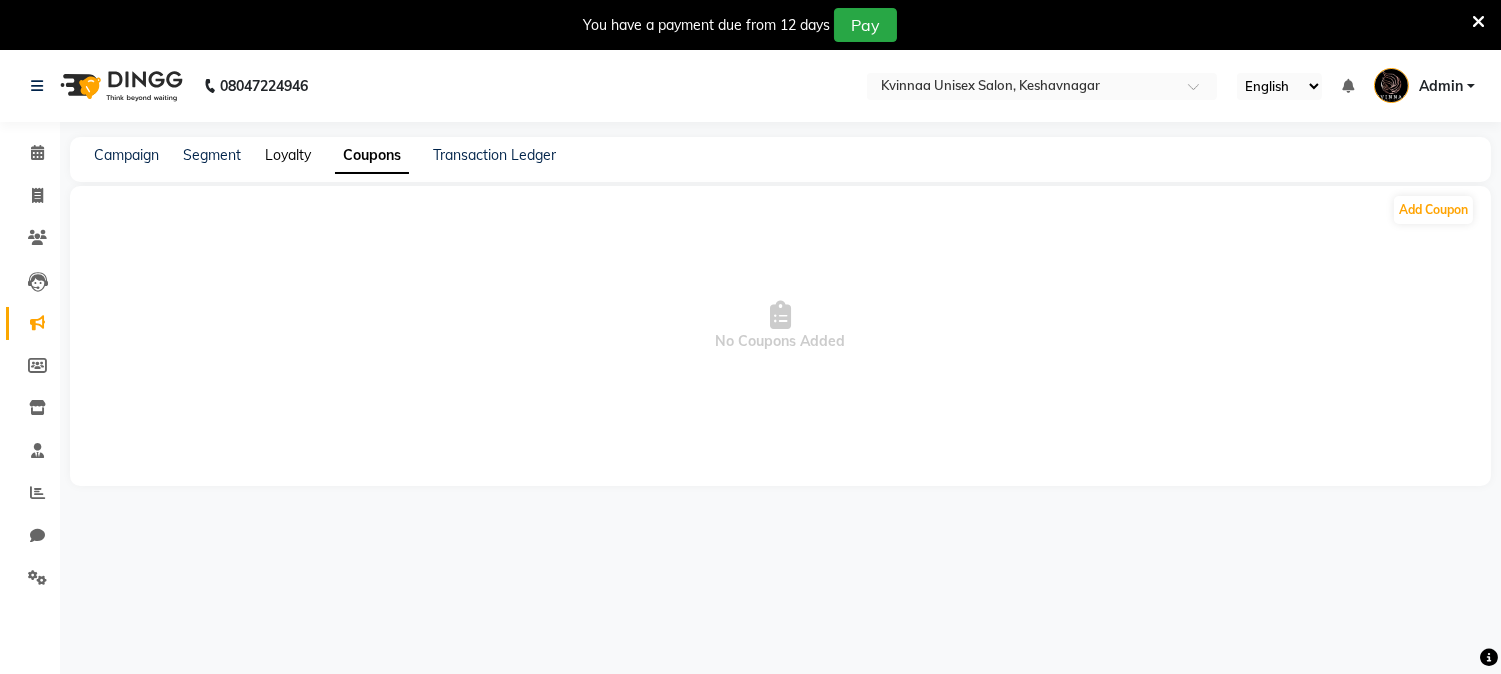 click on "Loyalty" 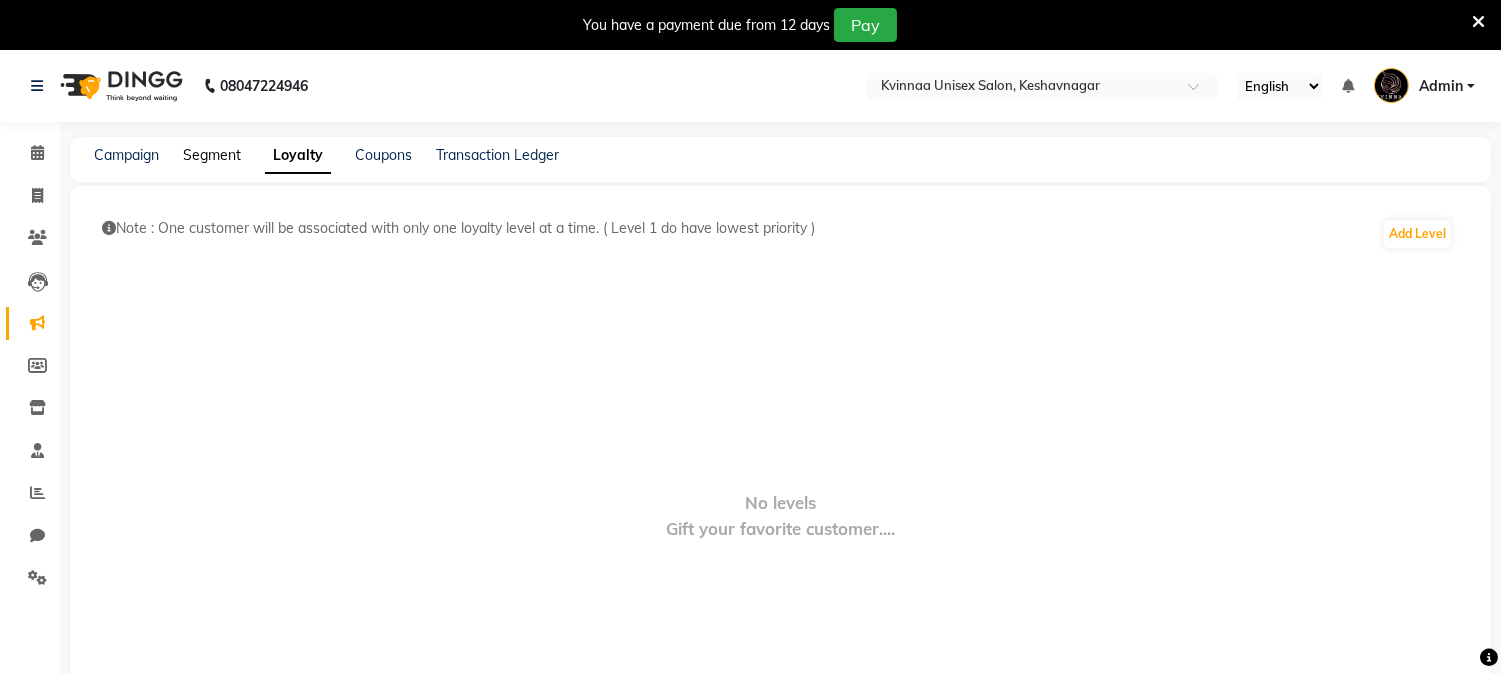 click on "Segment" 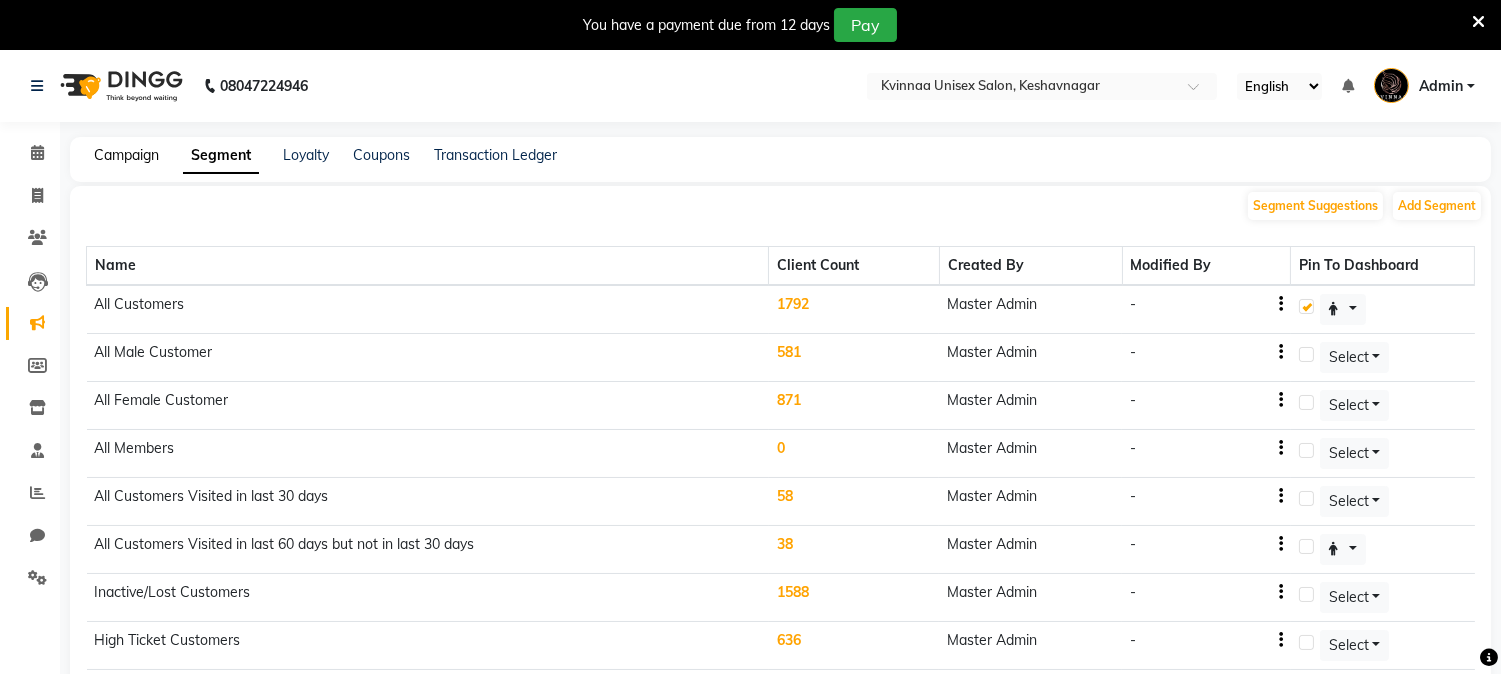 click on "Campaign" 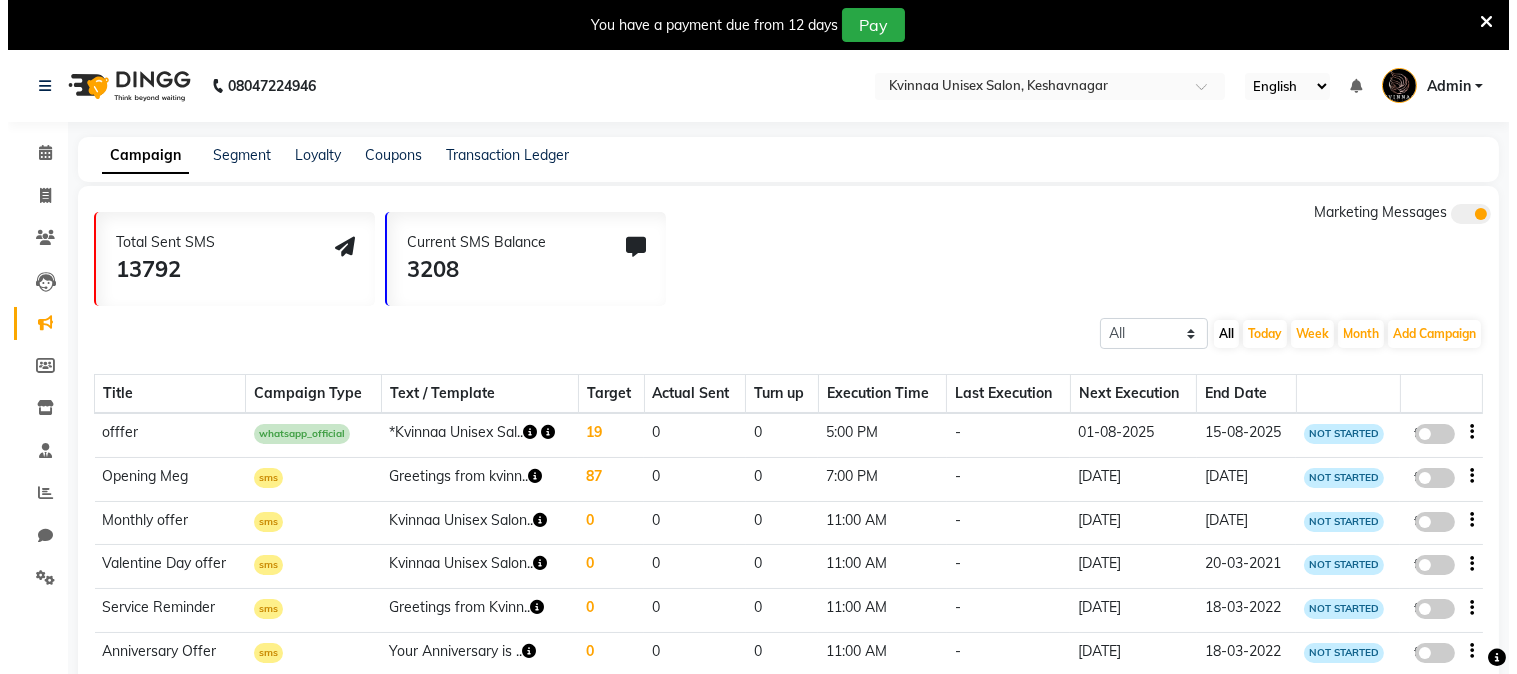 scroll, scrollTop: 136, scrollLeft: 0, axis: vertical 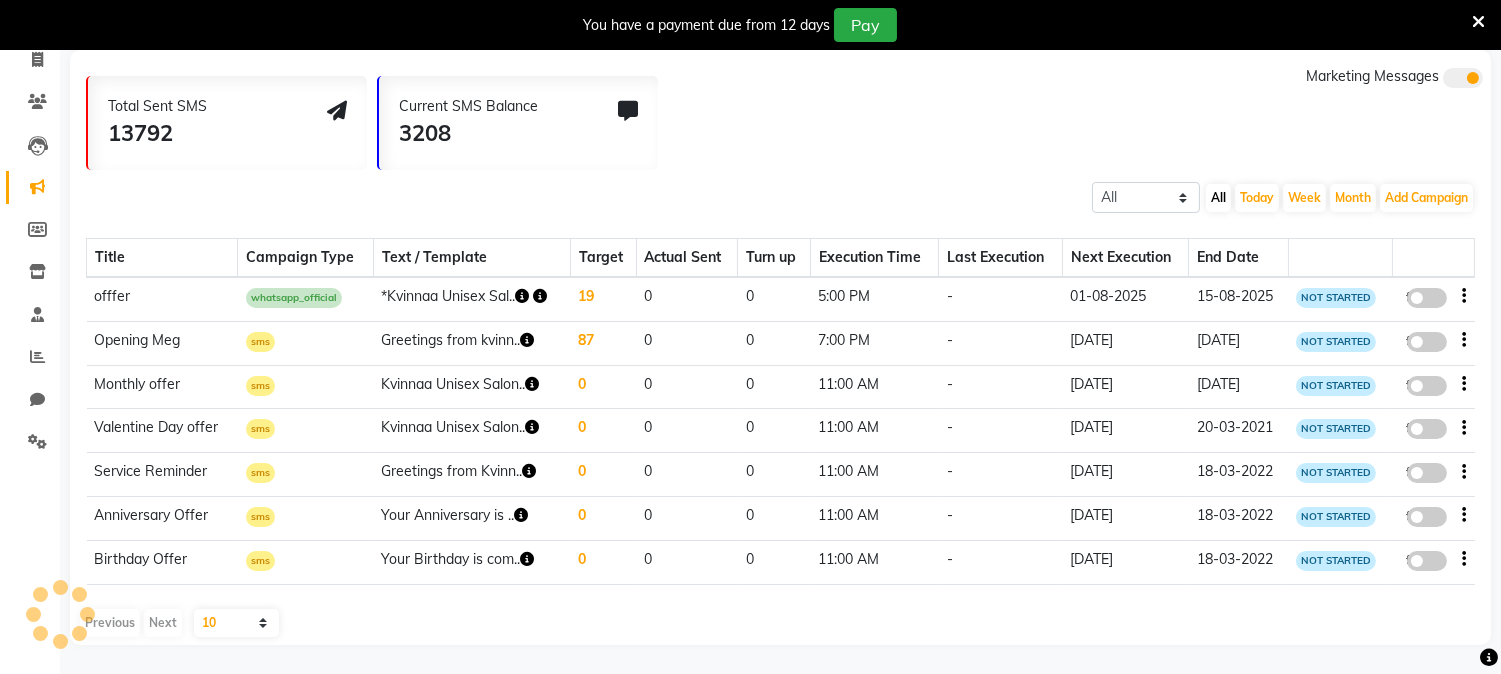 click on "offfer" 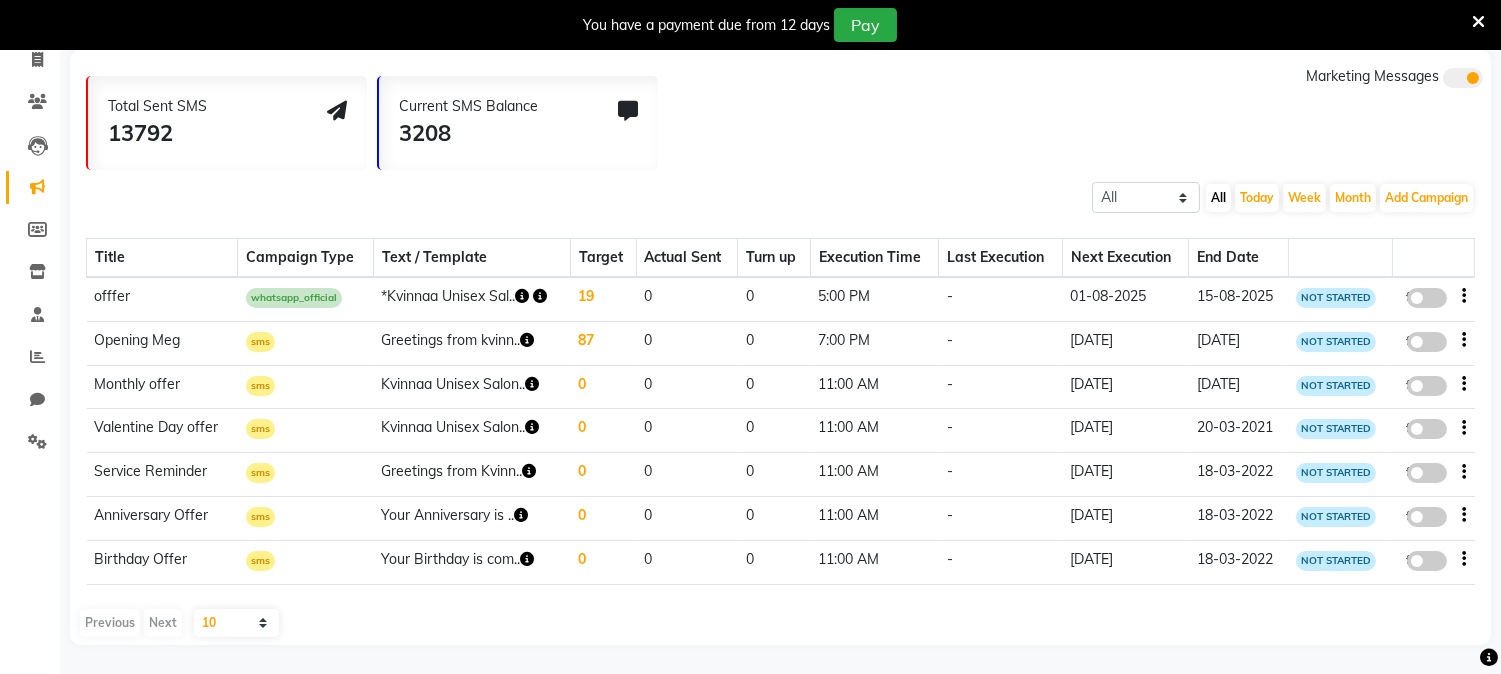 click 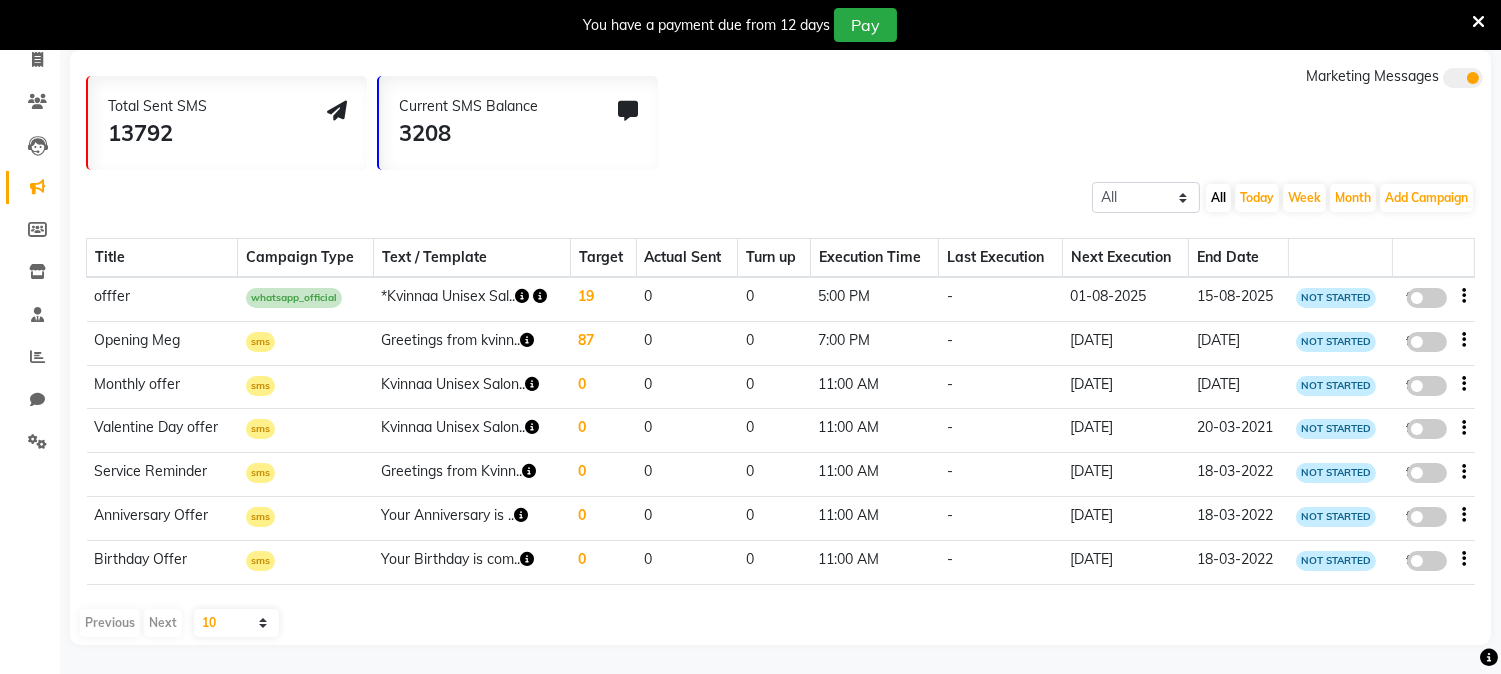 click on "false" 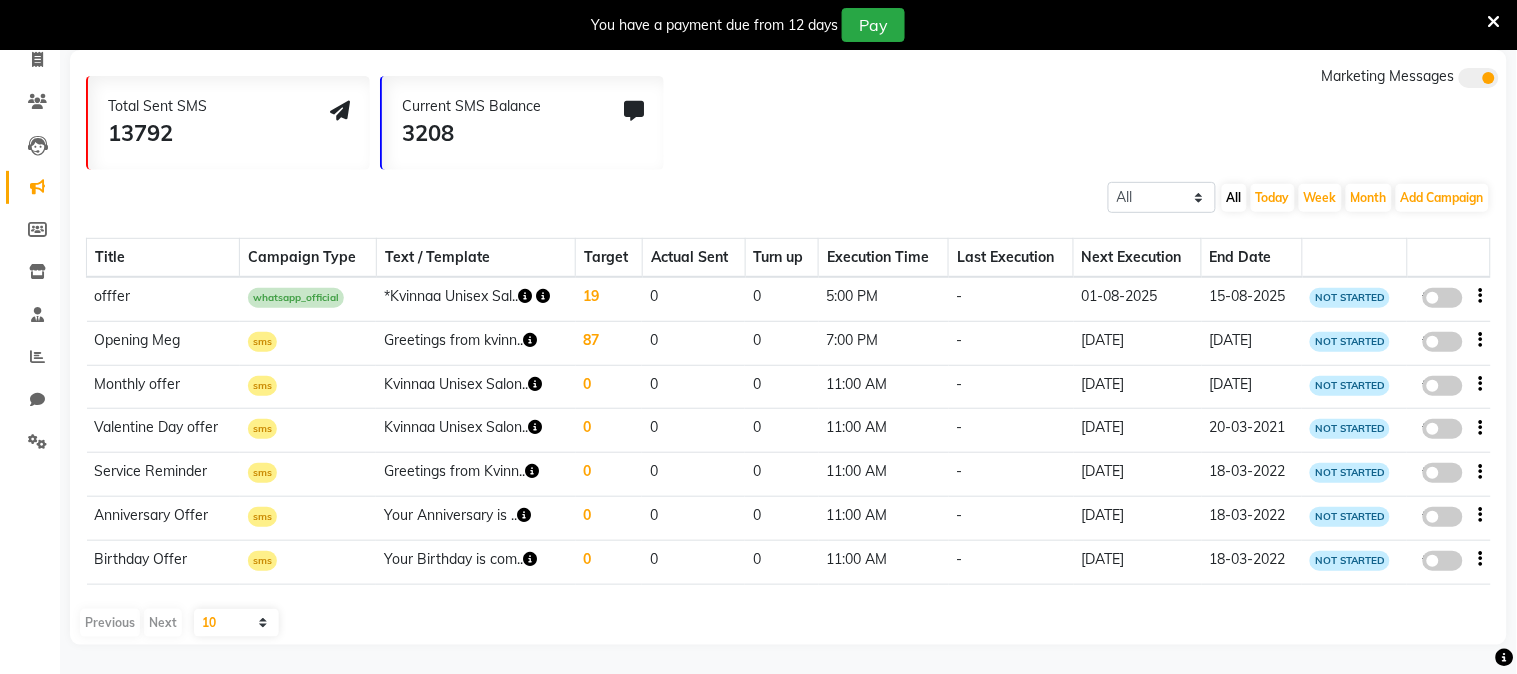 select on "3" 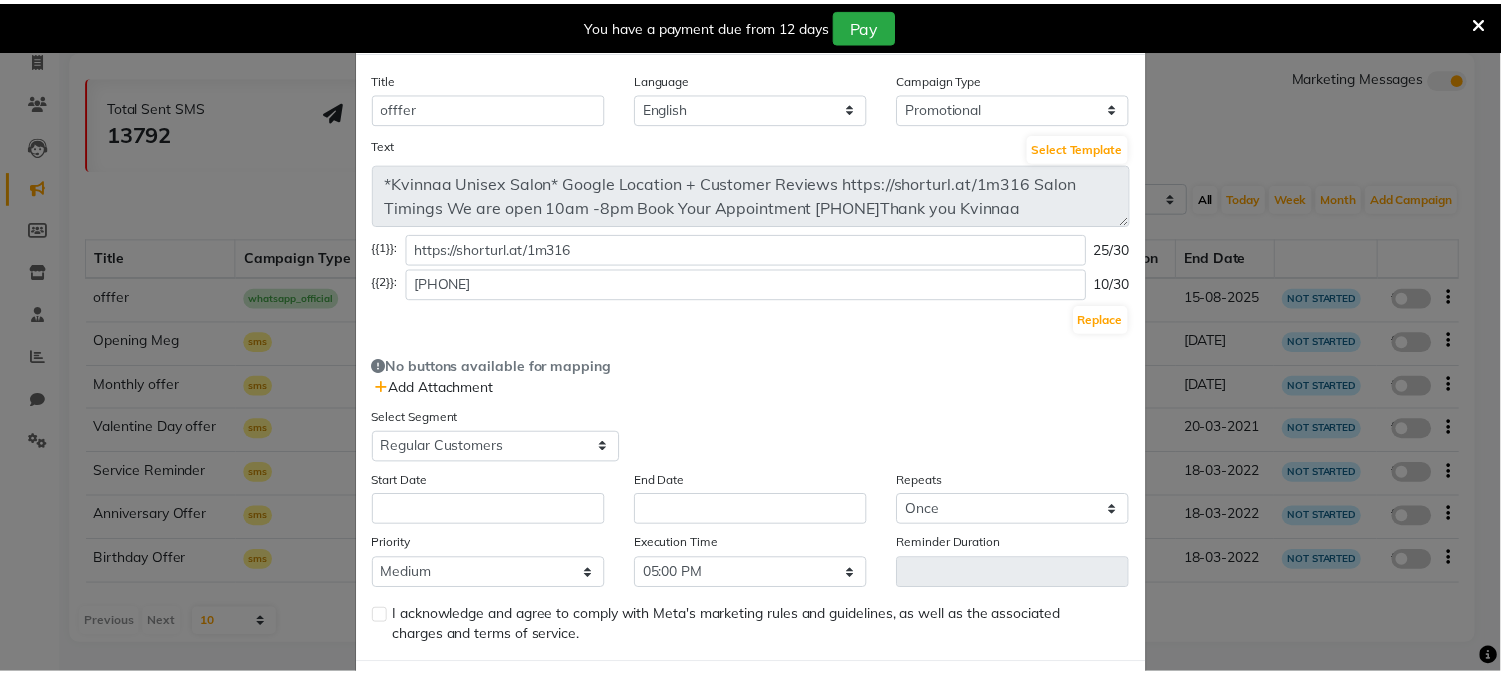 scroll, scrollTop: 0, scrollLeft: 0, axis: both 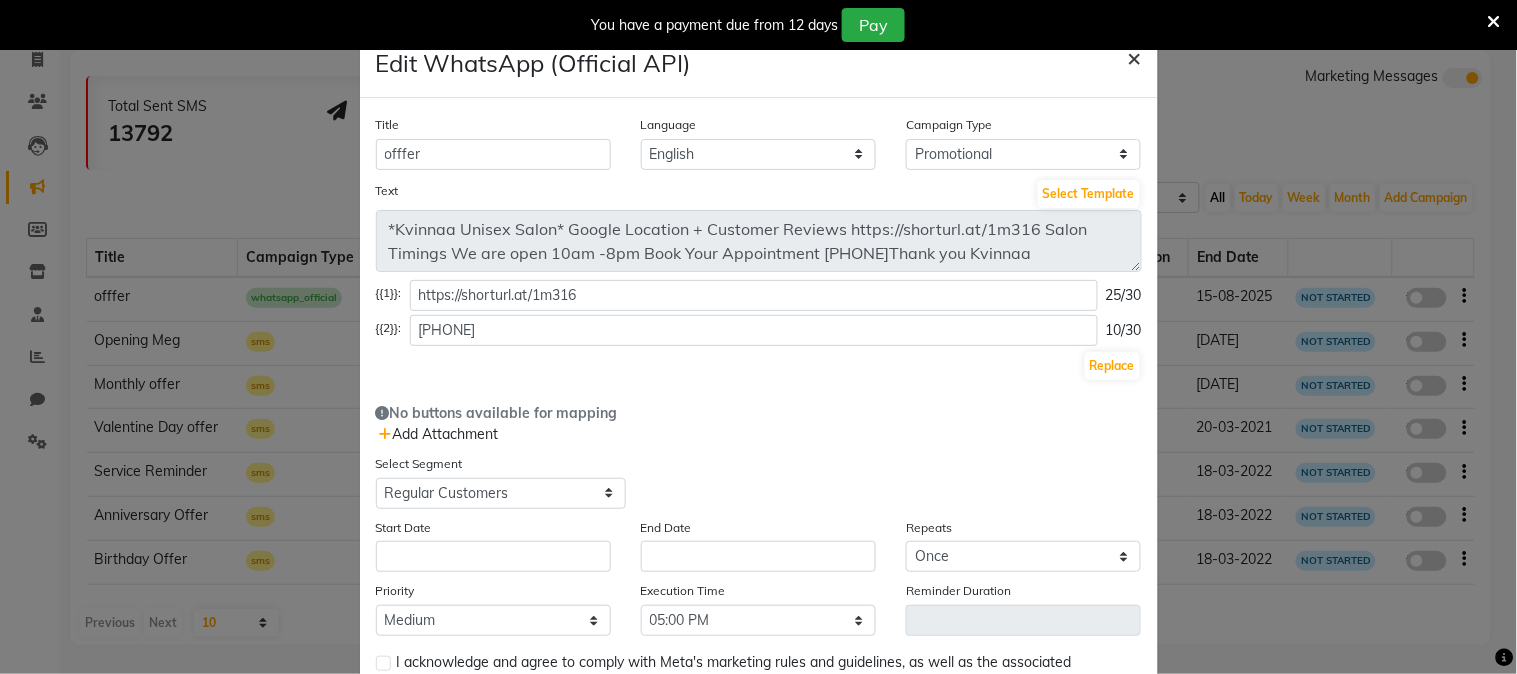 click on "×" 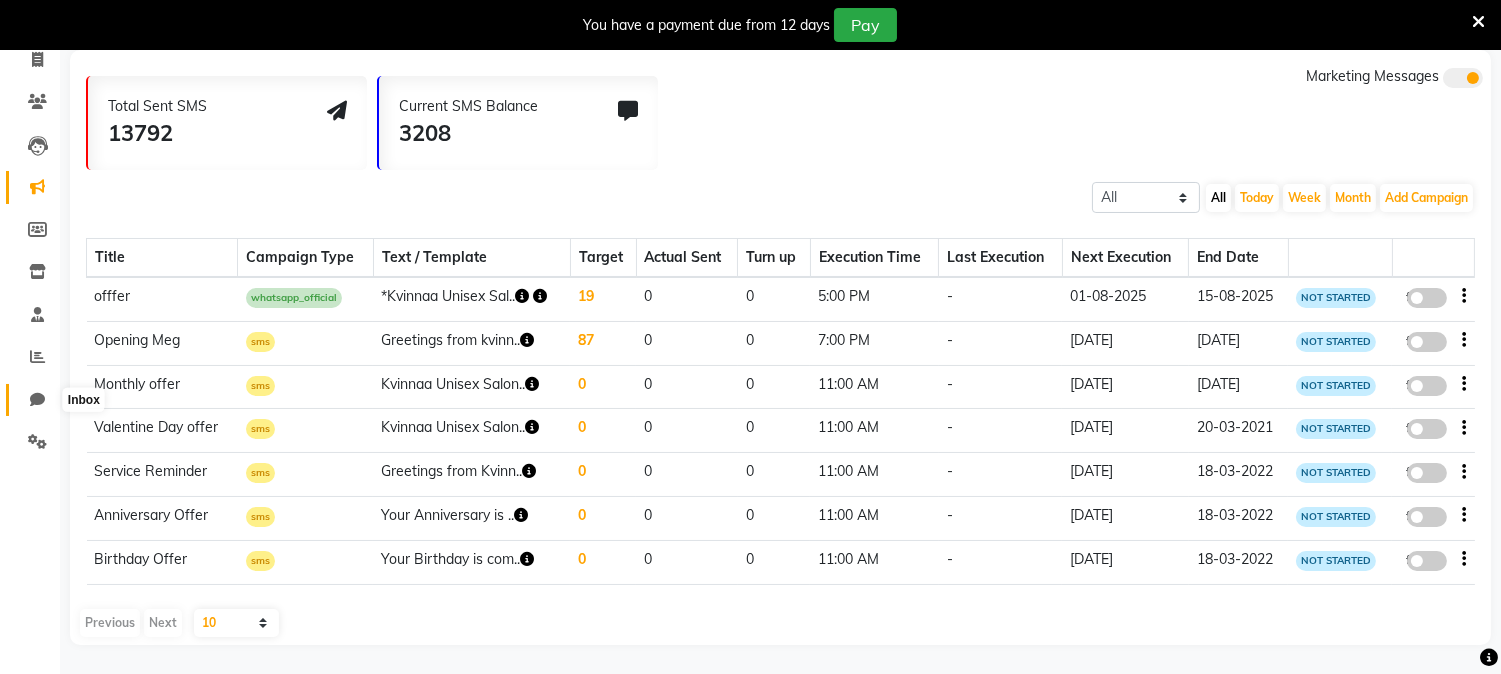 click 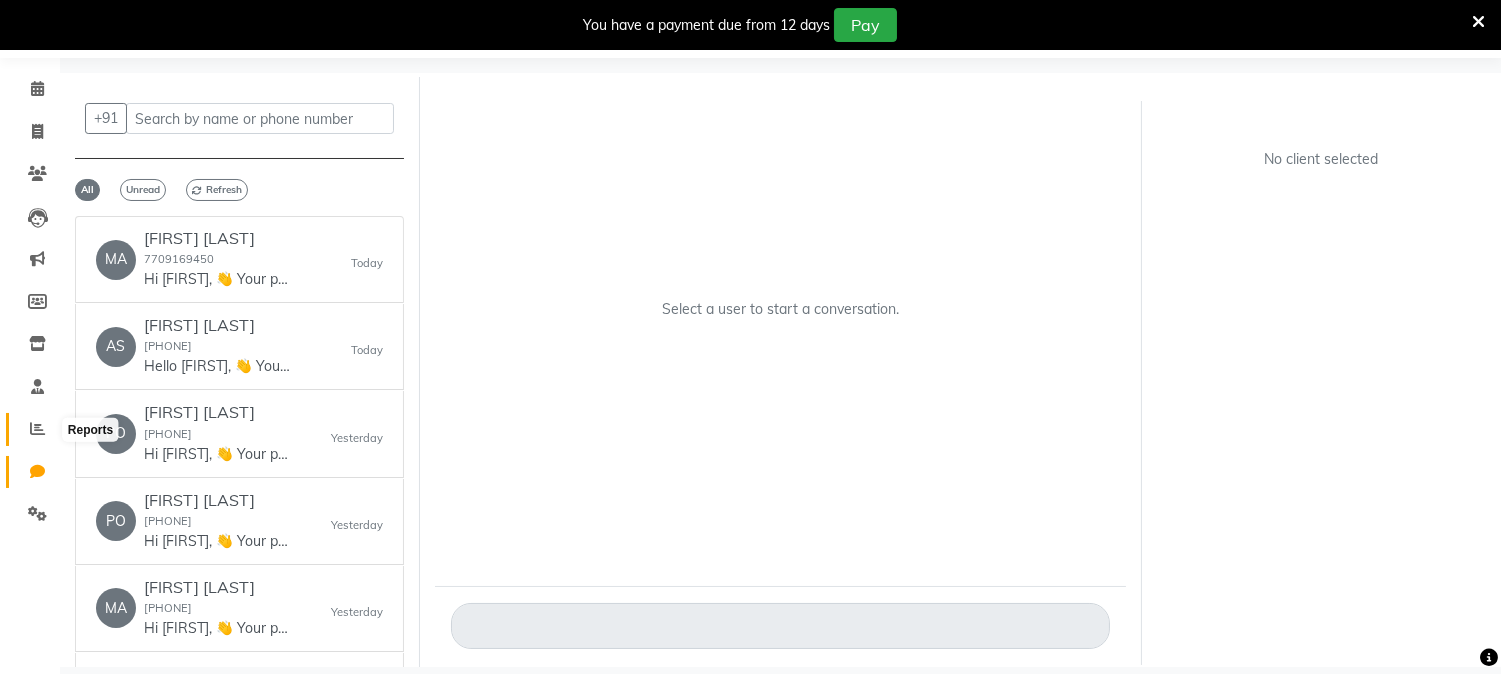 click 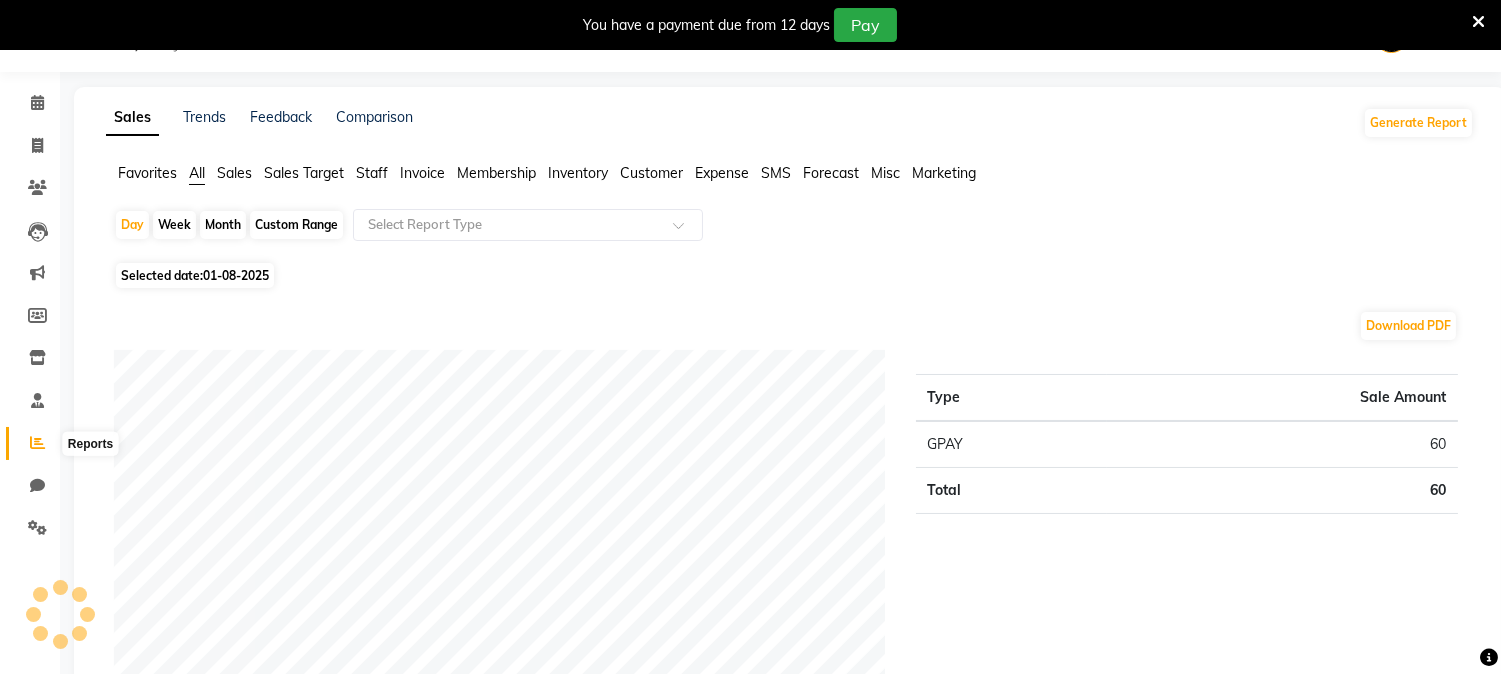 scroll, scrollTop: 64, scrollLeft: 0, axis: vertical 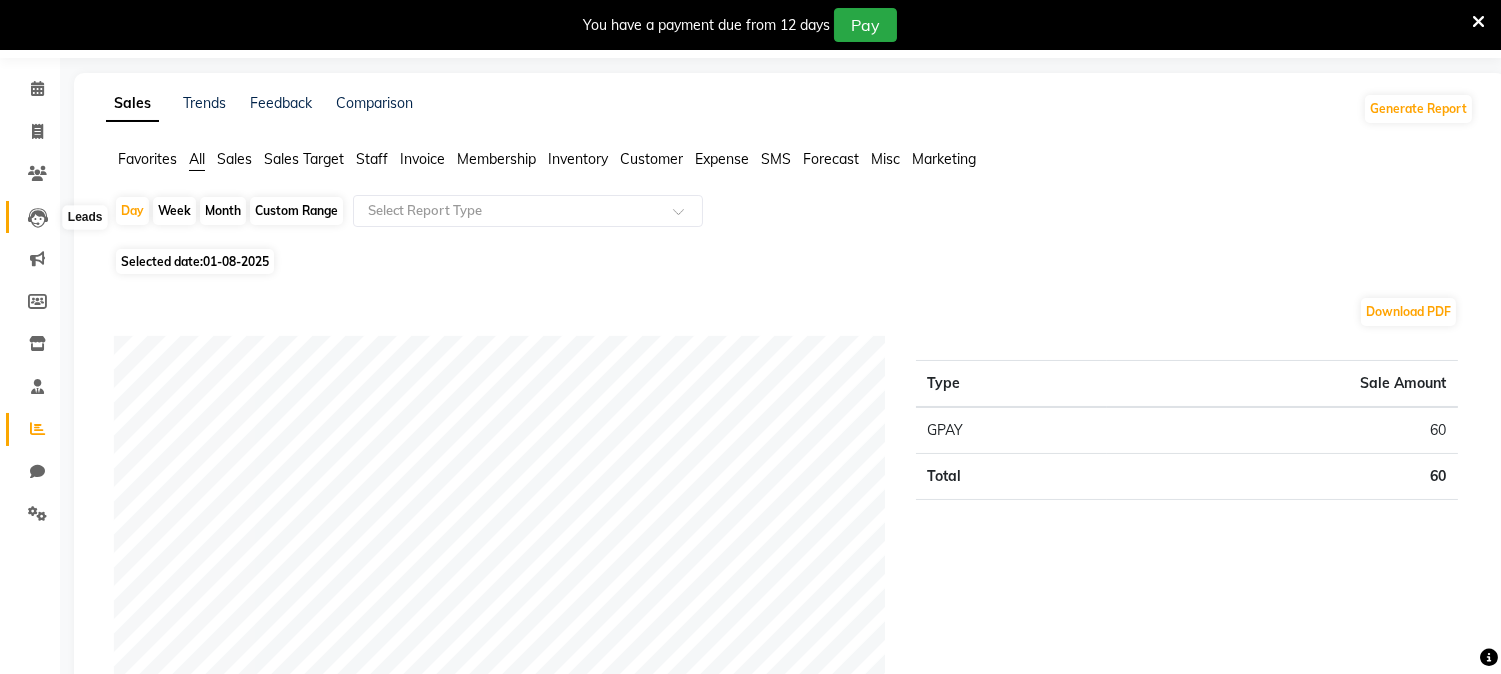 click 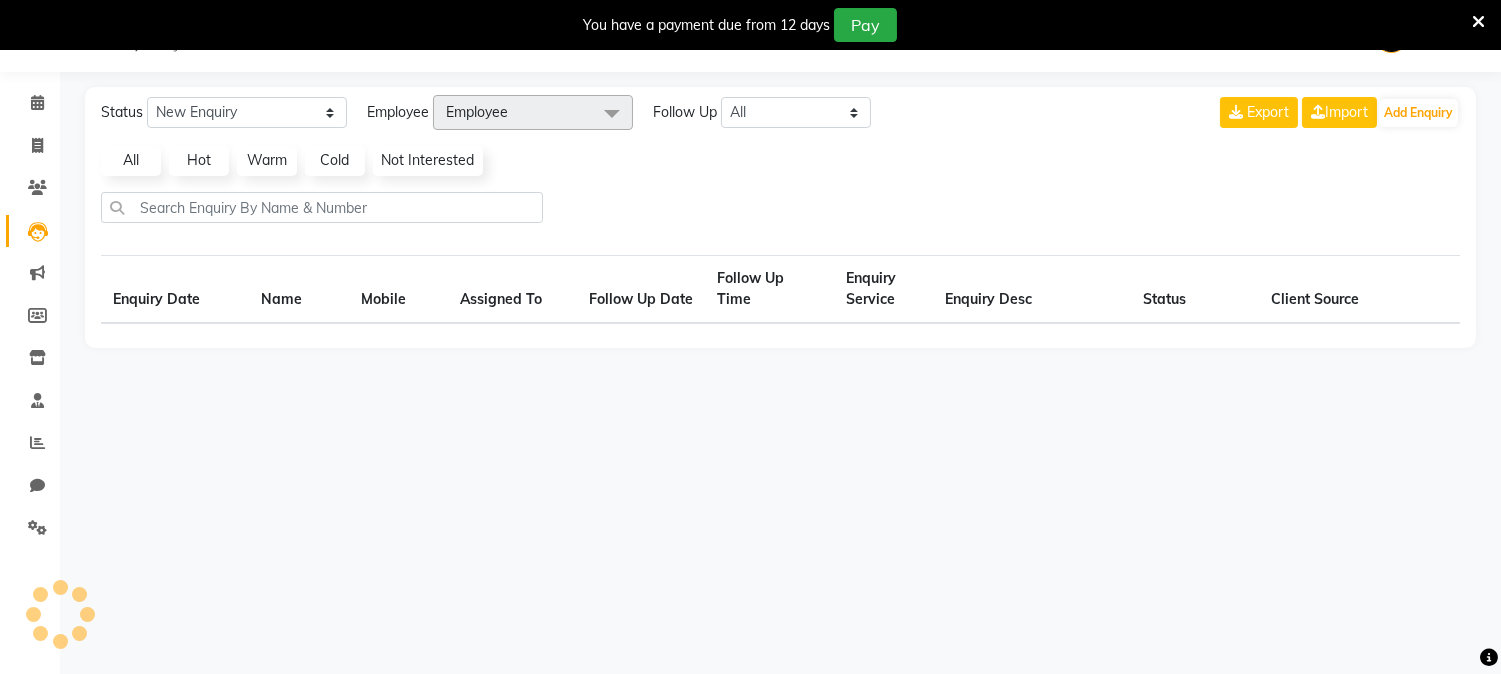 scroll, scrollTop: 50, scrollLeft: 0, axis: vertical 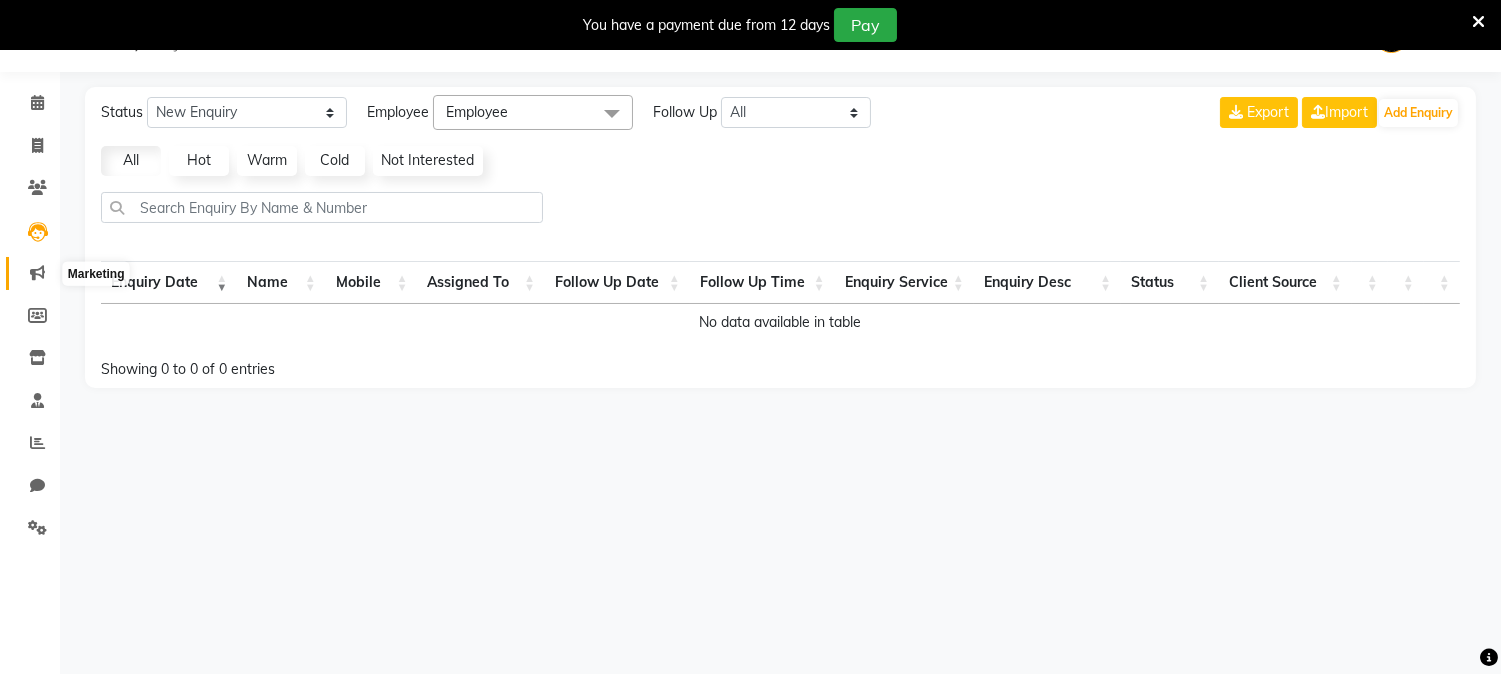 click 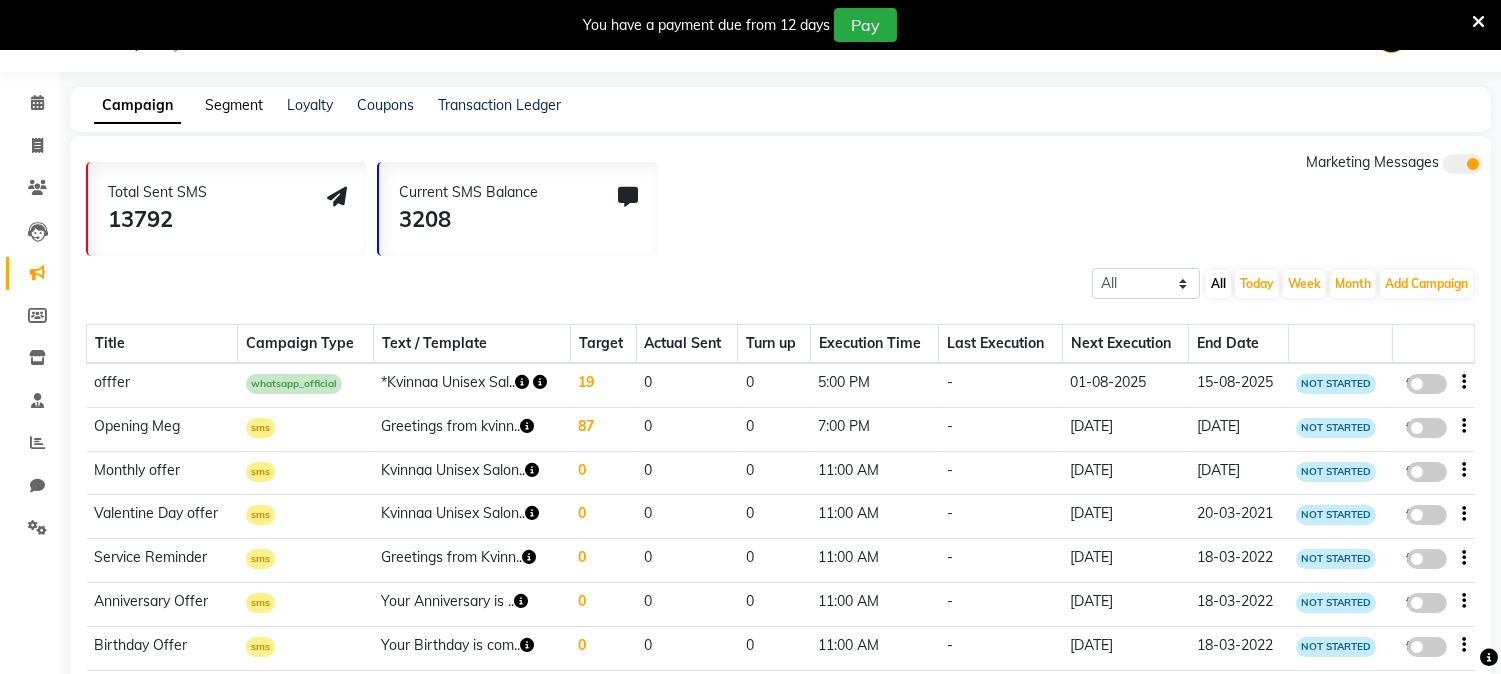 click on "Segment" 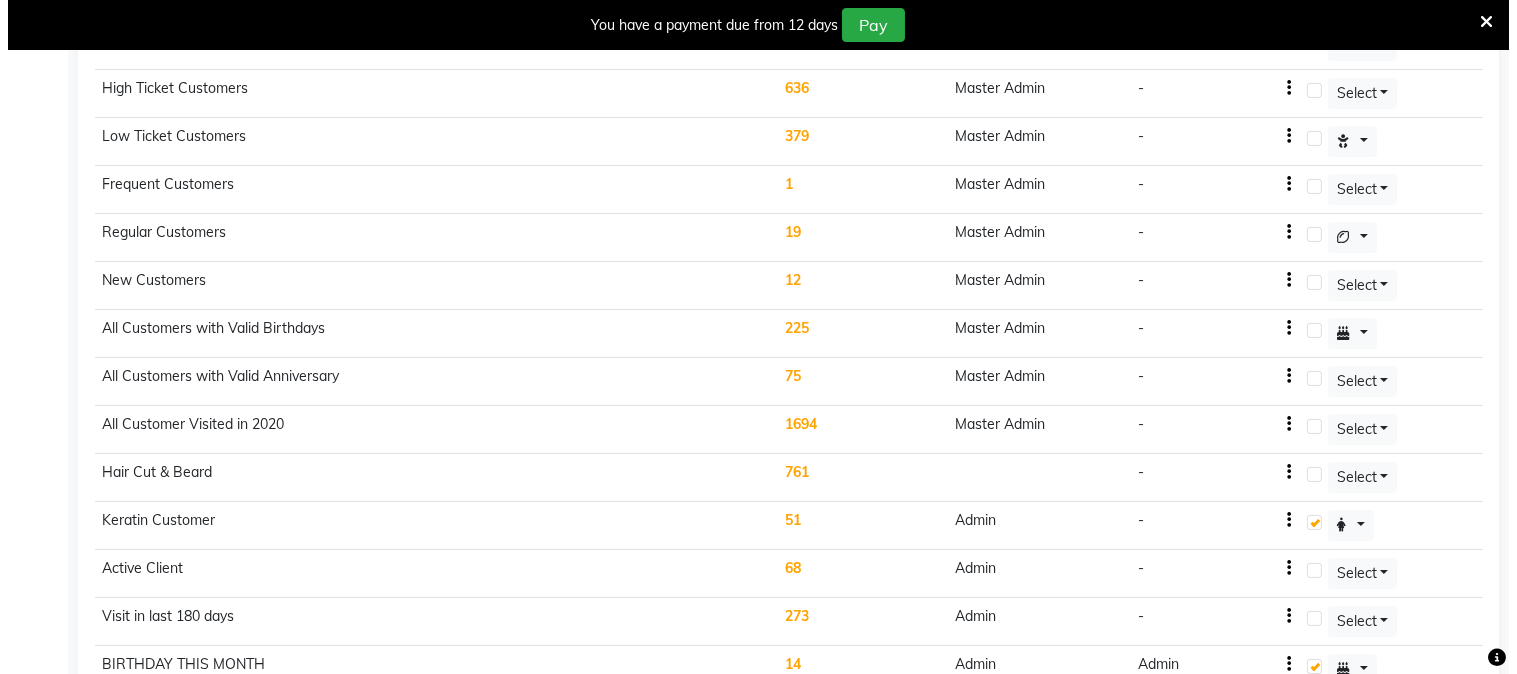 scroll, scrollTop: 447, scrollLeft: 0, axis: vertical 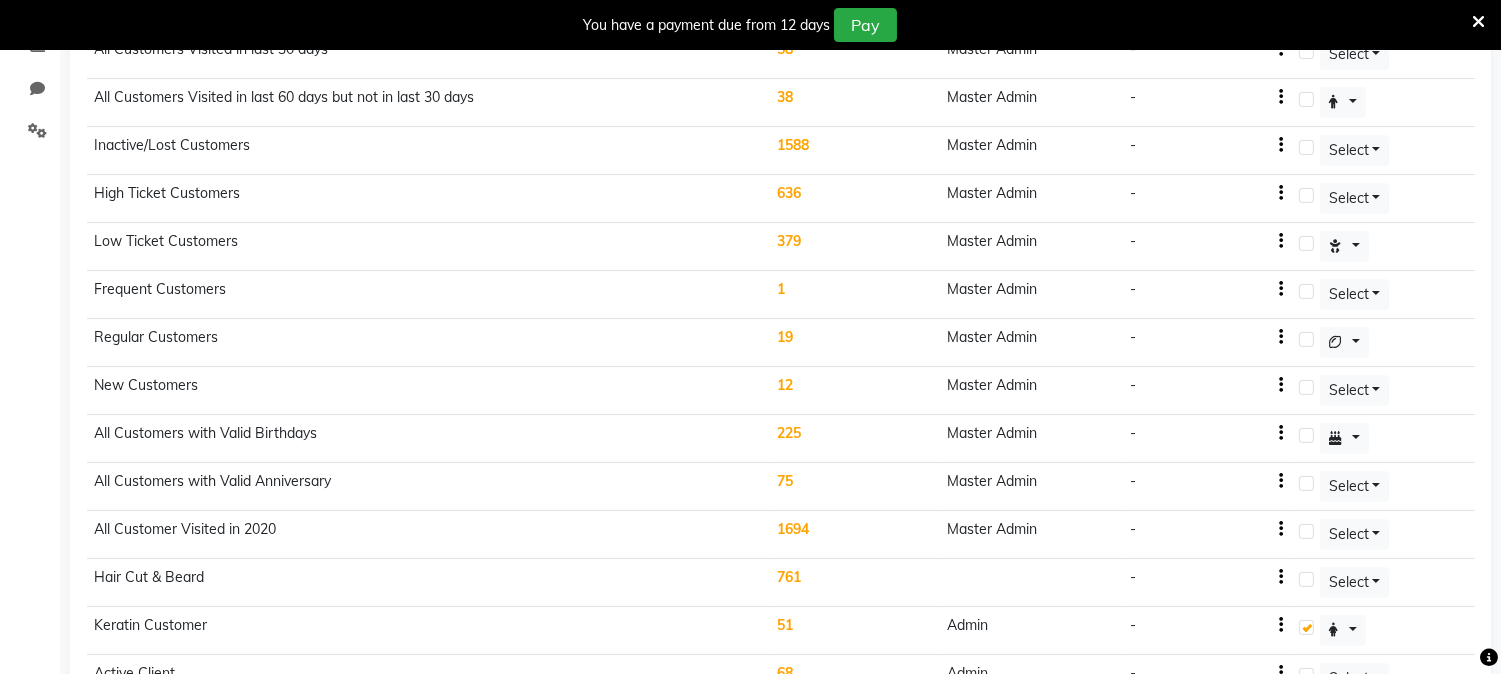 click on "12" 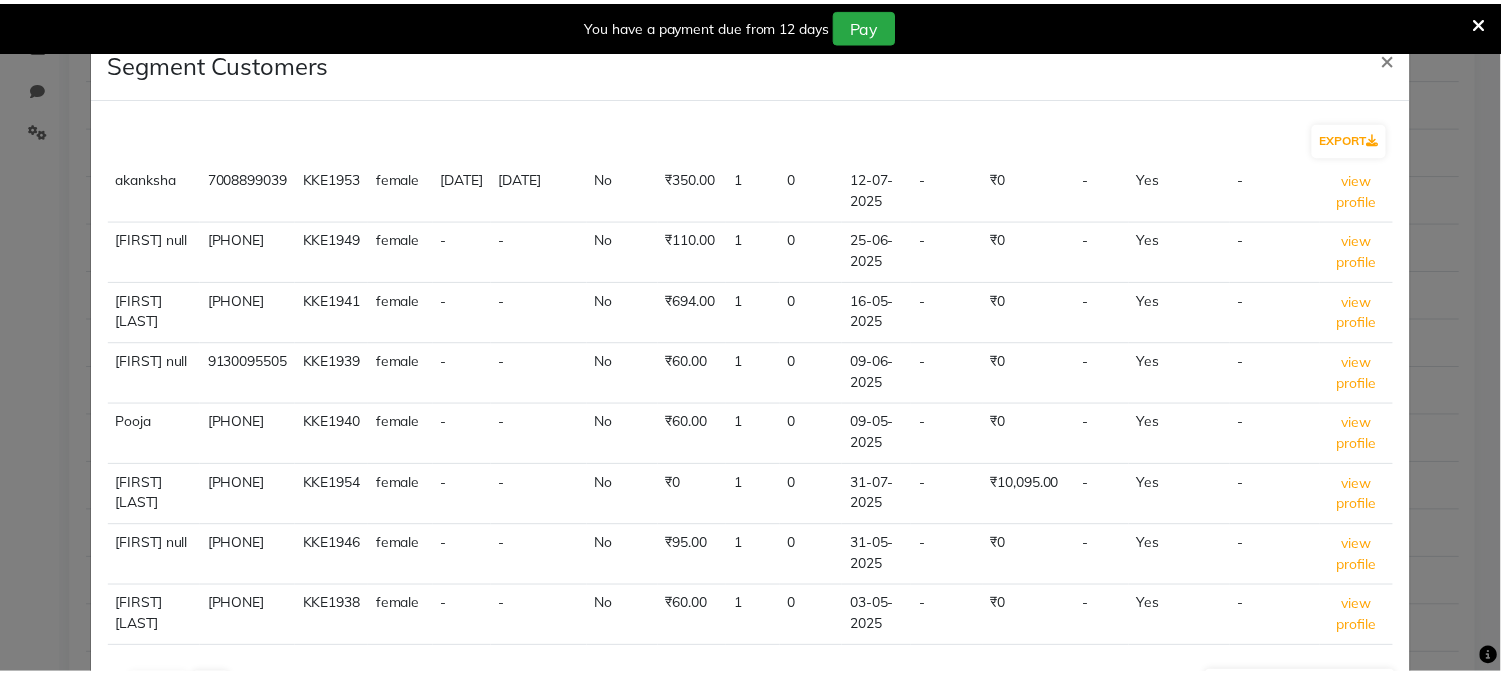 scroll, scrollTop: 0, scrollLeft: 0, axis: both 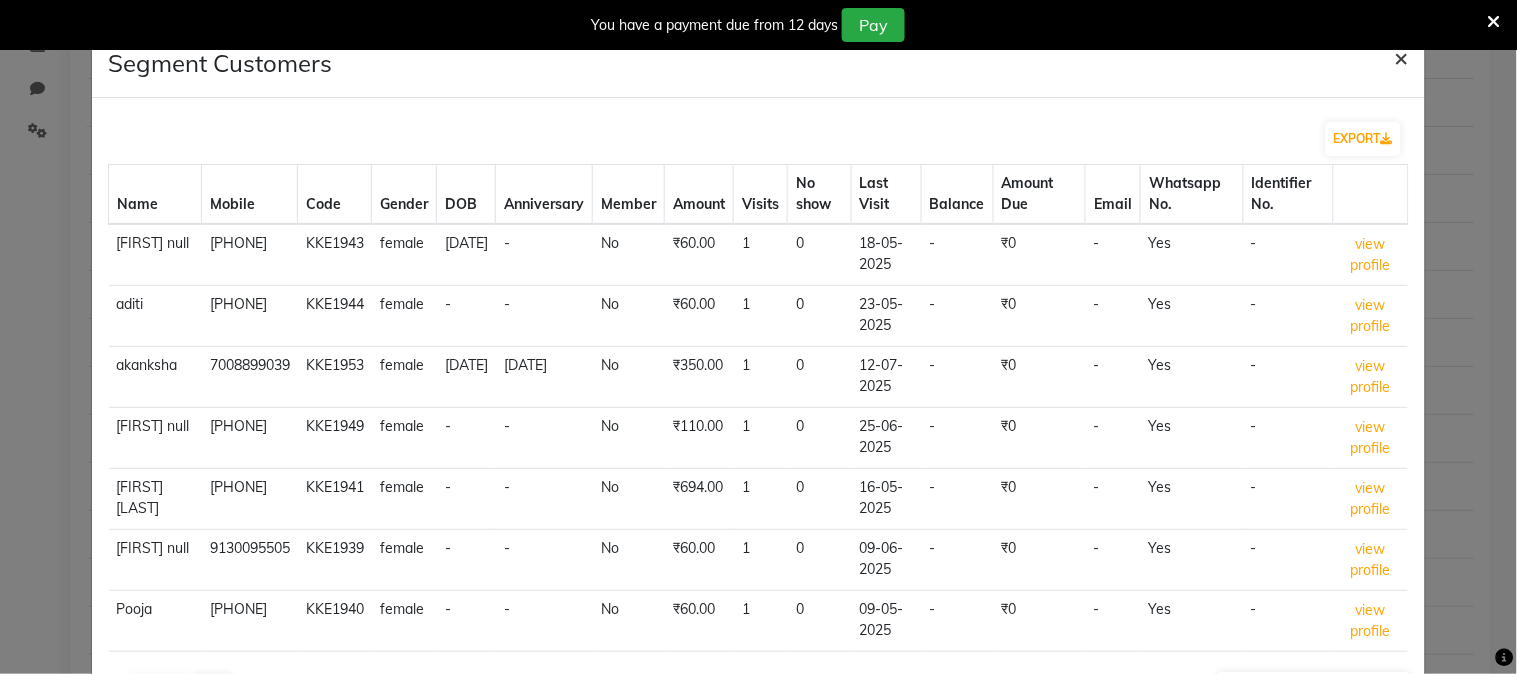 click on "×" 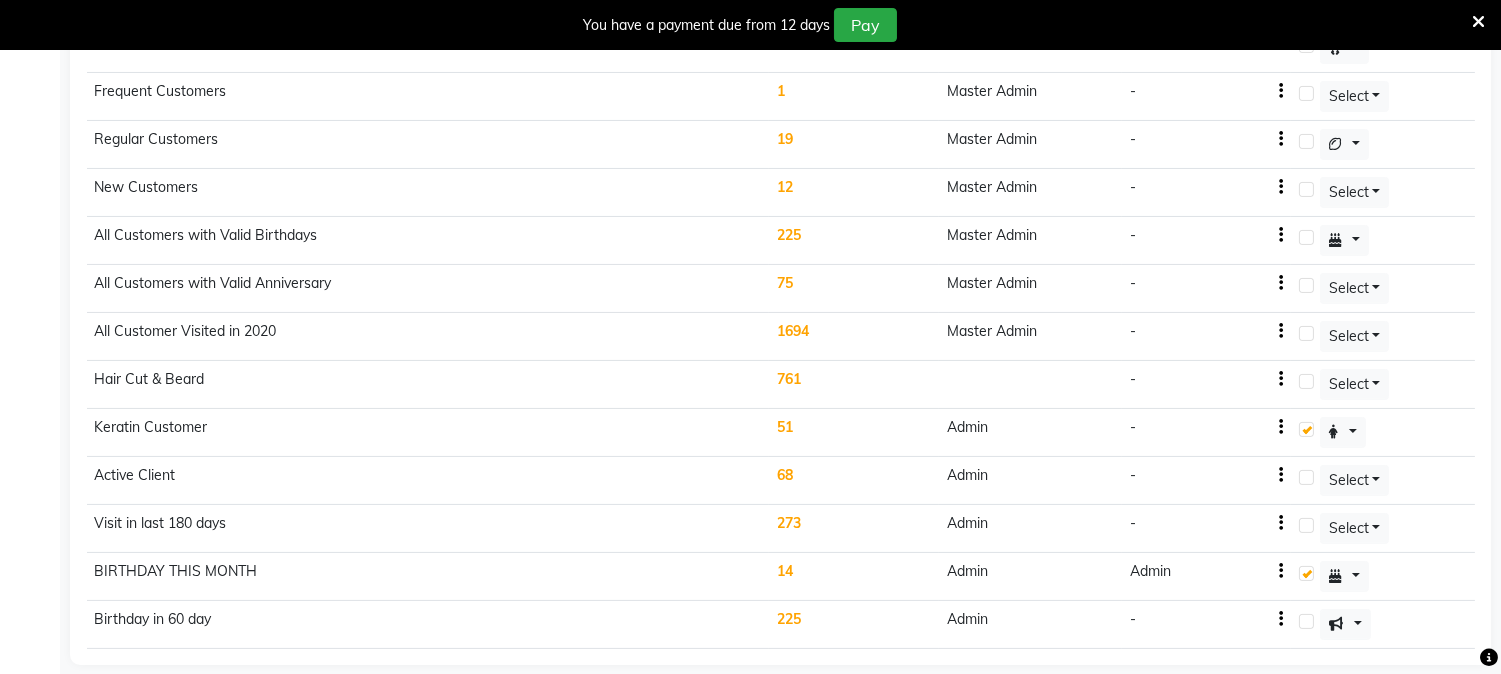 scroll, scrollTop: 670, scrollLeft: 0, axis: vertical 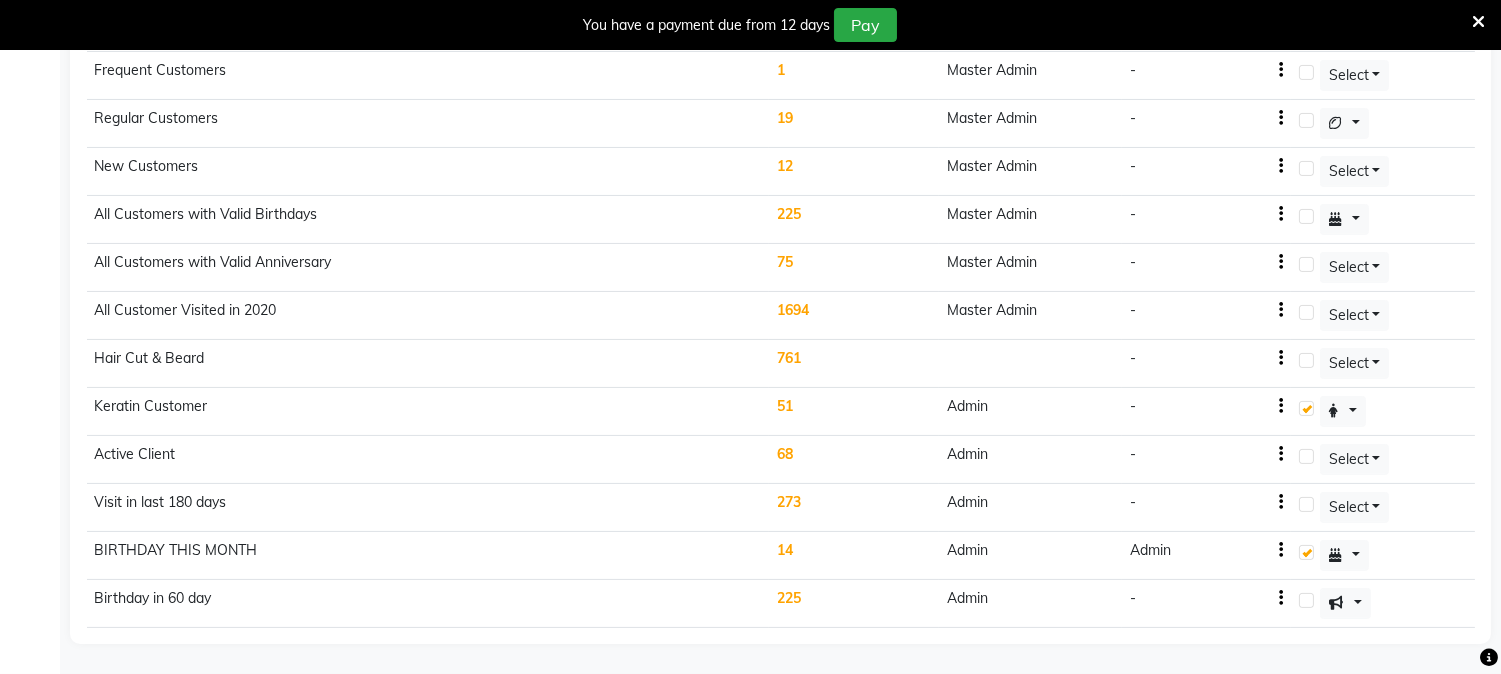 click on "68" 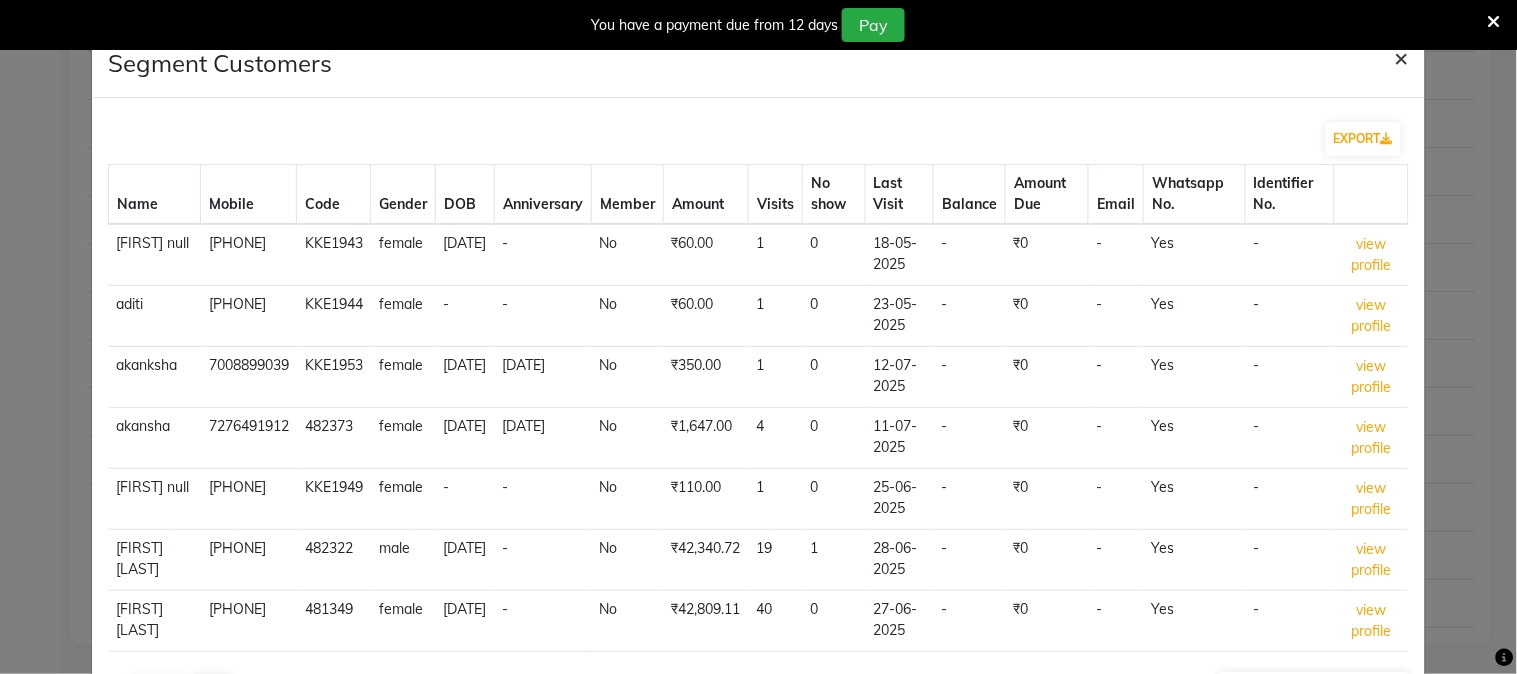 click on "×" 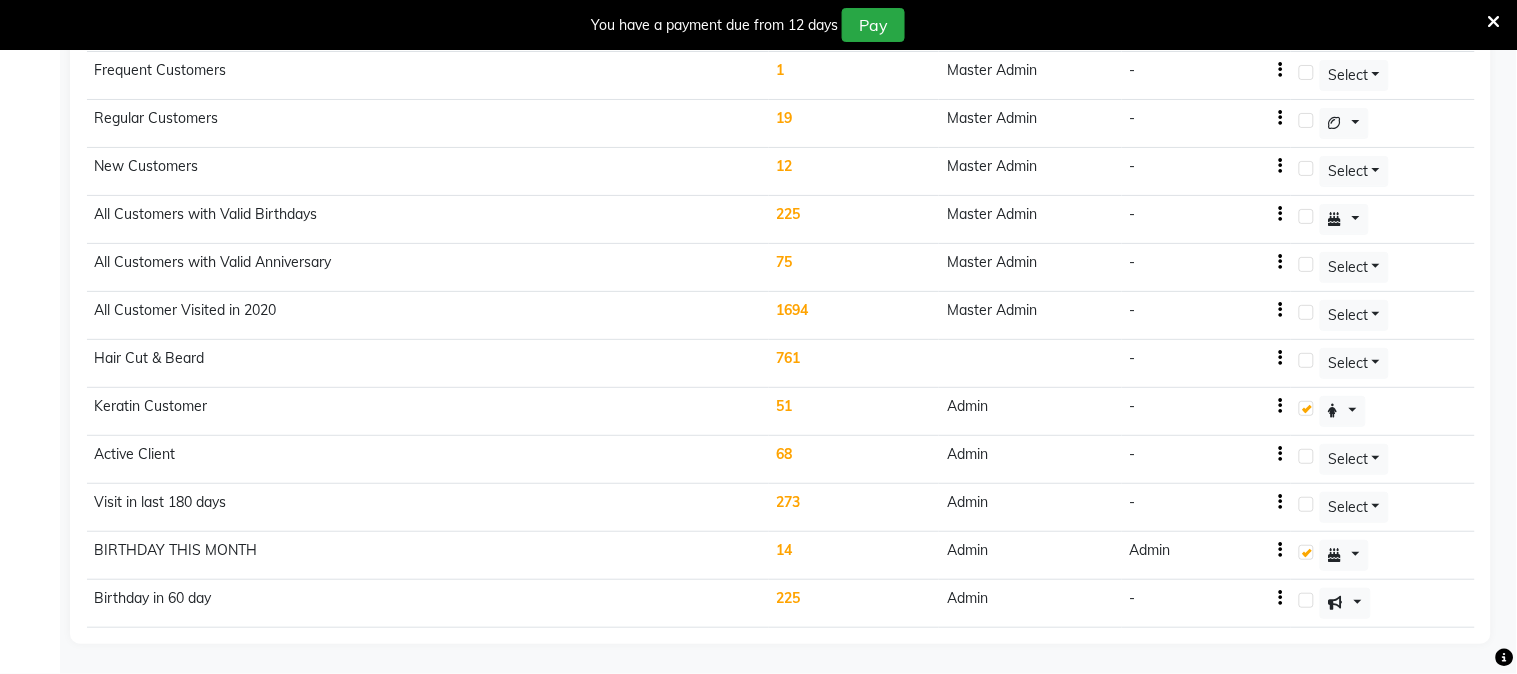 click on "×" 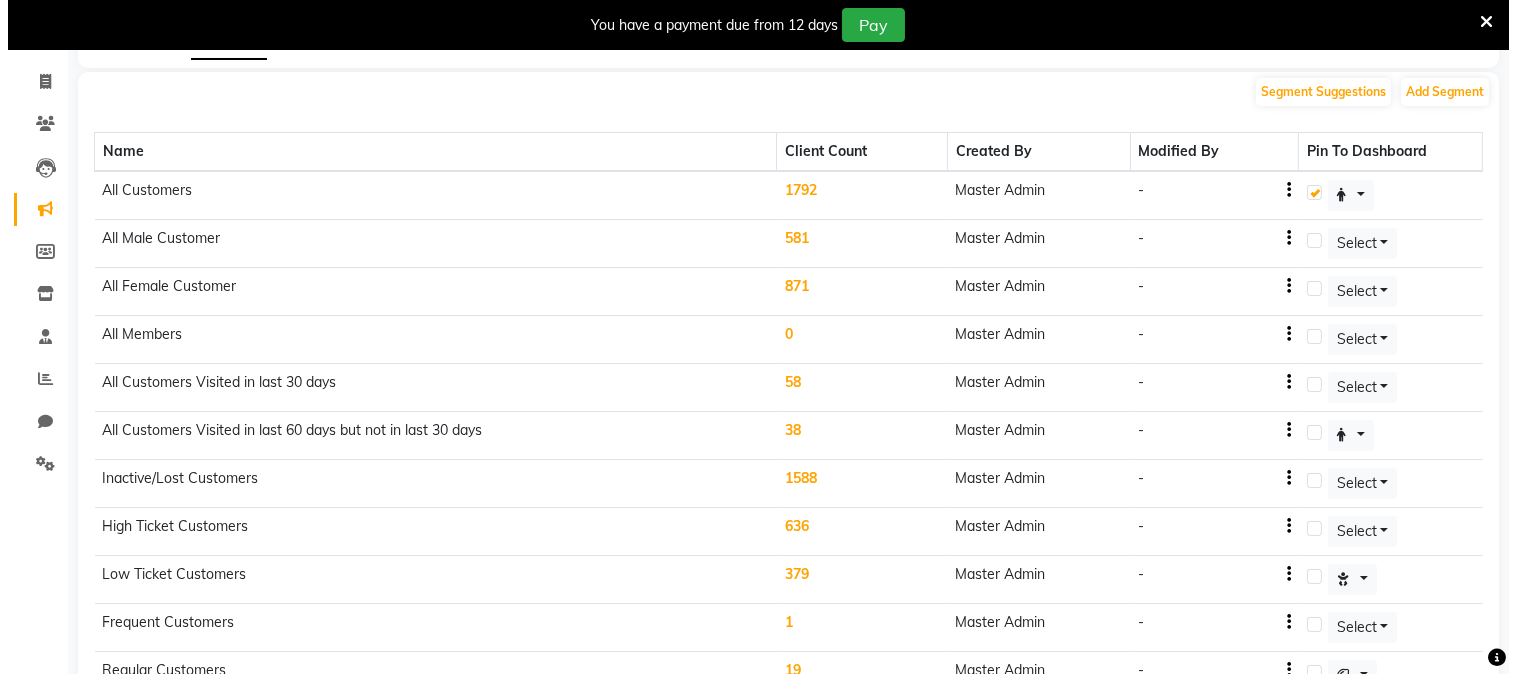 scroll, scrollTop: 0, scrollLeft: 0, axis: both 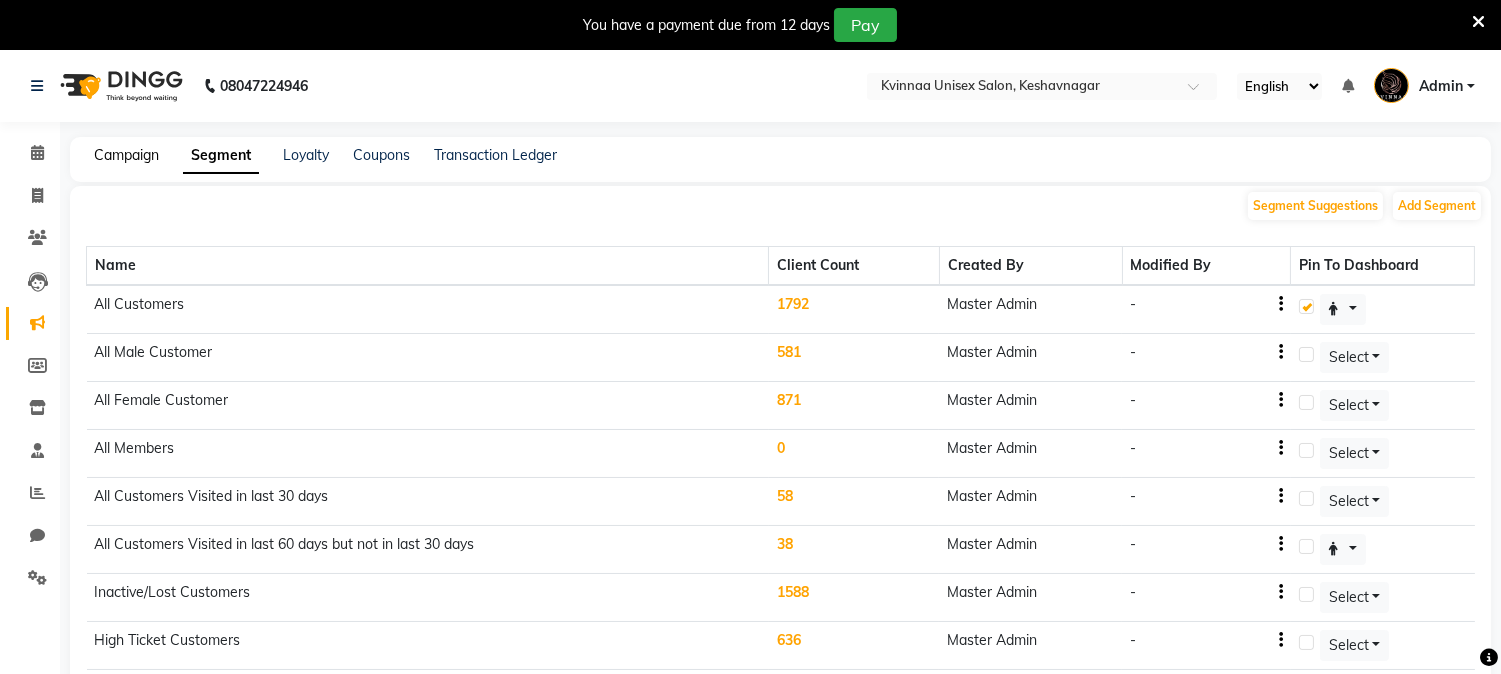 click on "Campaign" 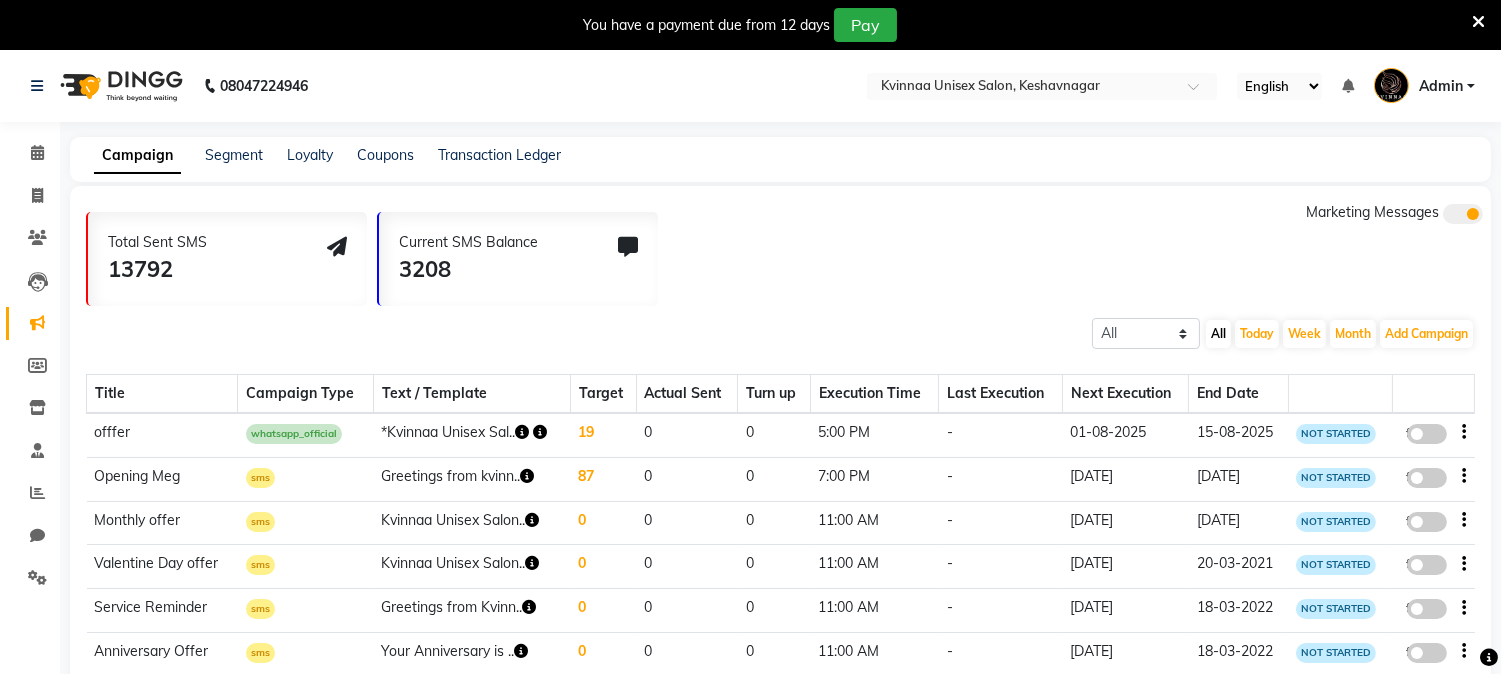 click 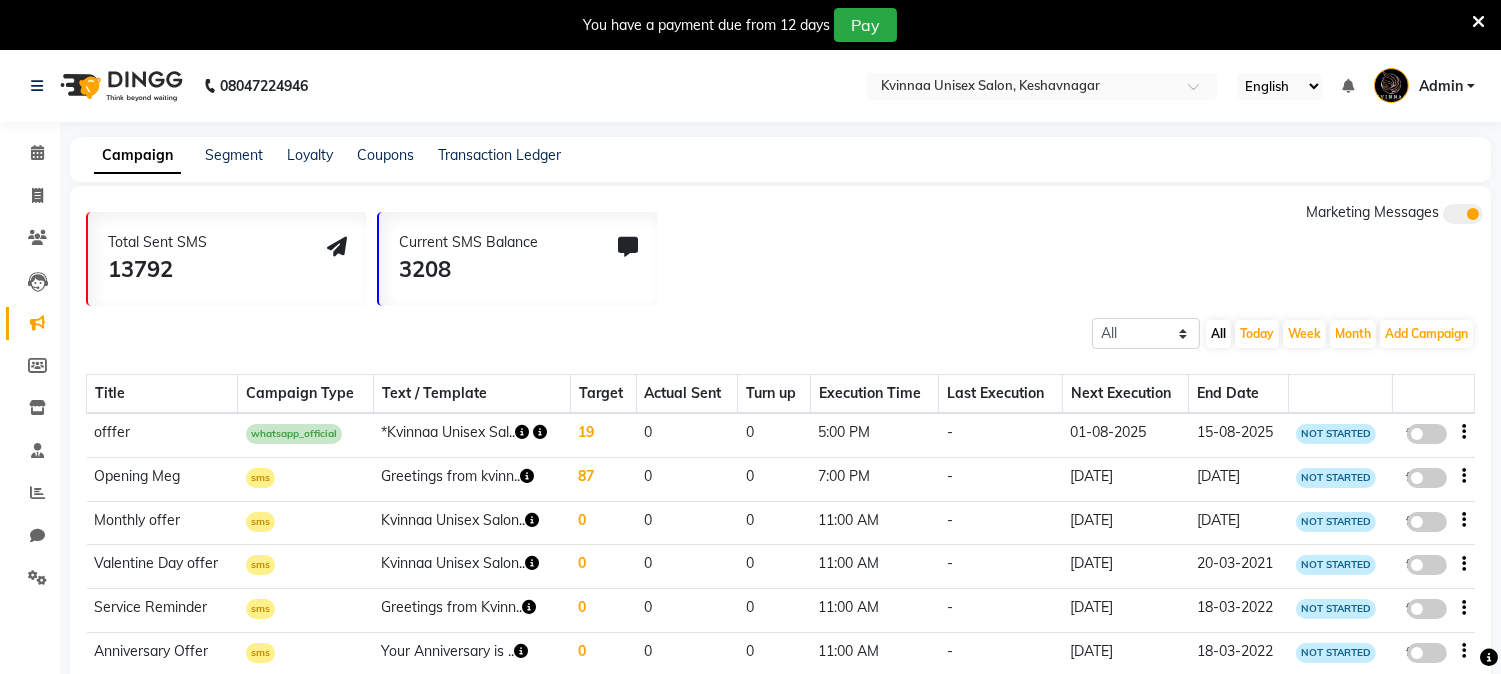 click on "false" 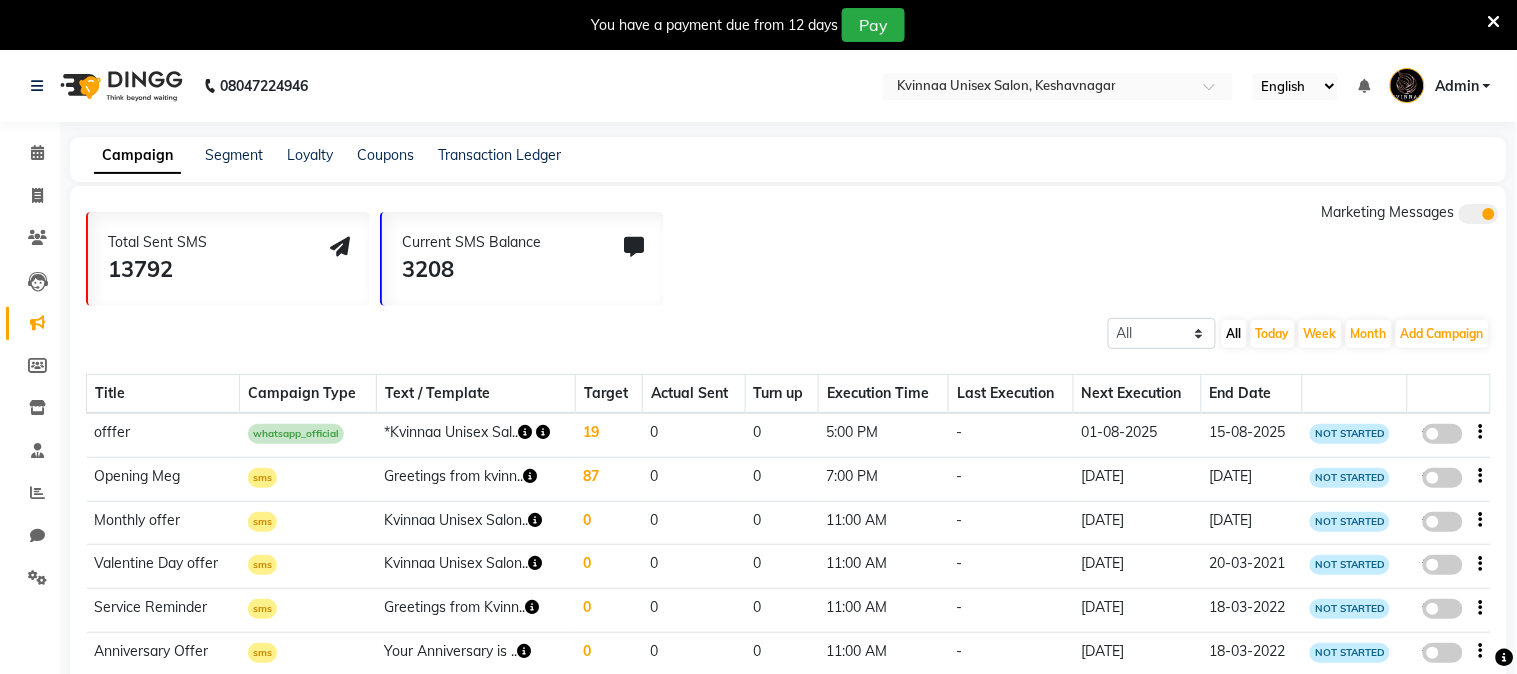 select on "3" 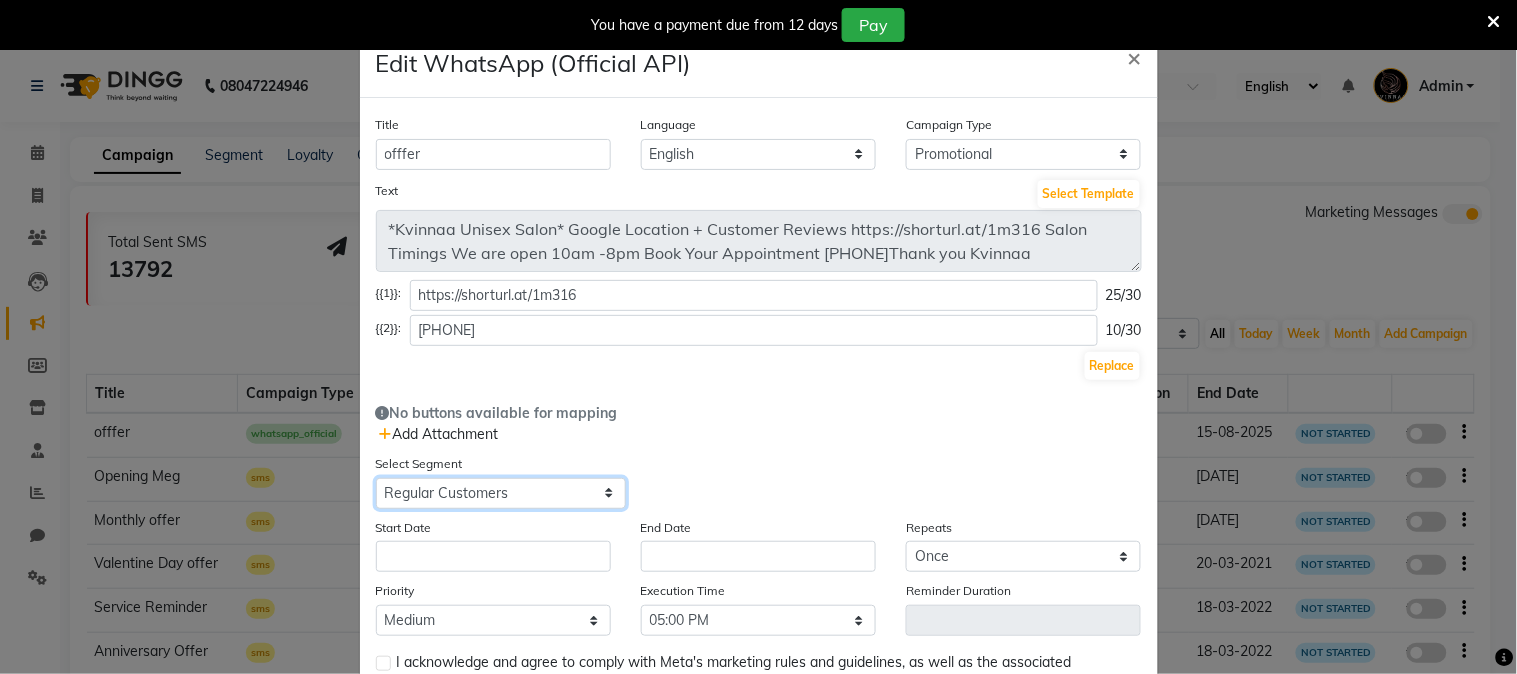 click on "Select All Customers All Male Customer All Female Customer All Members All Customers Visited in last 30 days All Customers Visited in last 60 days but not in last 30 days Inactive/Lost Customers High Ticket Customers Low Ticket Customers Frequent Customers Regular Customers New Customers All Customers with Valid Birthdays All Customers with Valid Anniversary All Customer Visited in 2020 Hair Cut & Beard Keratin Customer Active Client Visit in last 180 days BIRTHDAY THIS MONTH Birthday in 60 day" at bounding box center (501, 493) 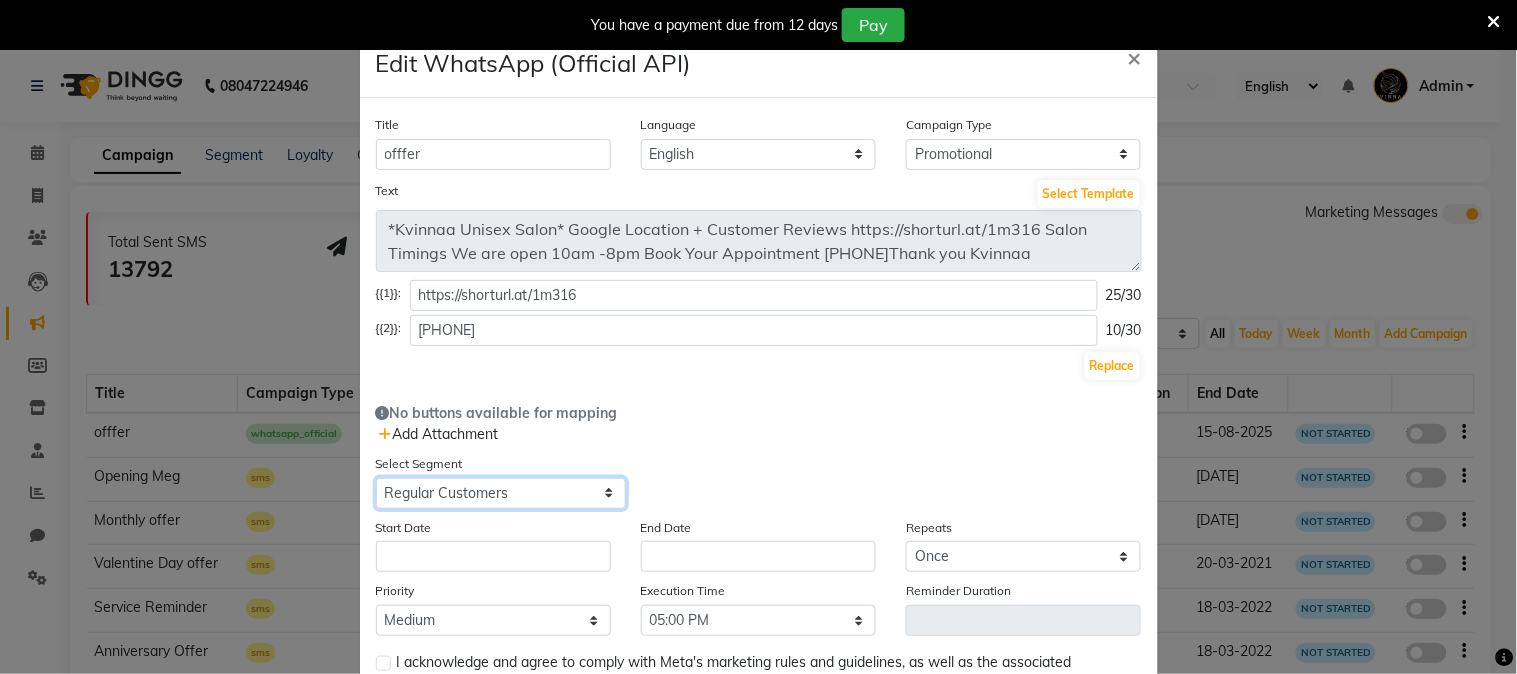 select on "27582" 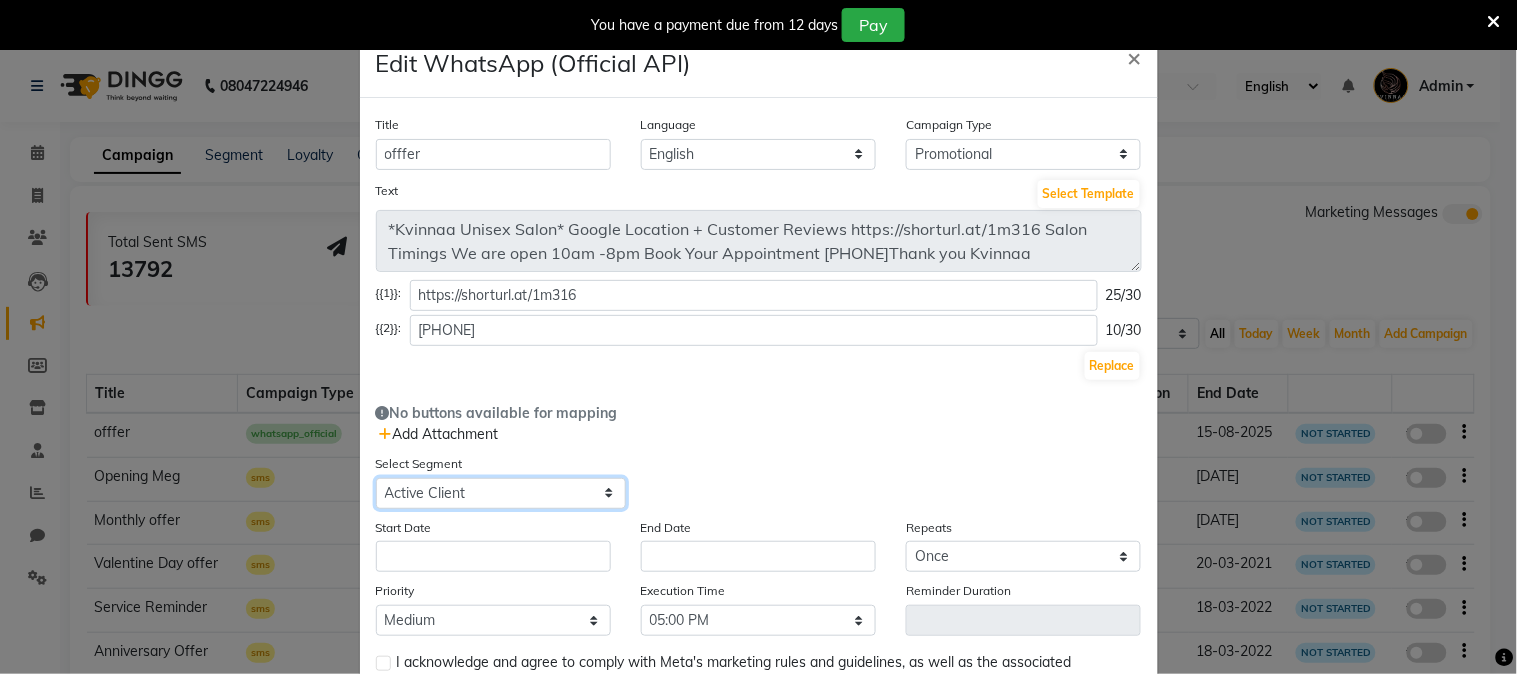 click on "Select All Customers All Male Customer All Female Customer All Members All Customers Visited in last 30 days All Customers Visited in last 60 days but not in last 30 days Inactive/Lost Customers High Ticket Customers Low Ticket Customers Frequent Customers Regular Customers New Customers All Customers with Valid Birthdays All Customers with Valid Anniversary All Customer Visited in 2020 Hair Cut & Beard Keratin Customer Active Client Visit in last 180 days BIRTHDAY THIS MONTH Birthday in 60 day" at bounding box center [501, 493] 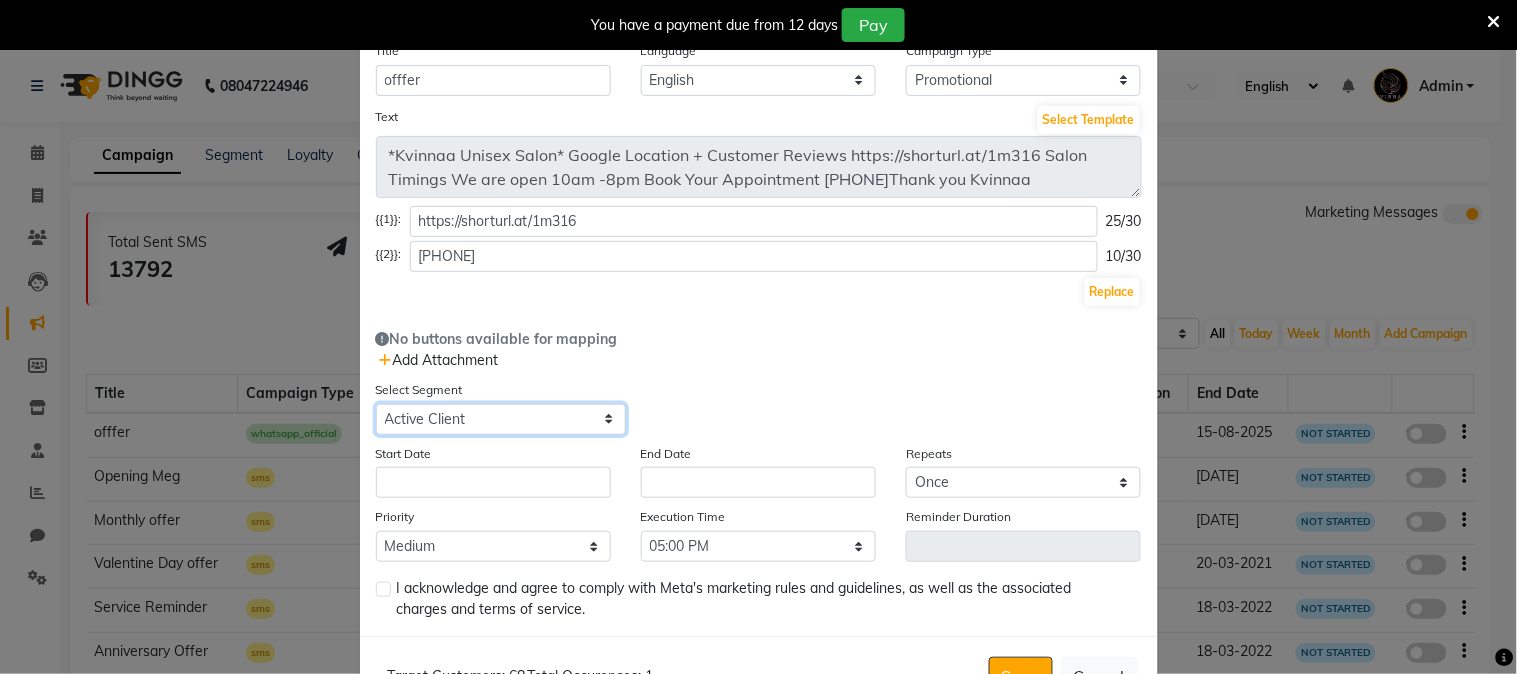 scroll, scrollTop: 145, scrollLeft: 0, axis: vertical 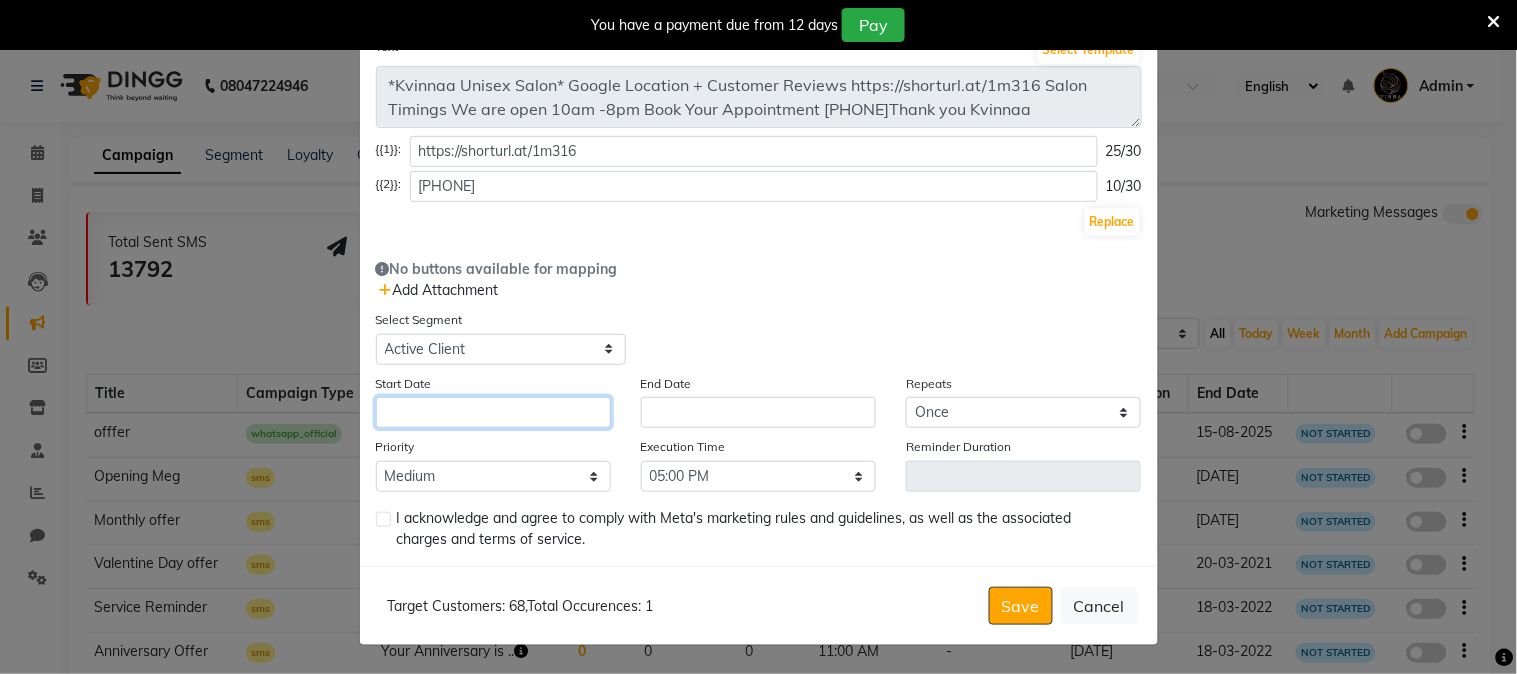 click 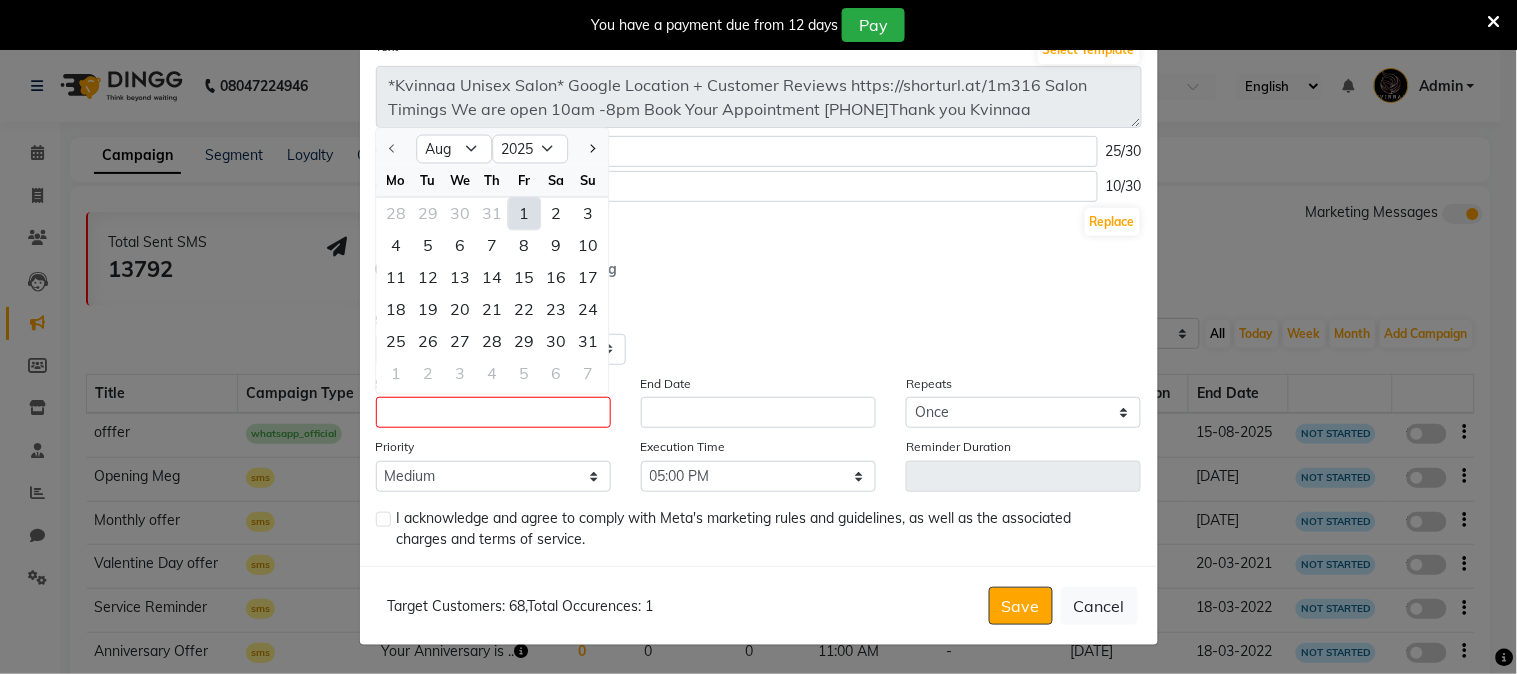 click on "1" 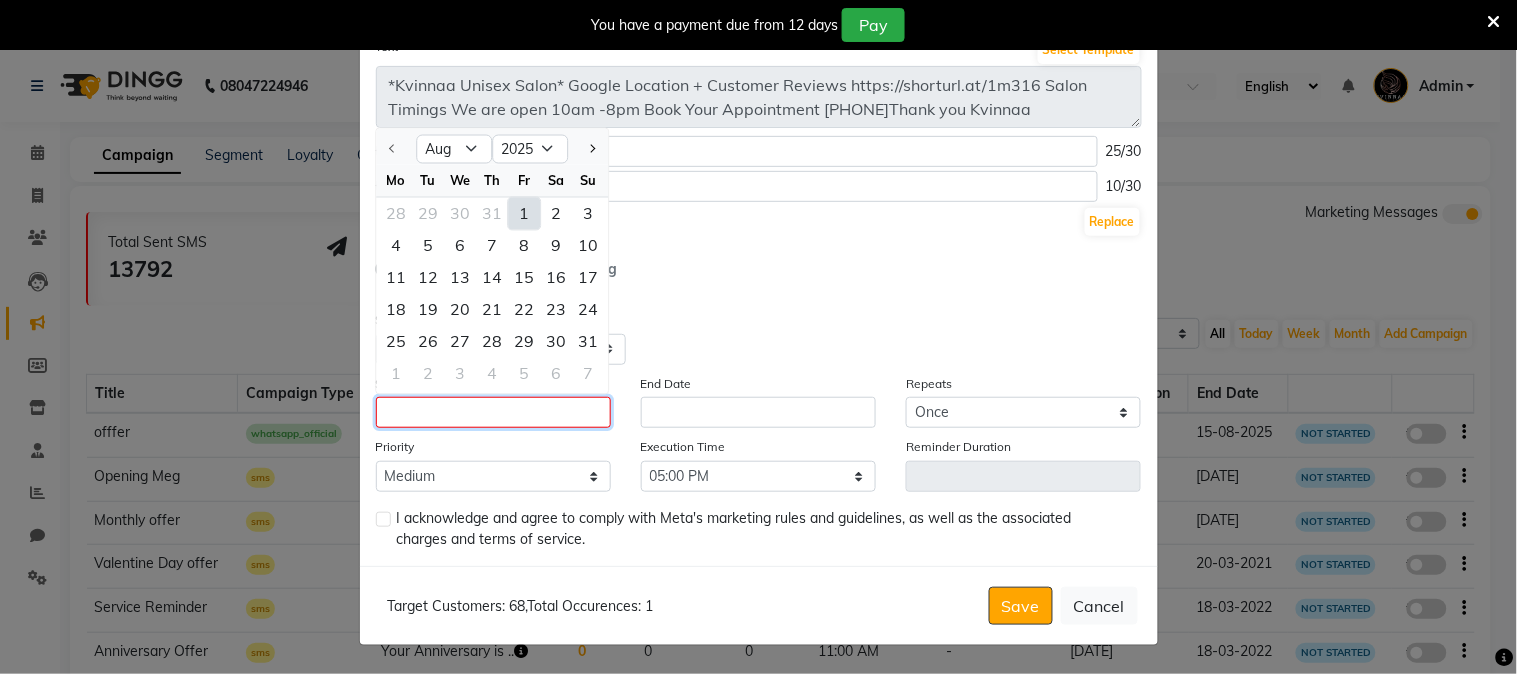 type on "01-08-2025" 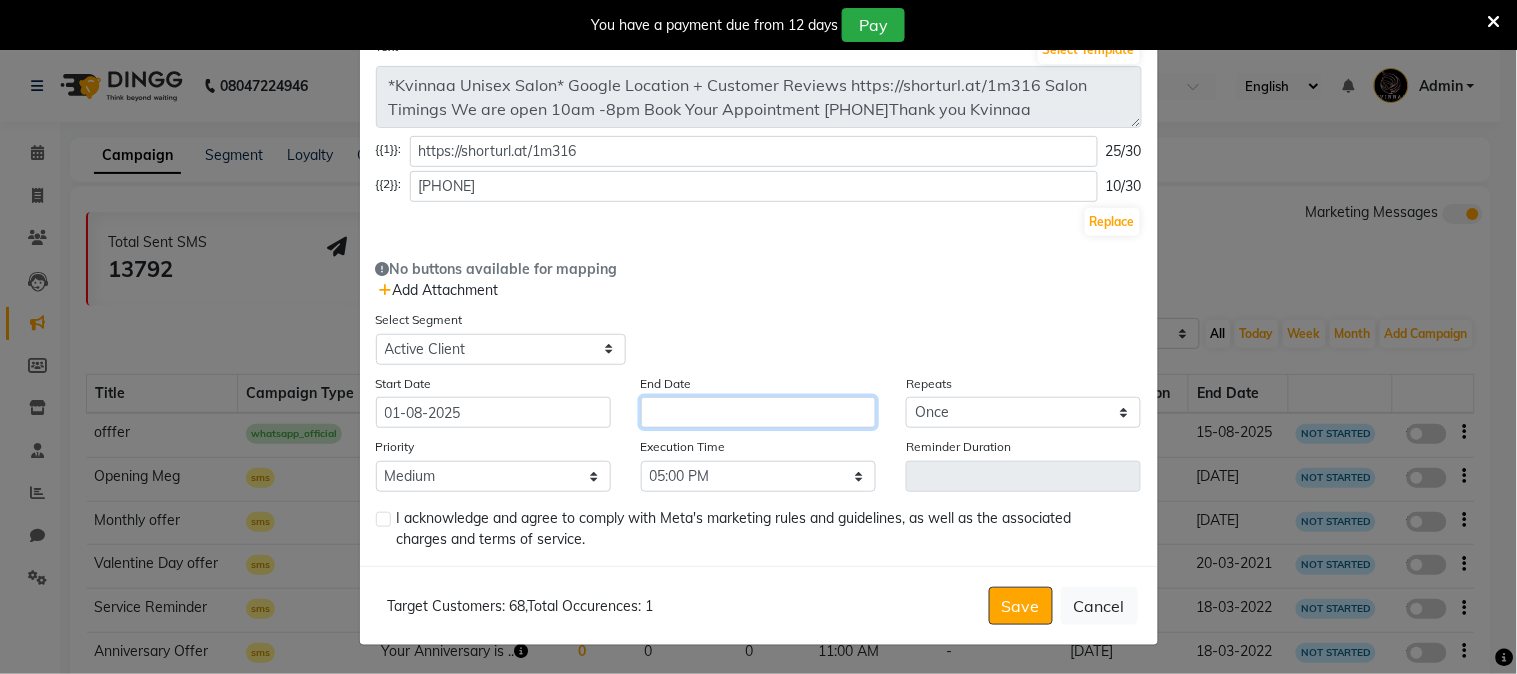 click 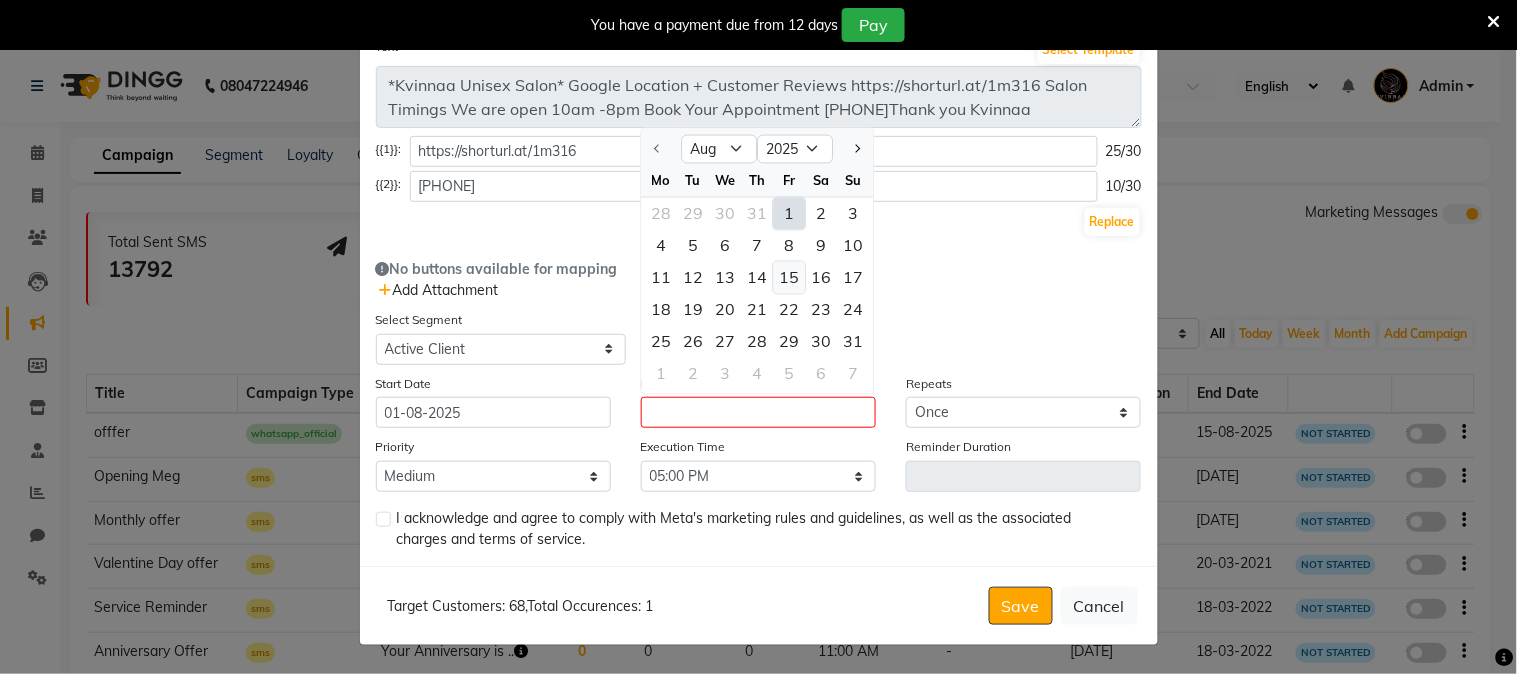 click on "15" 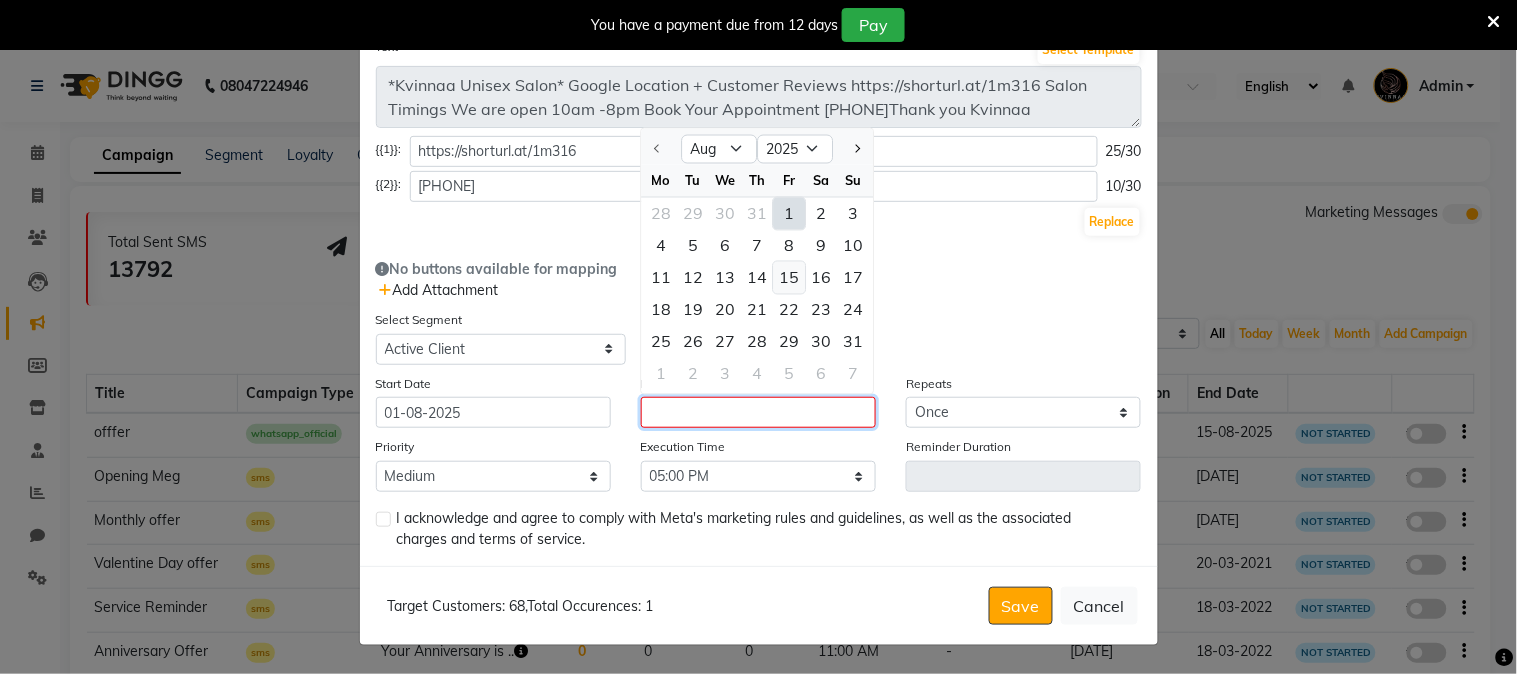 type on "15-08-2025" 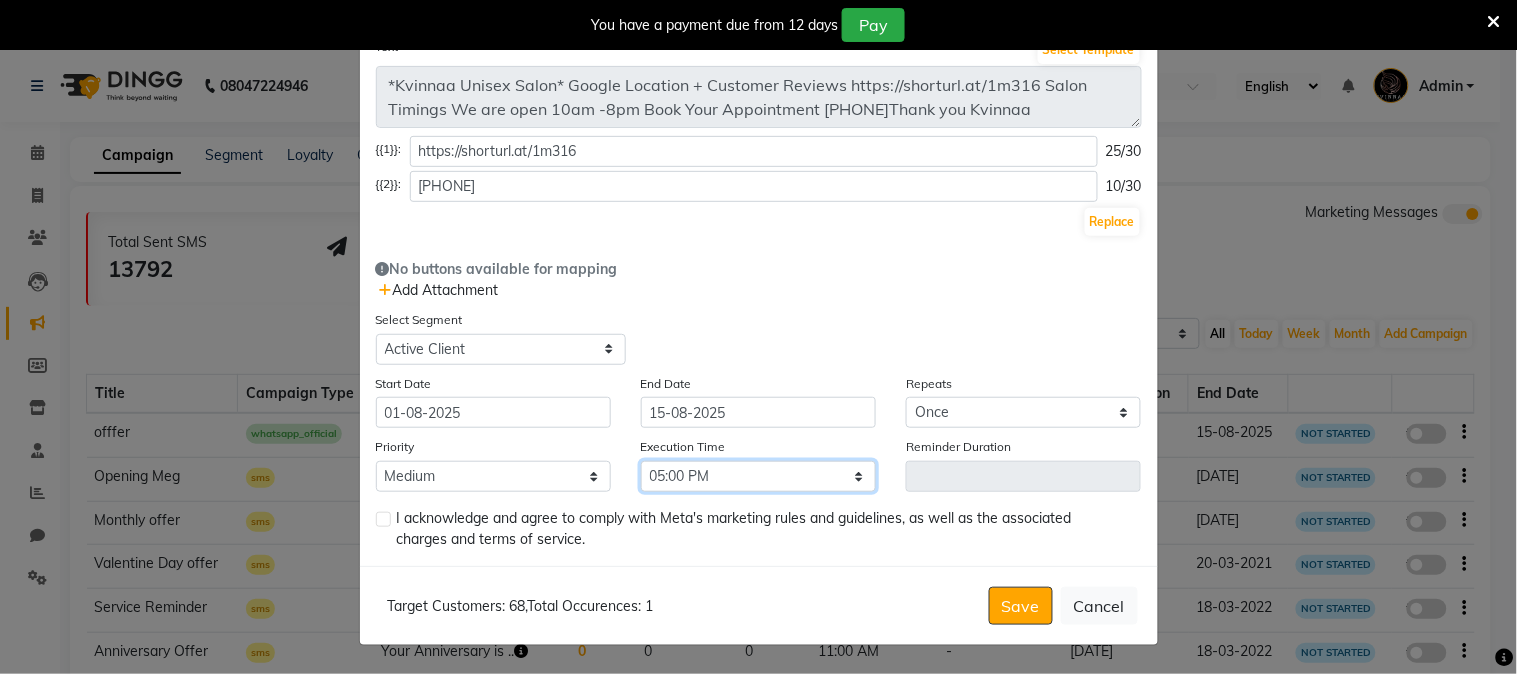 click on "Select 09:00 AM 09:15 AM 09:30 AM 09:45 AM 10:00 AM 10:15 AM 10:30 AM 10:45 AM 11:00 AM 11:15 AM 11:30 AM 11:45 AM 12:00 PM 12:15 PM 12:30 PM 12:45 PM 01:00 PM 01:15 PM 01:30 PM 01:45 PM 02:00 PM 02:15 PM 02:30 PM 02:45 PM 03:00 PM 03:15 PM 03:30 PM 03:45 PM 04:00 PM 04:15 PM 04:30 PM 04:45 PM 05:00 PM 05:15 PM 05:30 PM 05:45 PM 06:00 PM 06:15 PM 06:30 PM 06:45 PM 07:00 PM 07:15 PM 07:30 PM 07:45 PM 08:00 PM 08:15 PM 08:30 PM 08:45 PM 09:00 PM 09:15 PM 09:30 PM 09:45 PM" at bounding box center [758, 476] 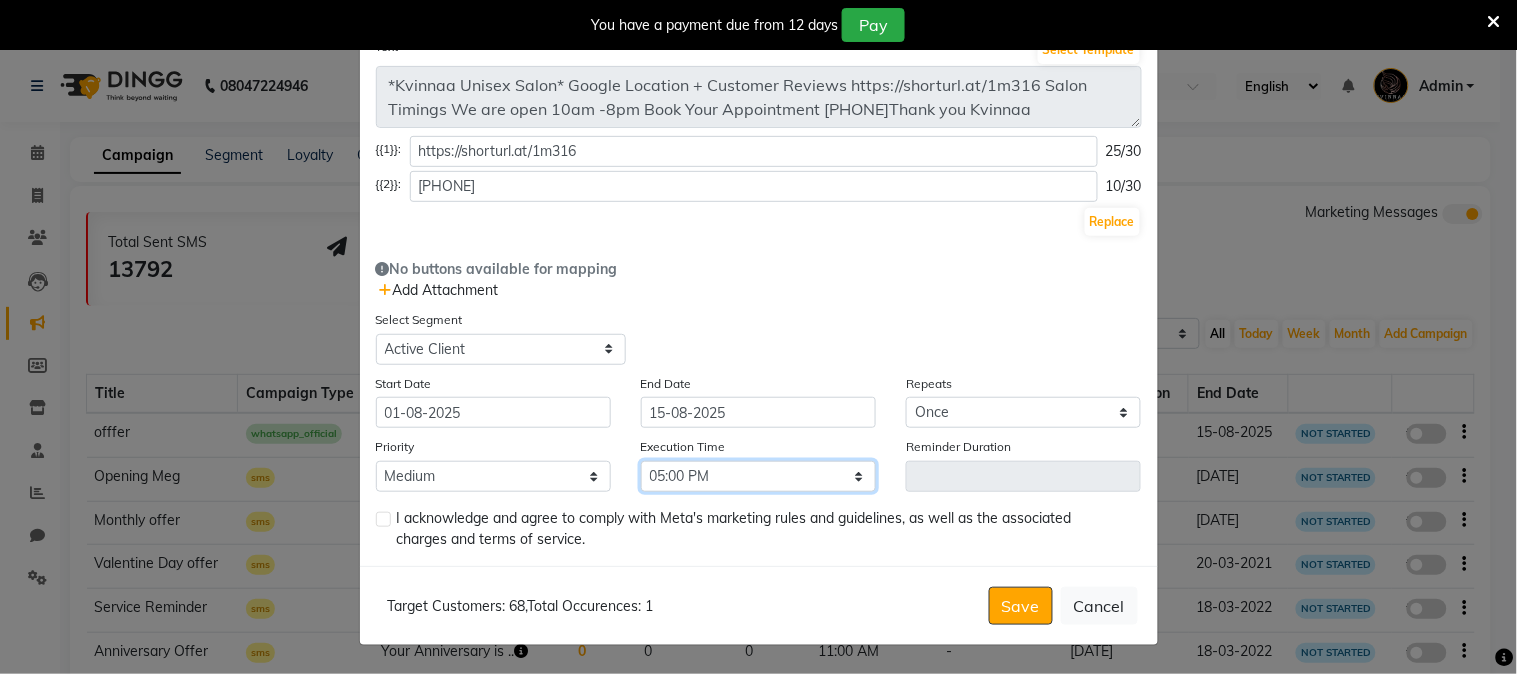 select on "975" 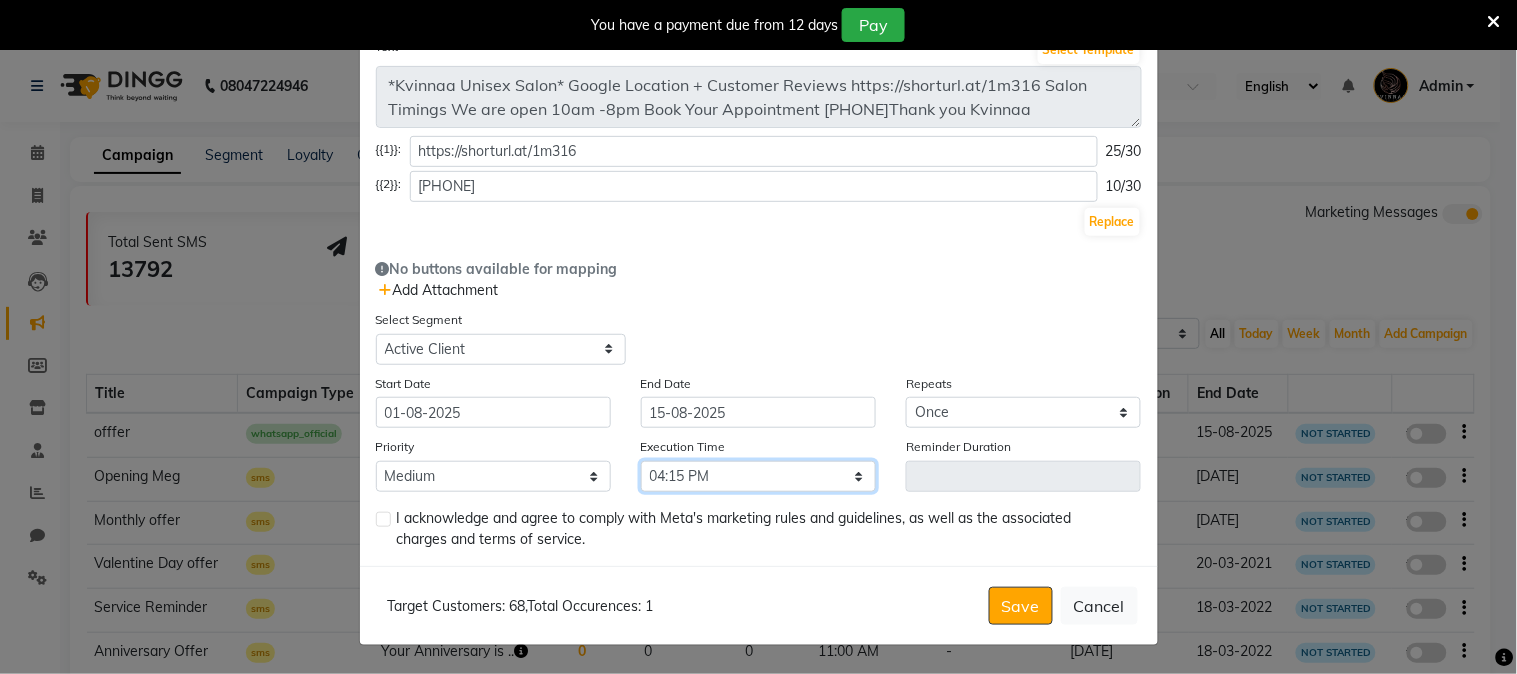 click on "Select 09:00 AM 09:15 AM 09:30 AM 09:45 AM 10:00 AM 10:15 AM 10:30 AM 10:45 AM 11:00 AM 11:15 AM 11:30 AM 11:45 AM 12:00 PM 12:15 PM 12:30 PM 12:45 PM 01:00 PM 01:15 PM 01:30 PM 01:45 PM 02:00 PM 02:15 PM 02:30 PM 02:45 PM 03:00 PM 03:15 PM 03:30 PM 03:45 PM 04:00 PM 04:15 PM 04:30 PM 04:45 PM 05:00 PM 05:15 PM 05:30 PM 05:45 PM 06:00 PM 06:15 PM 06:30 PM 06:45 PM 07:00 PM 07:15 PM 07:30 PM 07:45 PM 08:00 PM 08:15 PM 08:30 PM 08:45 PM 09:00 PM 09:15 PM 09:30 PM 09:45 PM" at bounding box center (758, 476) 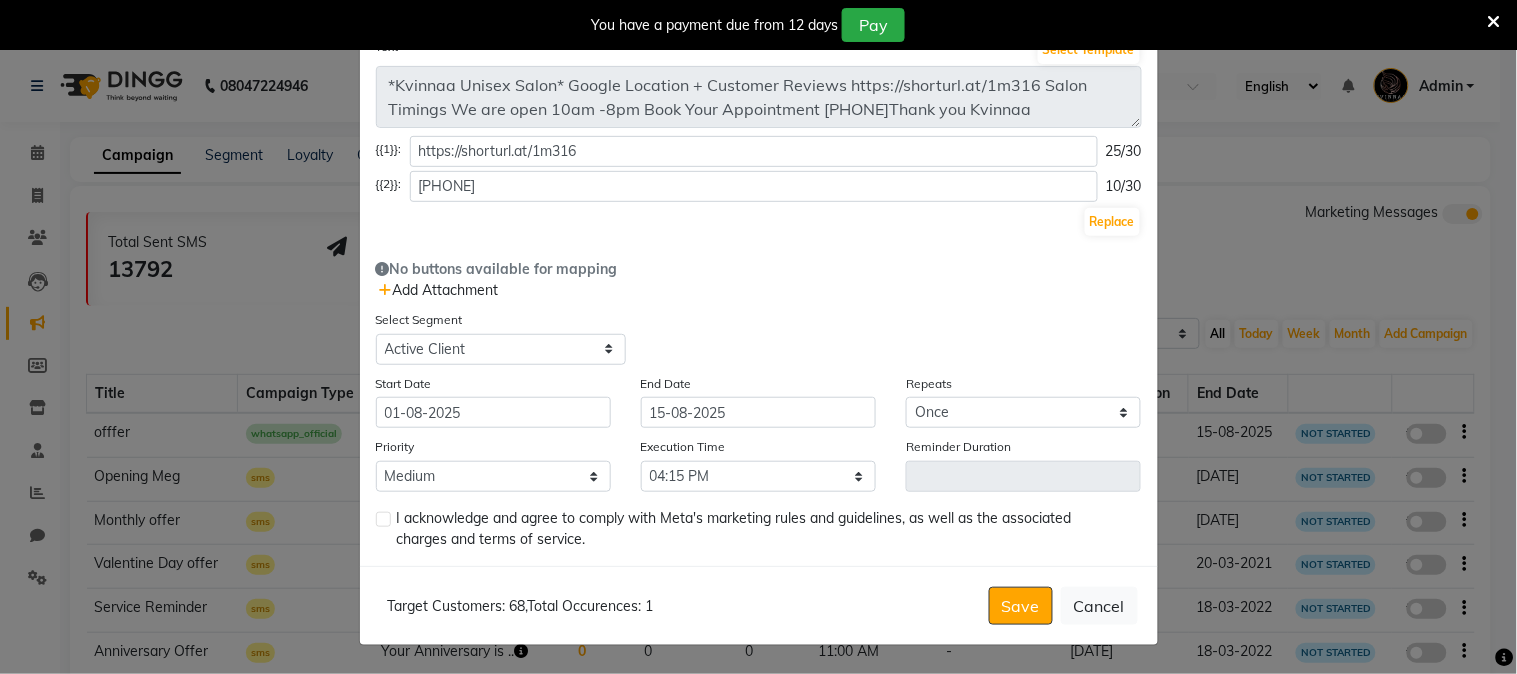 click 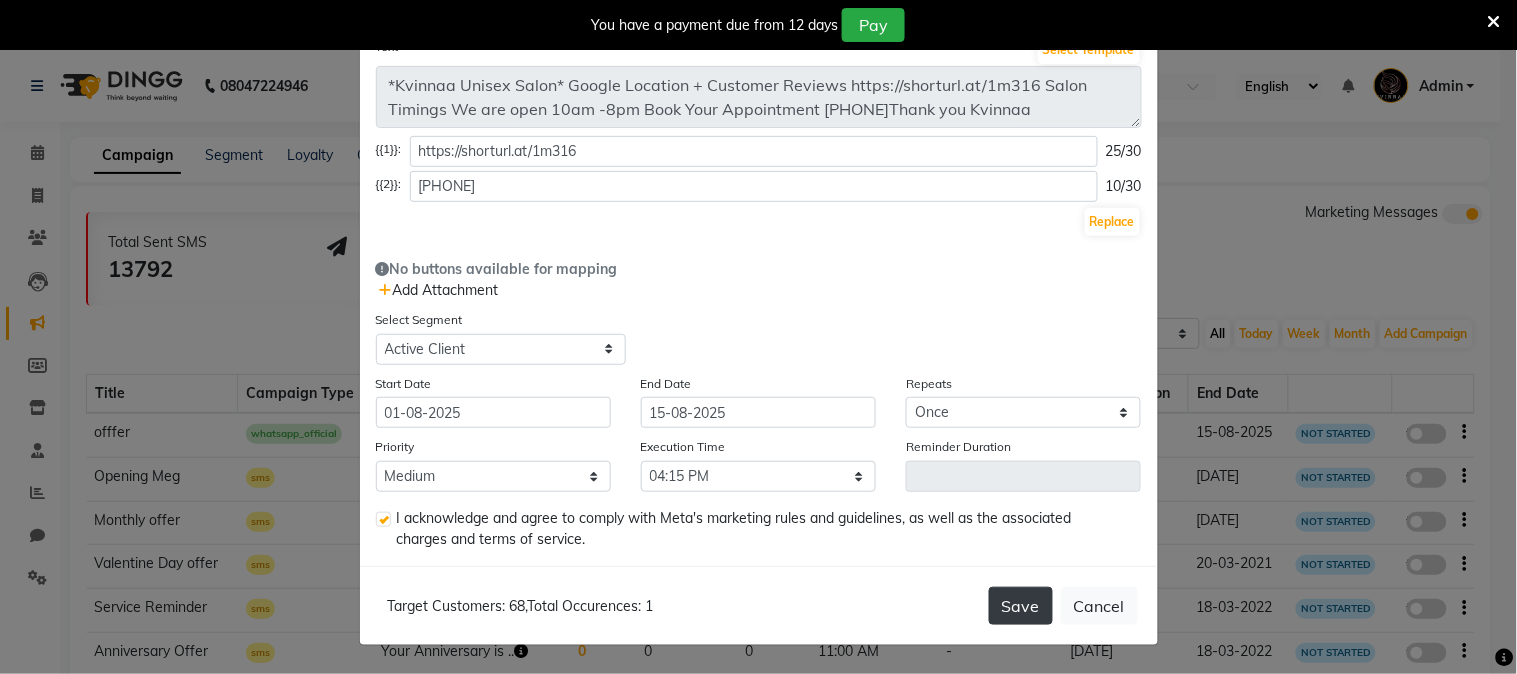 click on "Save" 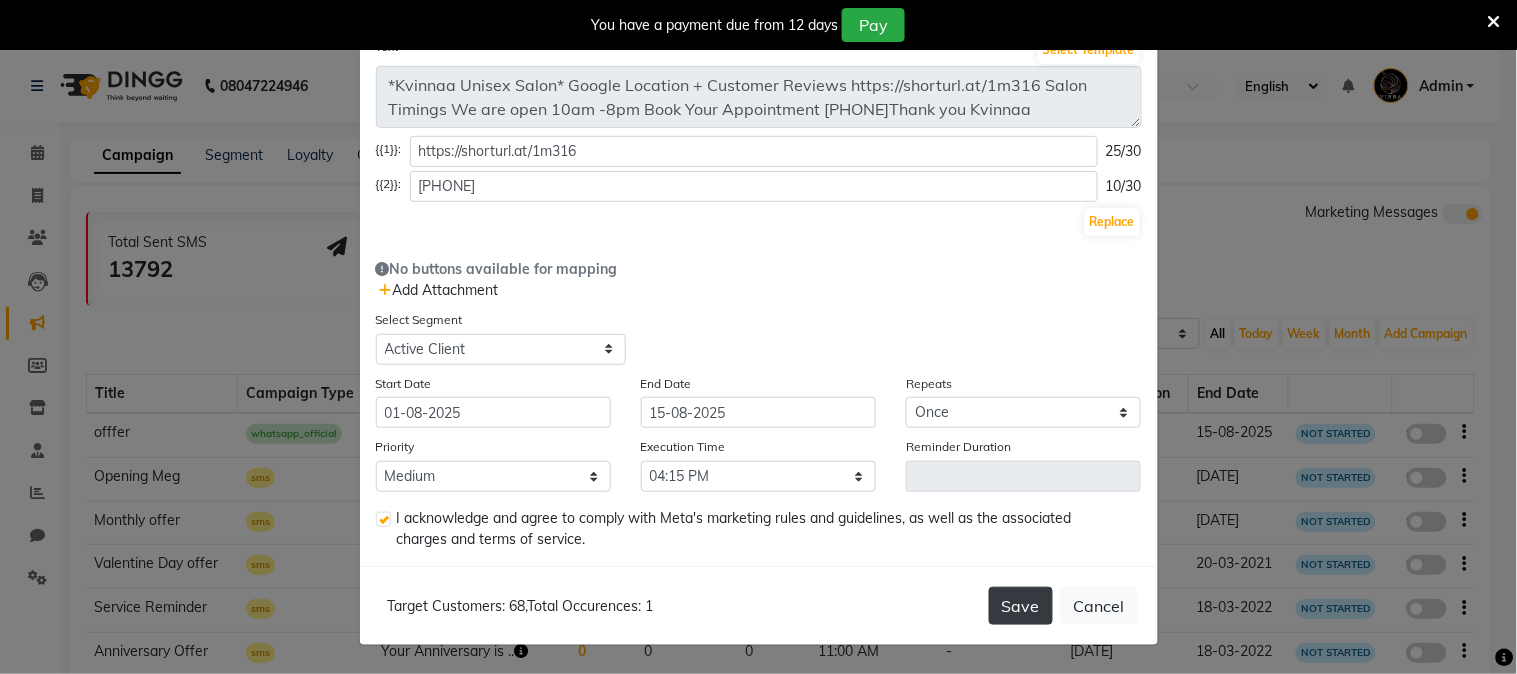 click on "Save" 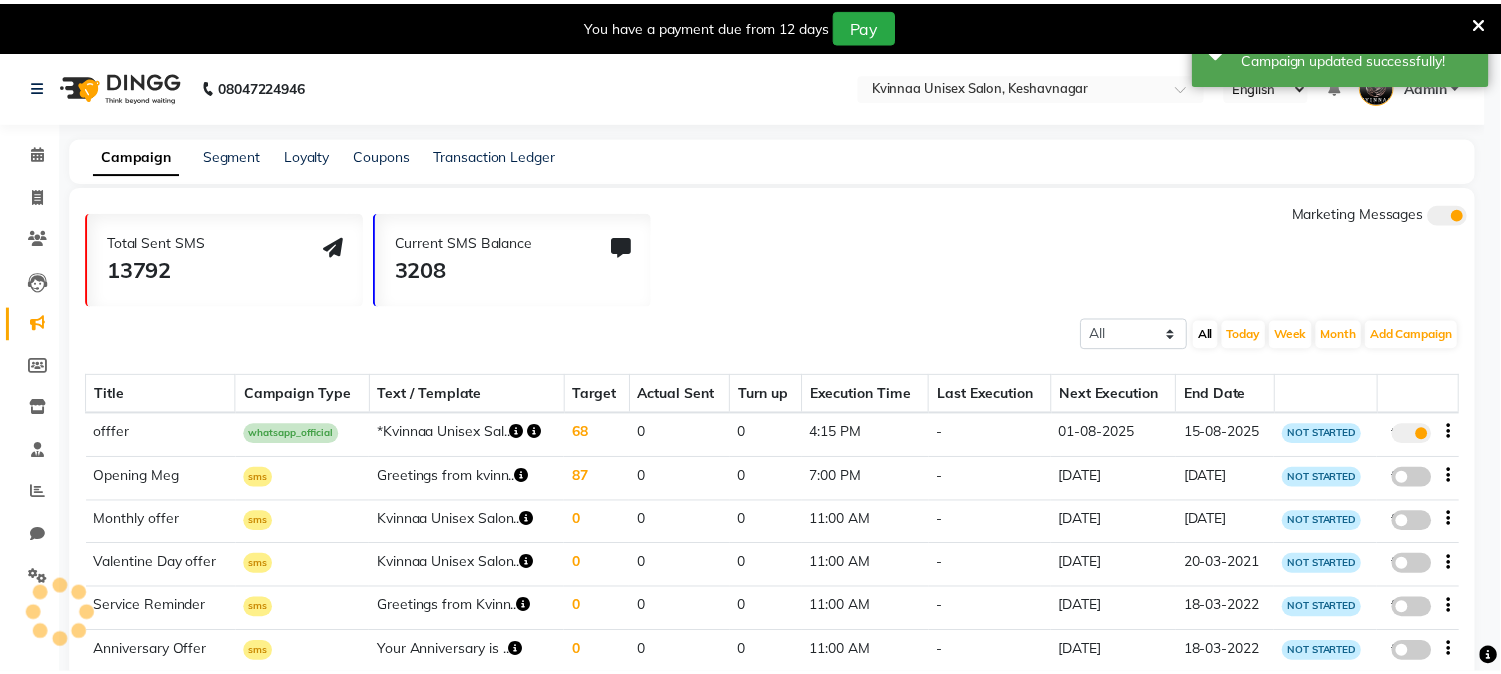 scroll, scrollTop: 103, scrollLeft: 0, axis: vertical 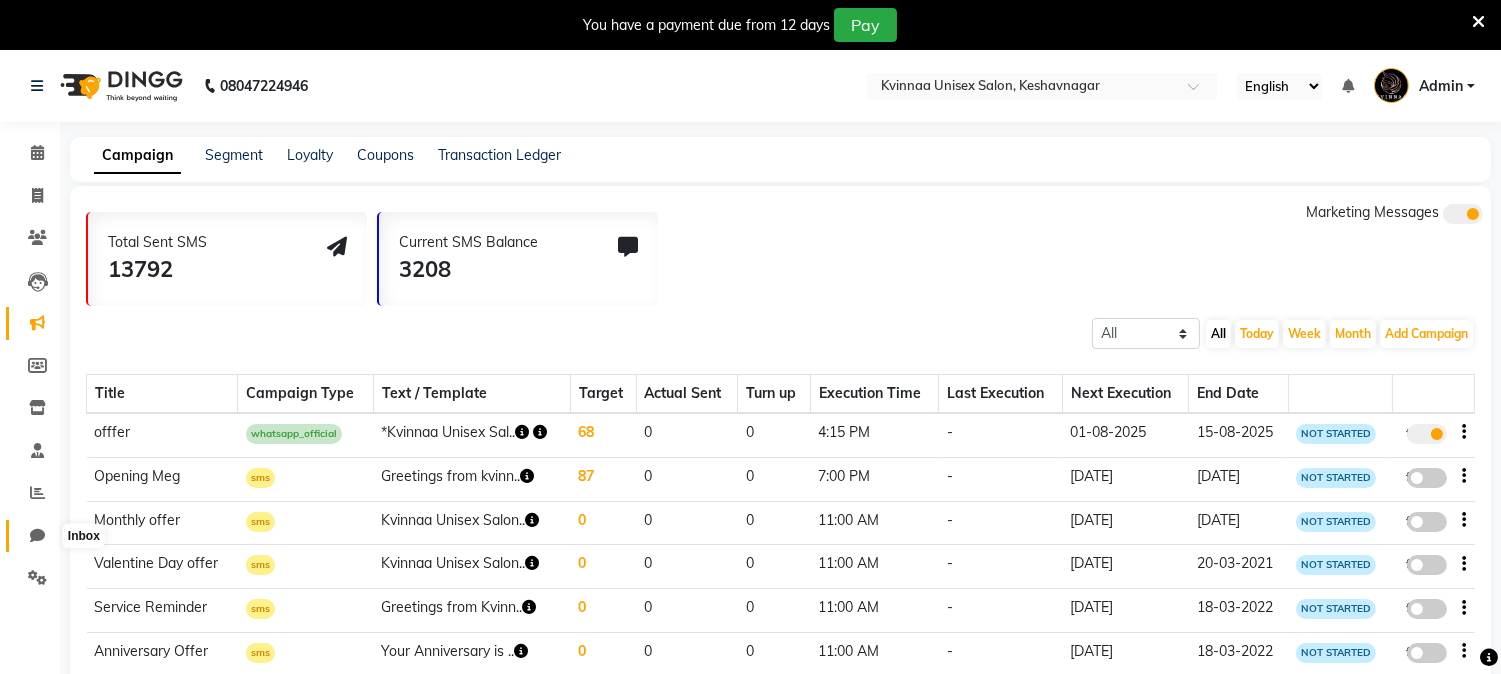 click 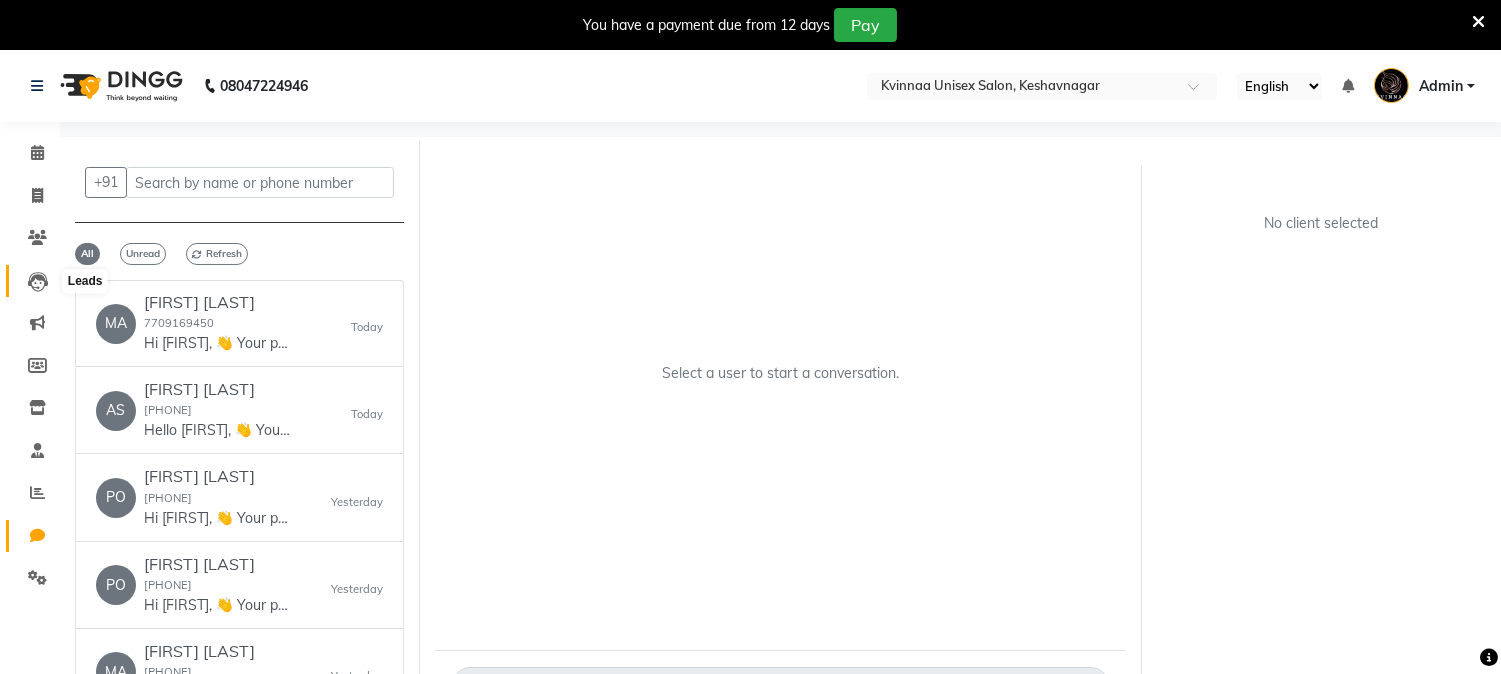 click 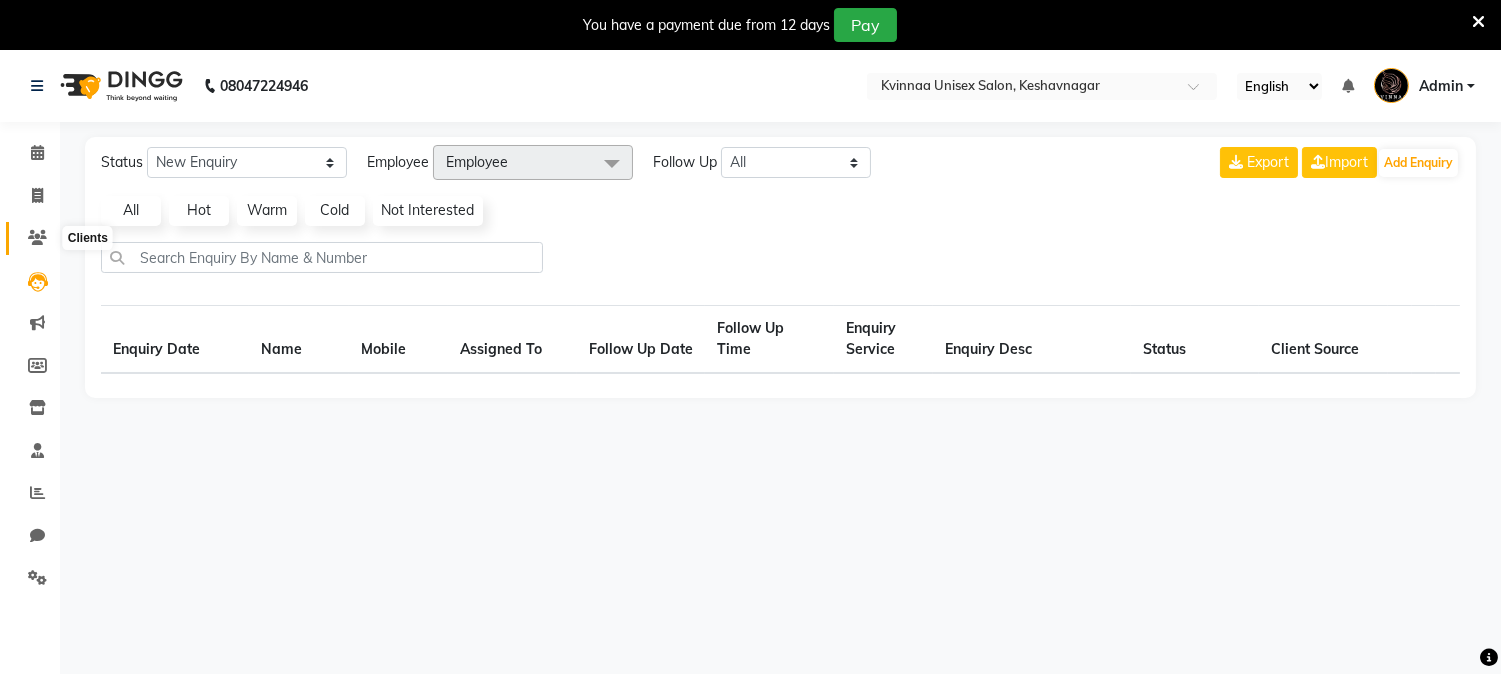 click 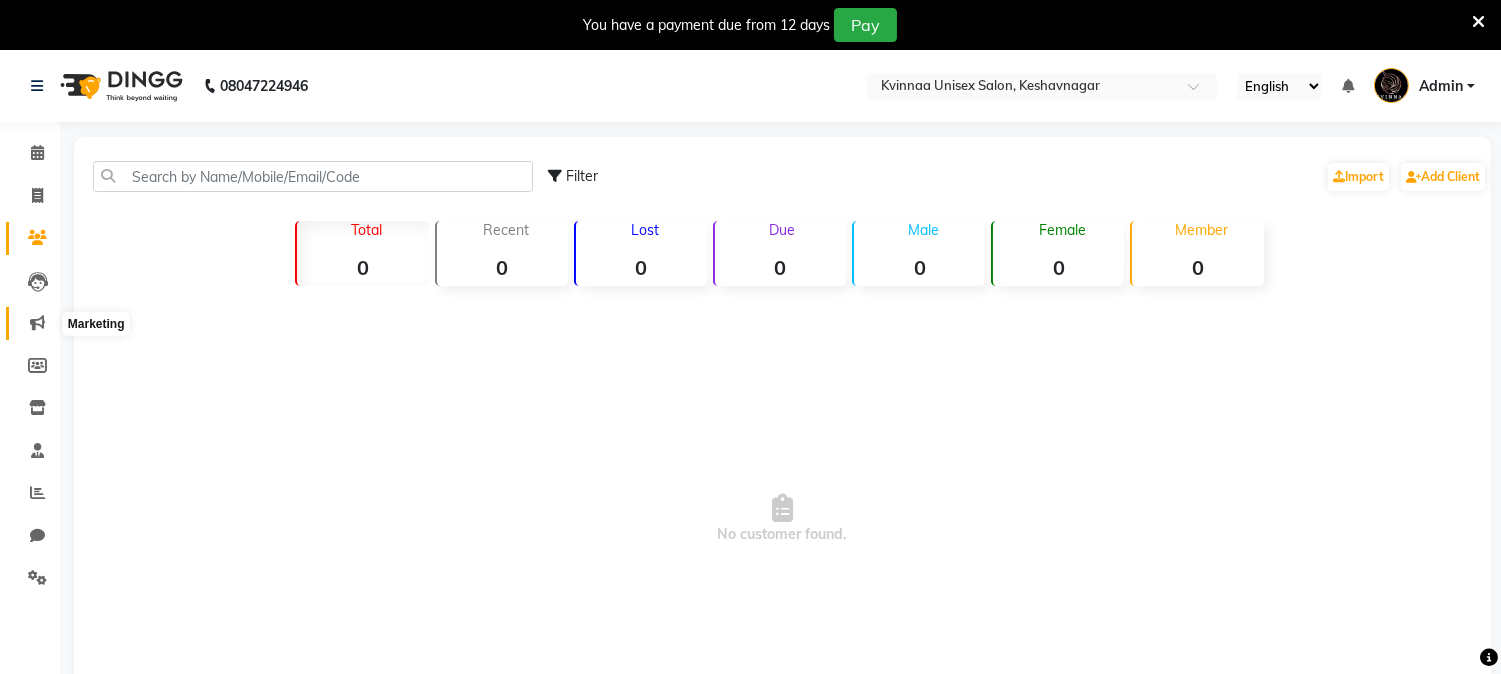 click 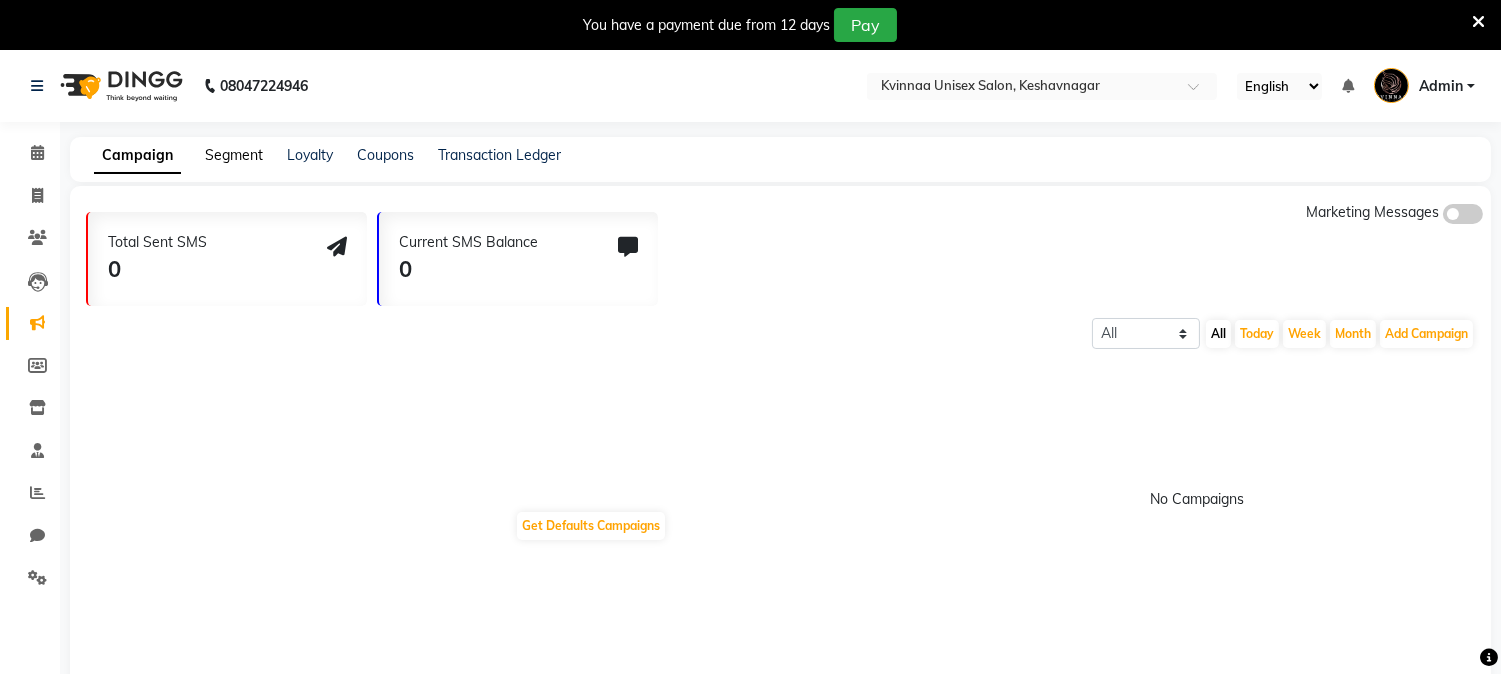 click on "Segment" 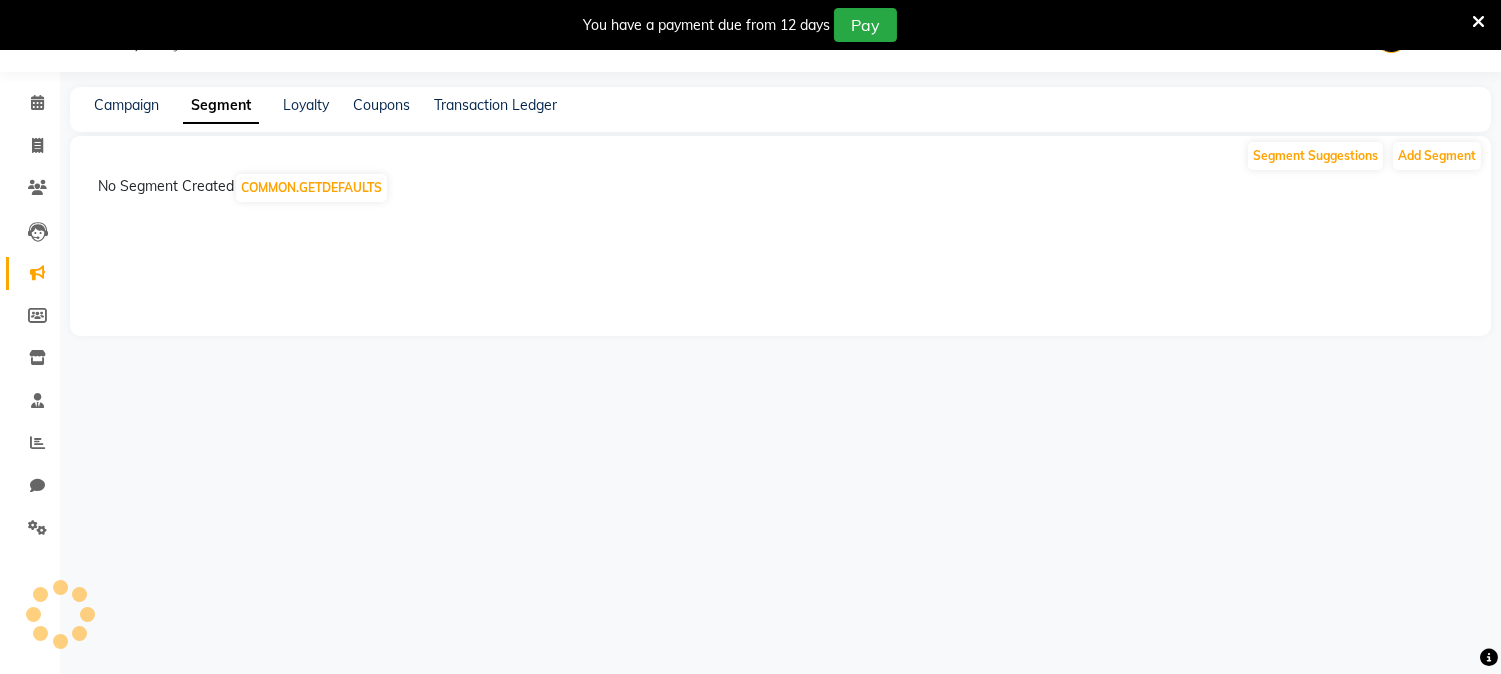 scroll, scrollTop: 0, scrollLeft: 0, axis: both 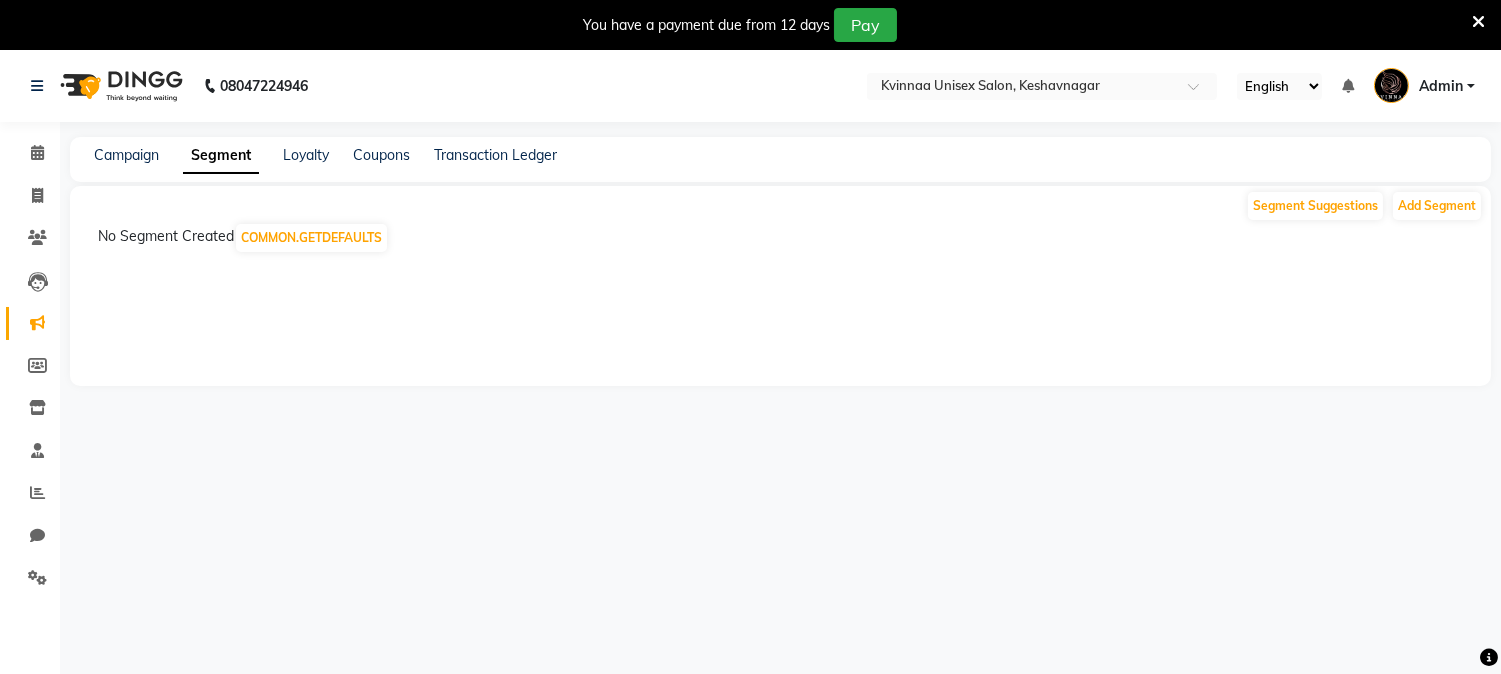 click on "08047224946 Select Location × Kvinnaa Unisex Salon, Keshavnagar English ENGLISH Español العربية मराठी हिंदी ગુજરાતી தமிழ் 中文 Notifications nothing to show Admin Manage Profile Change Password Sign out  Version:3.15.11  ☀ Kvinnaa Unisex Salon, Keshavnagar  Calendar  Invoice  Clients  Leads   Marketing  Members  Inventory  Staff  Reports  Chat  Settings Completed InProgress Upcoming Dropped Tentative Check-In Confirm Bookings Generate Report Segments Page Builder Campaign Segment Loyalty Coupons Transaction Ledger Segment Suggestions Add Segment  No Segment Created  COMMON.GETDEFAULTS" at bounding box center (750, 387) 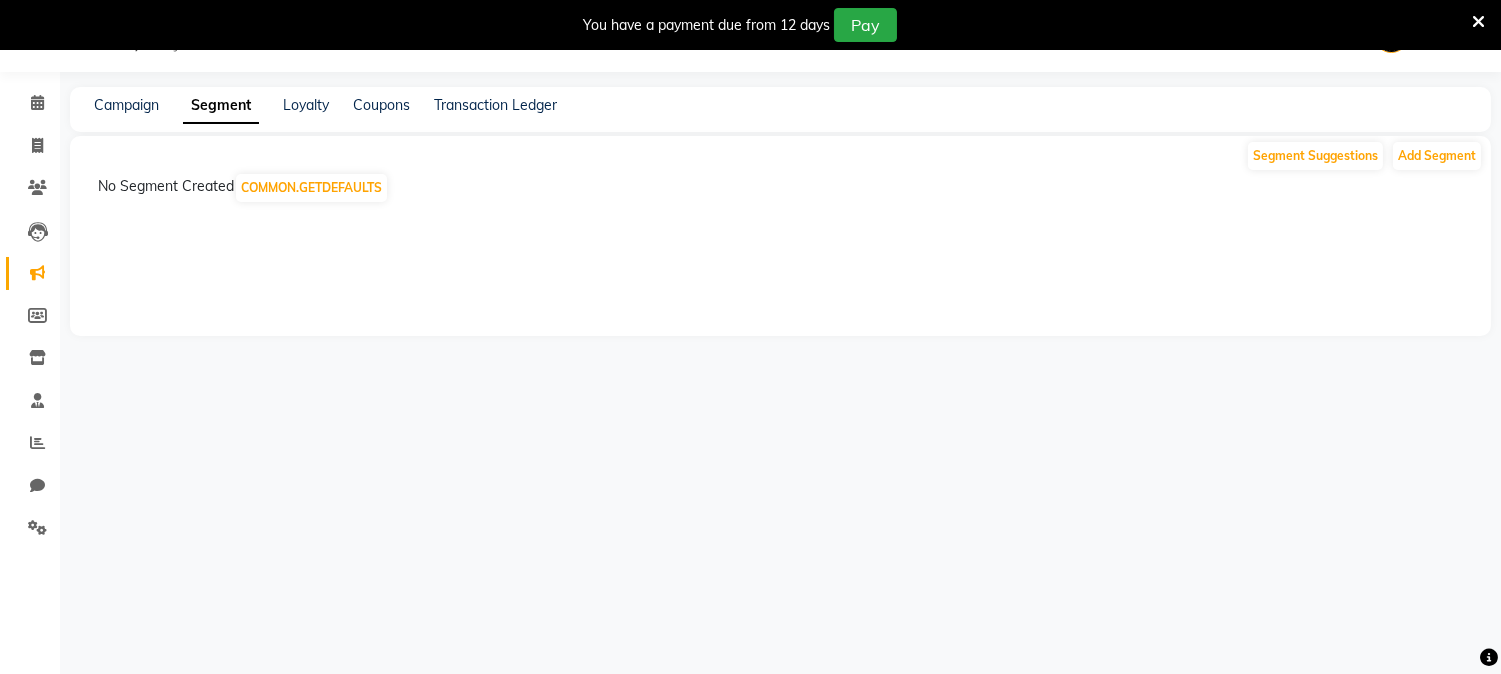 click on "08047224946 Select Location × Kvinnaa Unisex Salon, Keshavnagar English ENGLISH Español العربية मराठी हिंदी ગુજરાતી தமிழ் 中文 Notifications nothing to show Admin Manage Profile Change Password Sign out  Version:3.15.11  ☀ Kvinnaa Unisex Salon, Keshavnagar  Calendar  Invoice  Clients  Leads   Marketing  Members  Inventory  Staff  Reports  Chat  Settings Completed InProgress Upcoming Dropped Tentative Check-In Confirm Bookings Generate Report Segments Page Builder Campaign Segment Loyalty Coupons Transaction Ledger Segment Suggestions Add Segment  No Segment Created  COMMON.GETDEFAULTS" at bounding box center [750, 337] 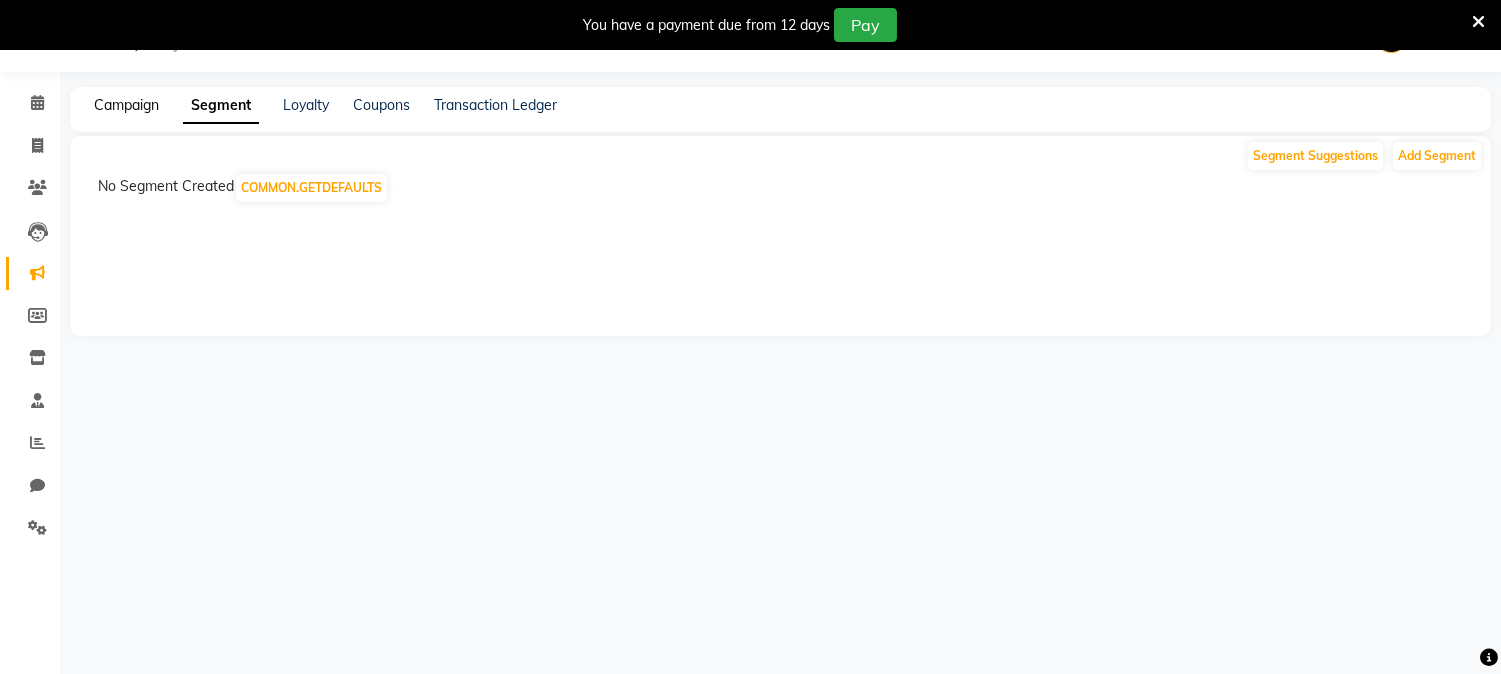 click on "Campaign" 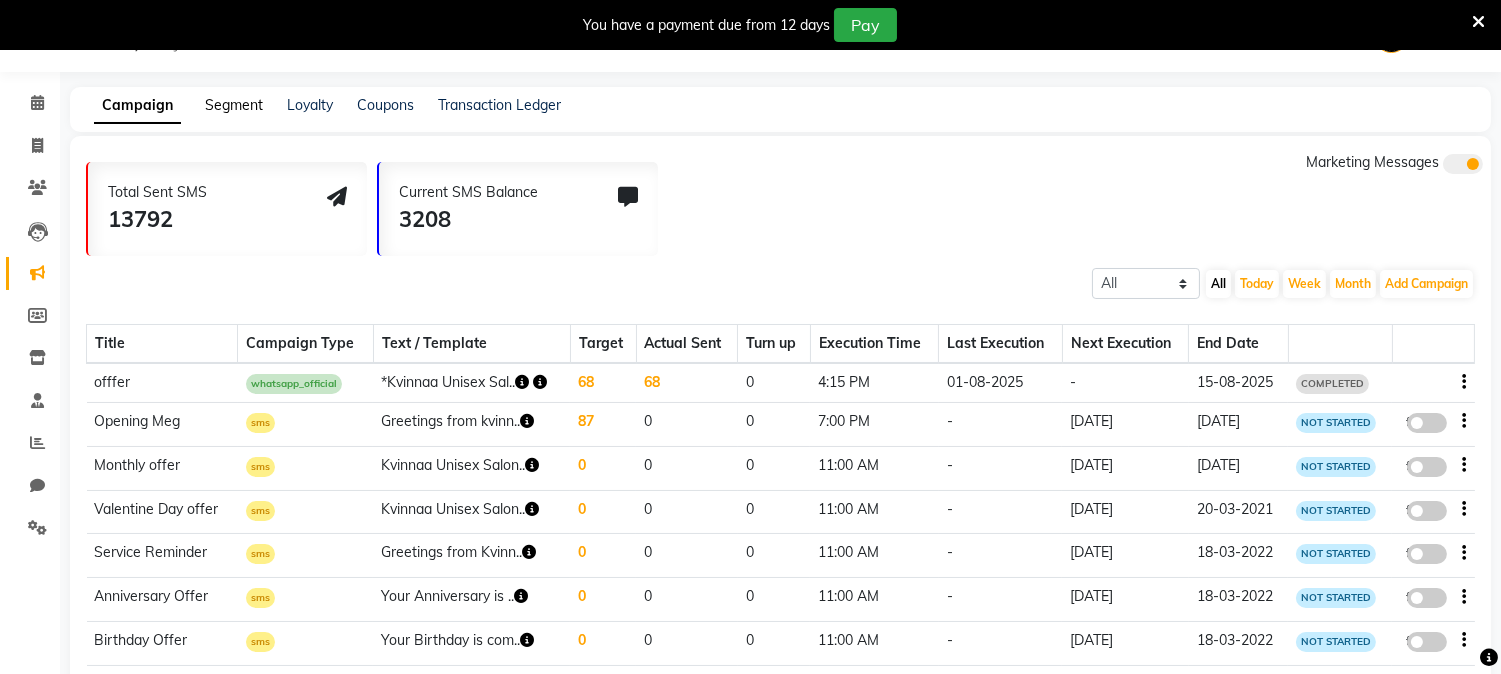 click on "Segment" 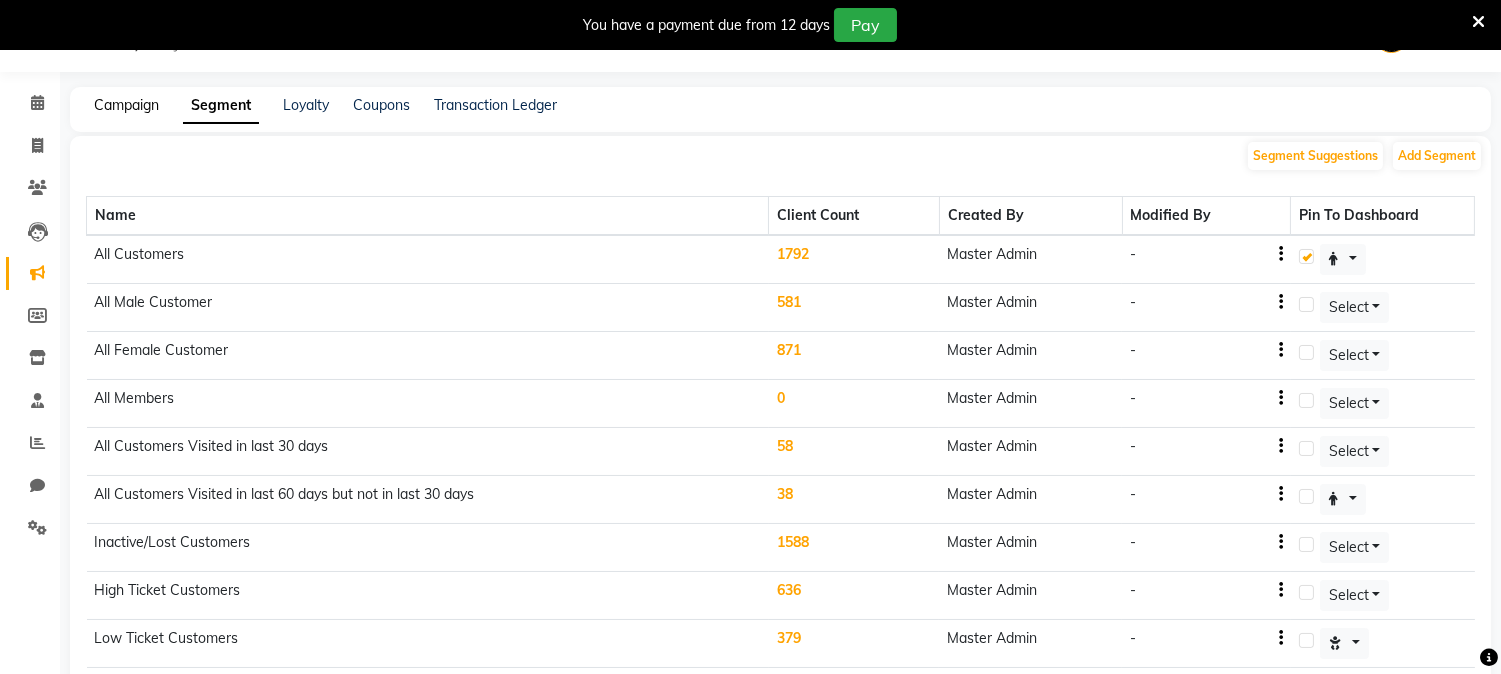 click on "Campaign" 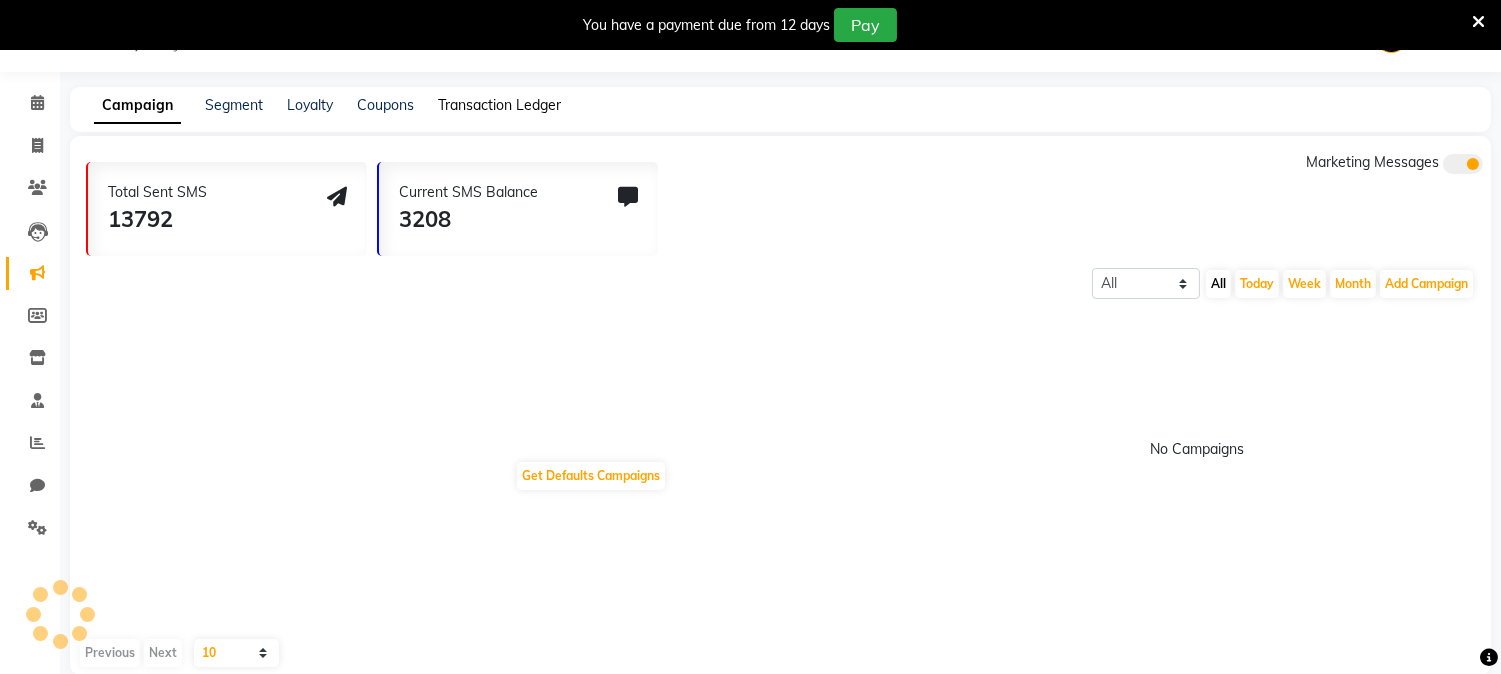 click on "Transaction Ledger" 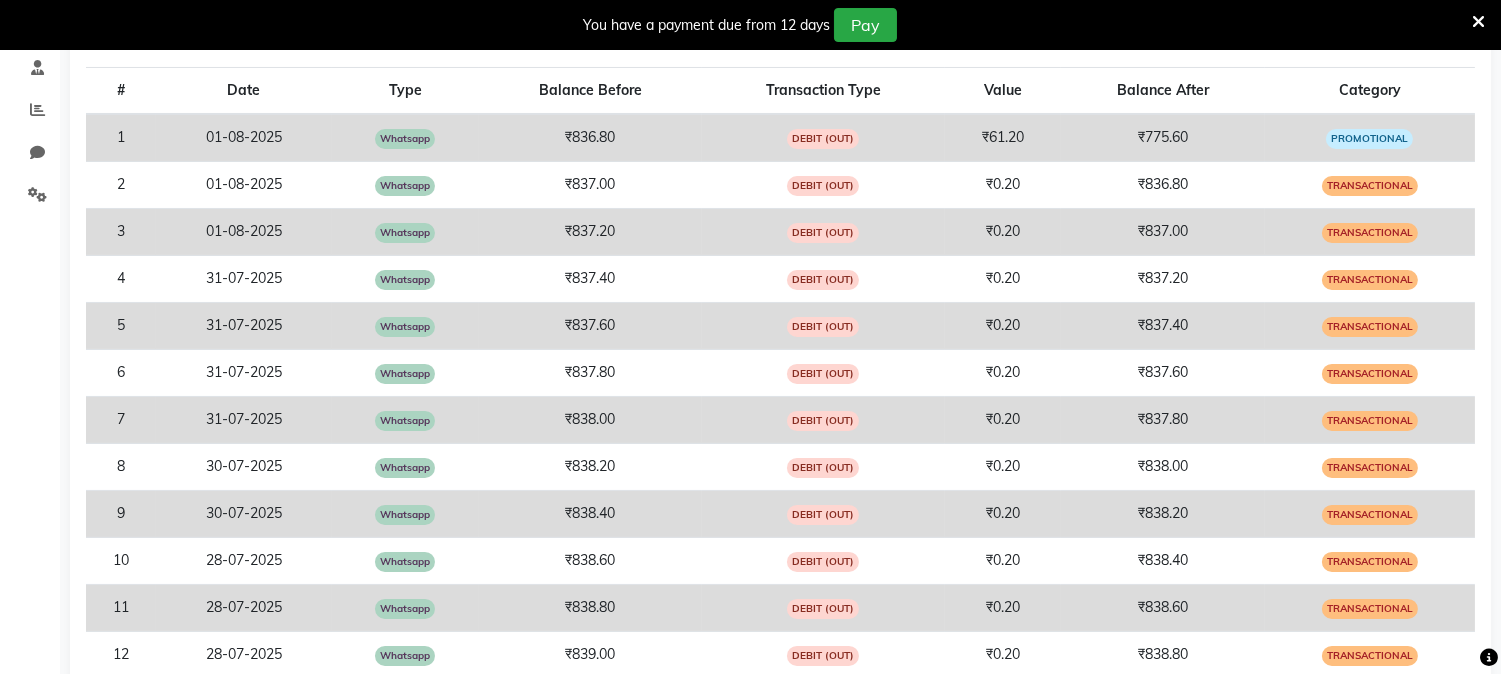 scroll, scrollTop: 272, scrollLeft: 0, axis: vertical 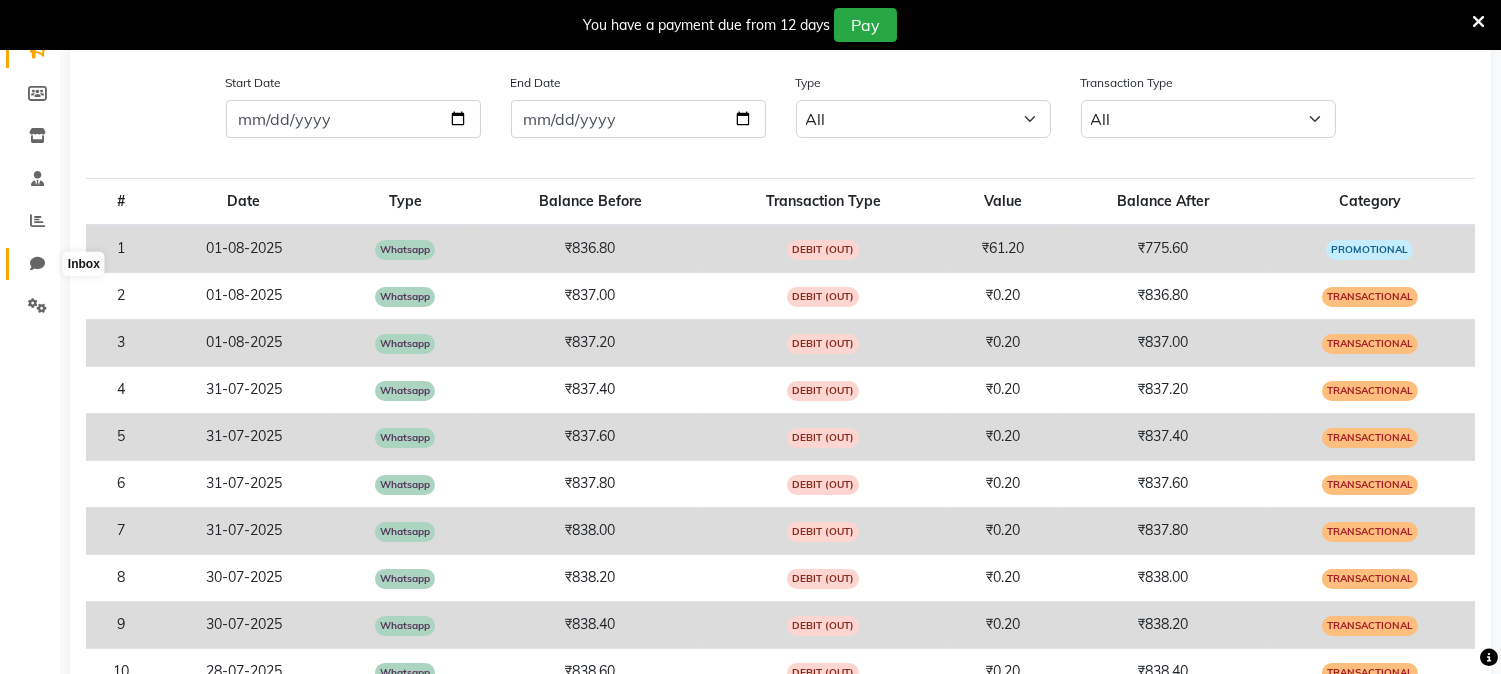 click 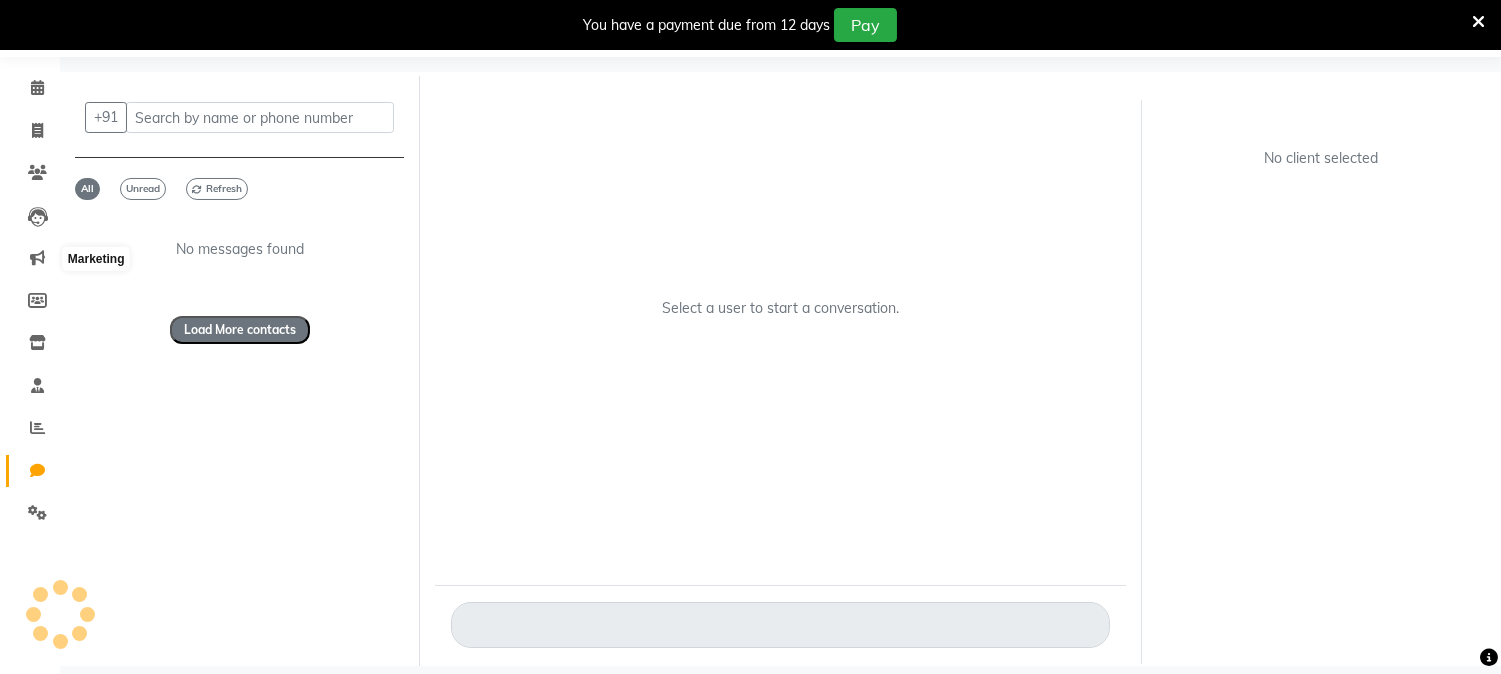 scroll, scrollTop: 64, scrollLeft: 0, axis: vertical 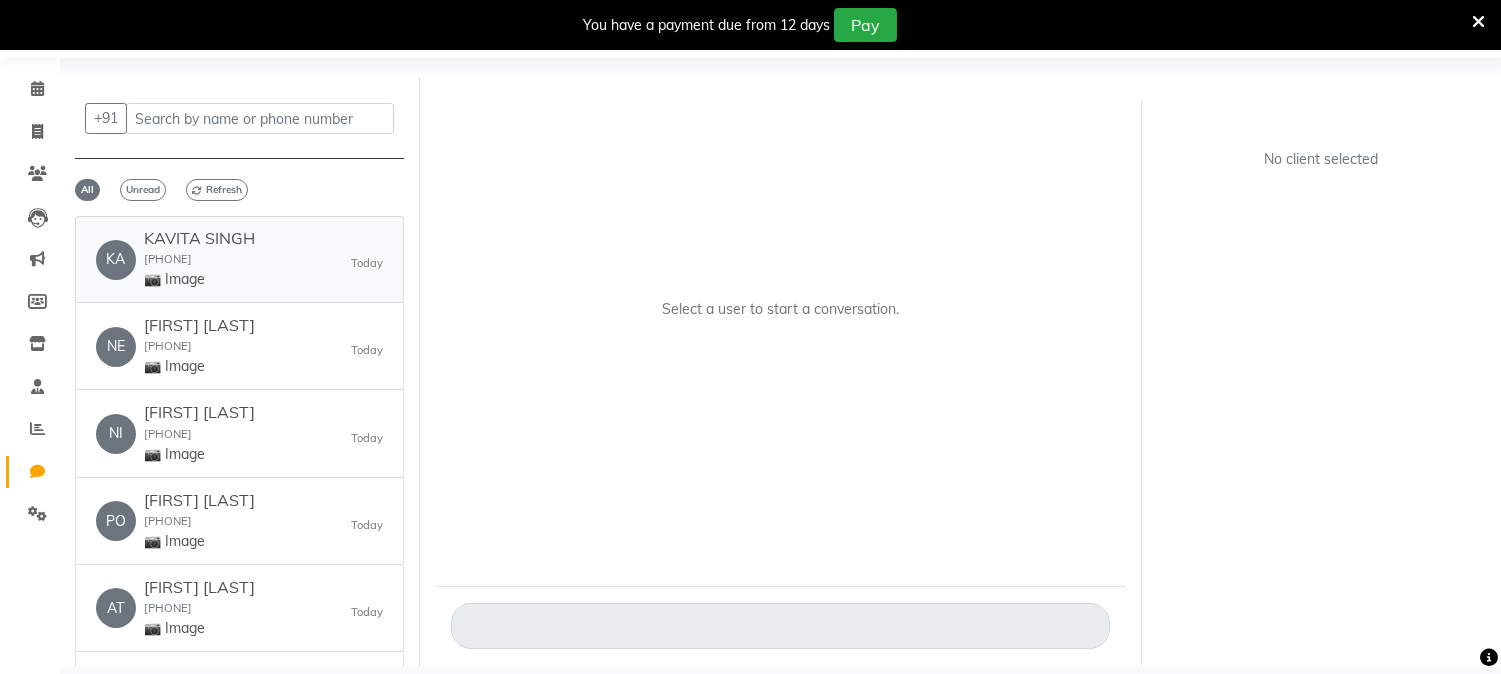 click on "[FIRST] [LAST] [PHONE] 📷 Image   Today" 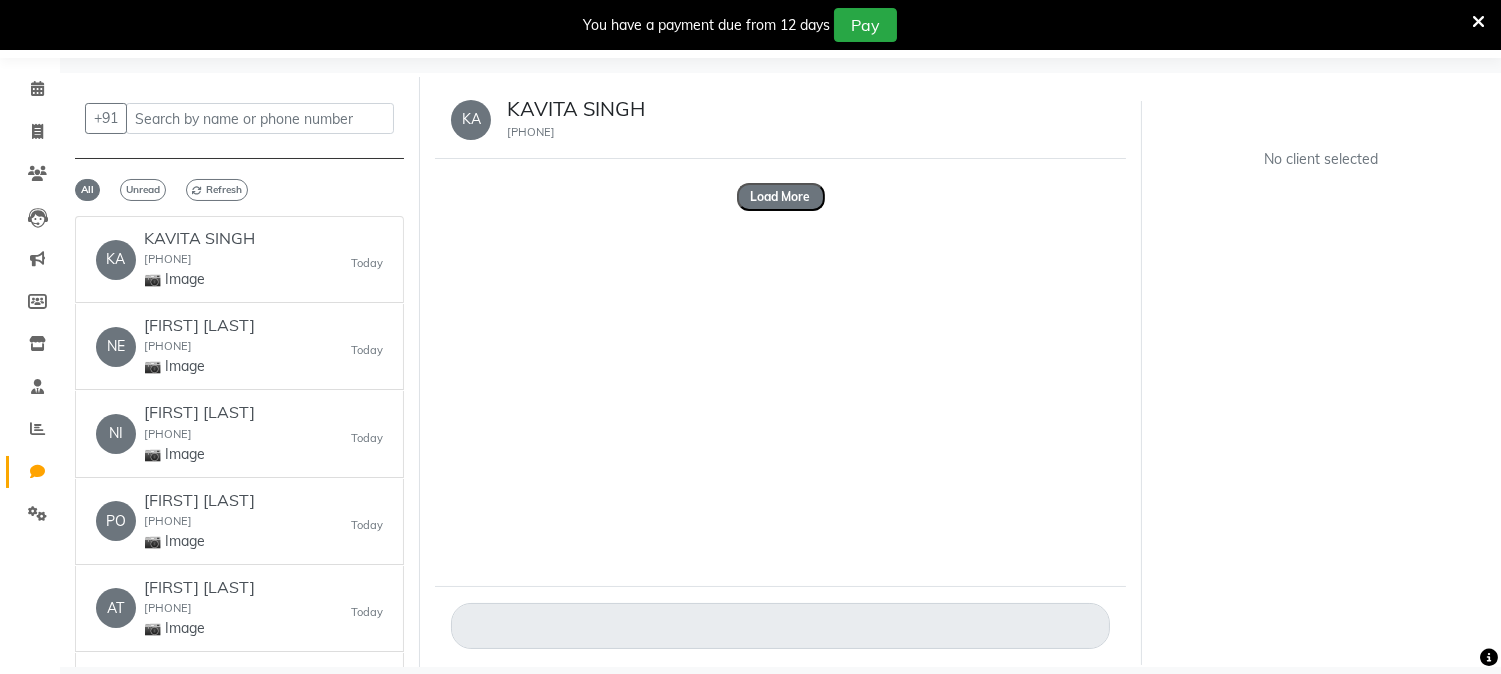 scroll, scrollTop: 0, scrollLeft: 0, axis: both 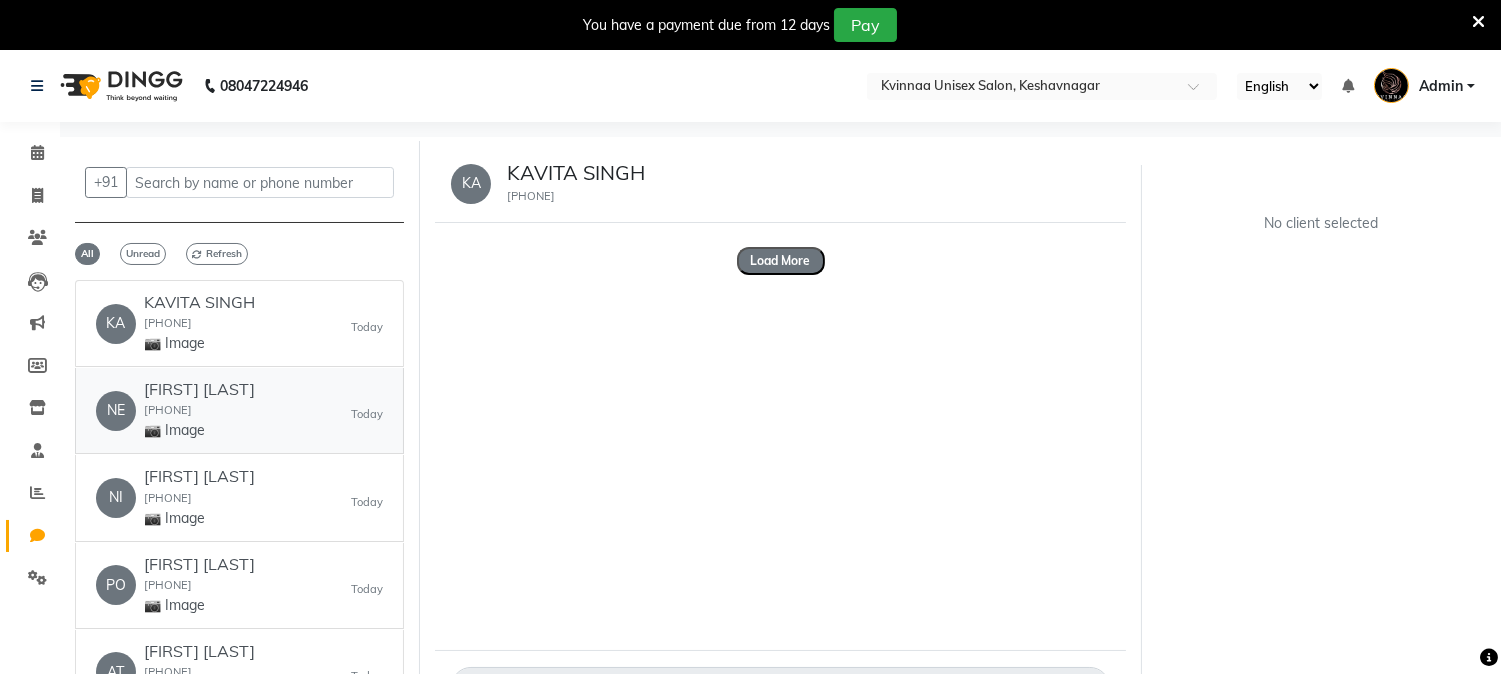 click on "[FIRST] [LAST] [PHONE] 📷 Image   Today" 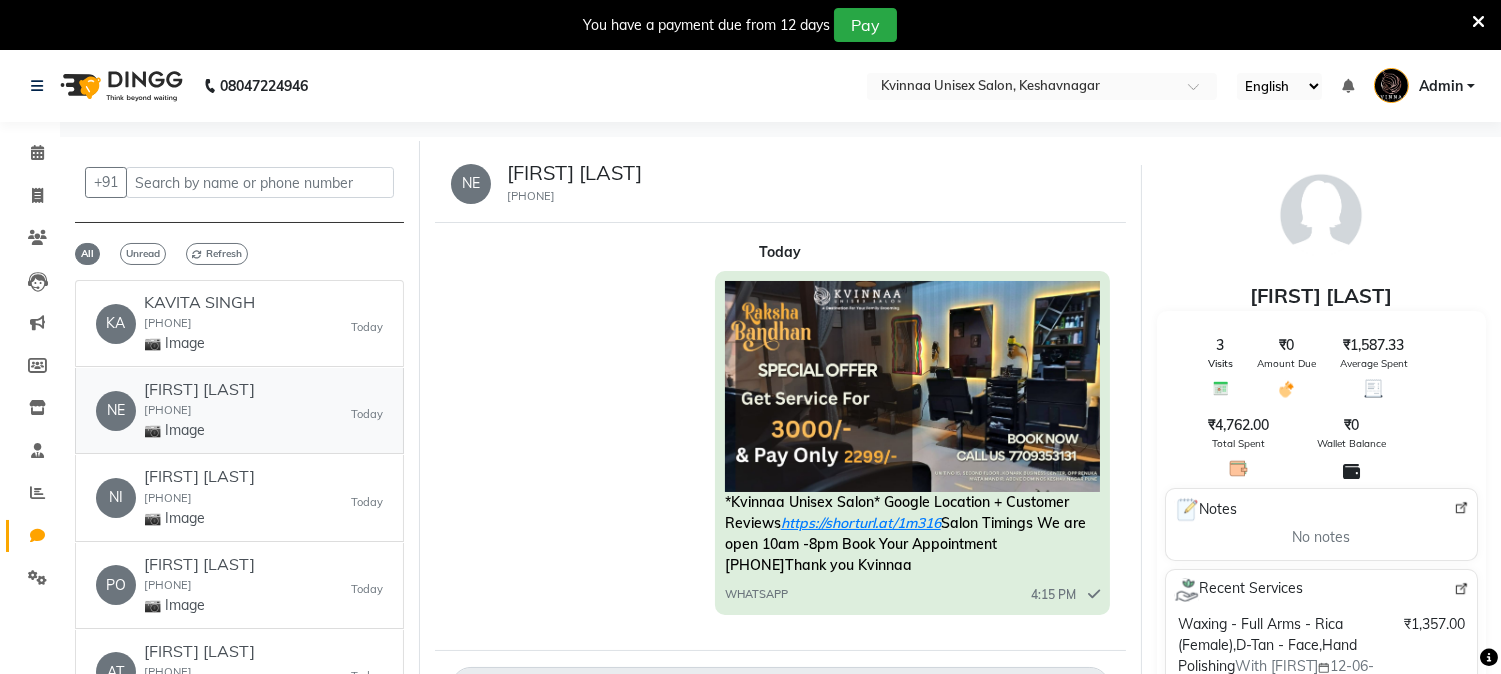 scroll, scrollTop: 6, scrollLeft: 0, axis: vertical 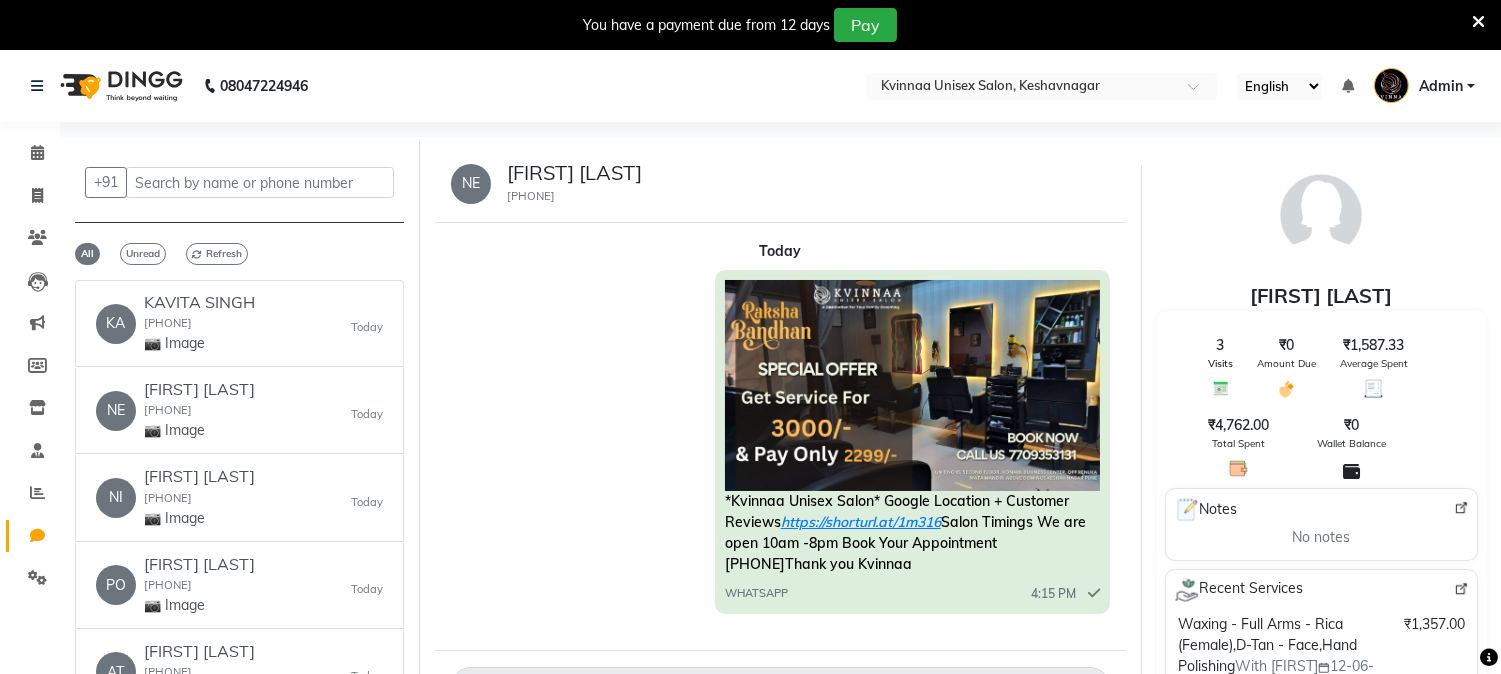 click on "08047224946 Select Location × Kvinnaa Unisex Salon, Keshavnagar English ENGLISH Español العربية मराठी हिंदी ગુજરાતી தமிழ் 中文 Notifications nothing to show Admin Manage Profile Change Password Sign out  Version:3.15.11" 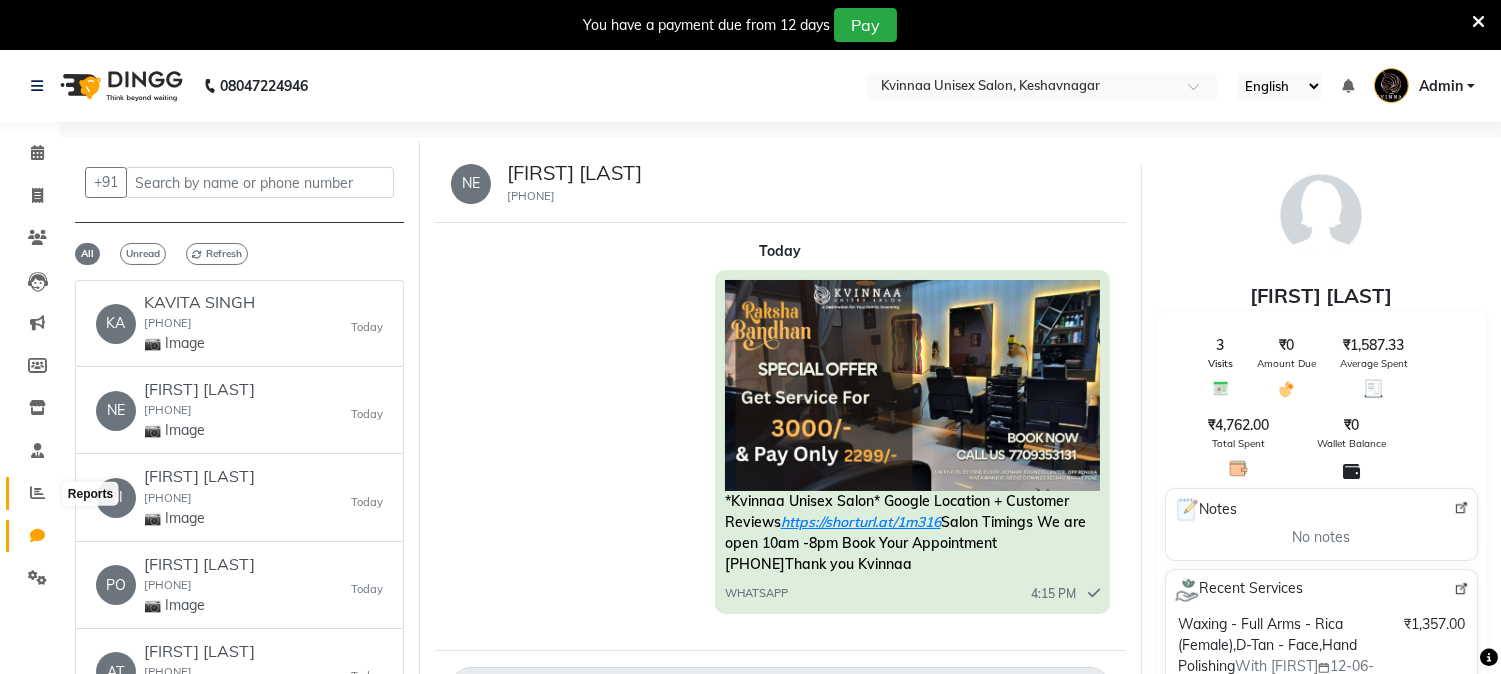 click 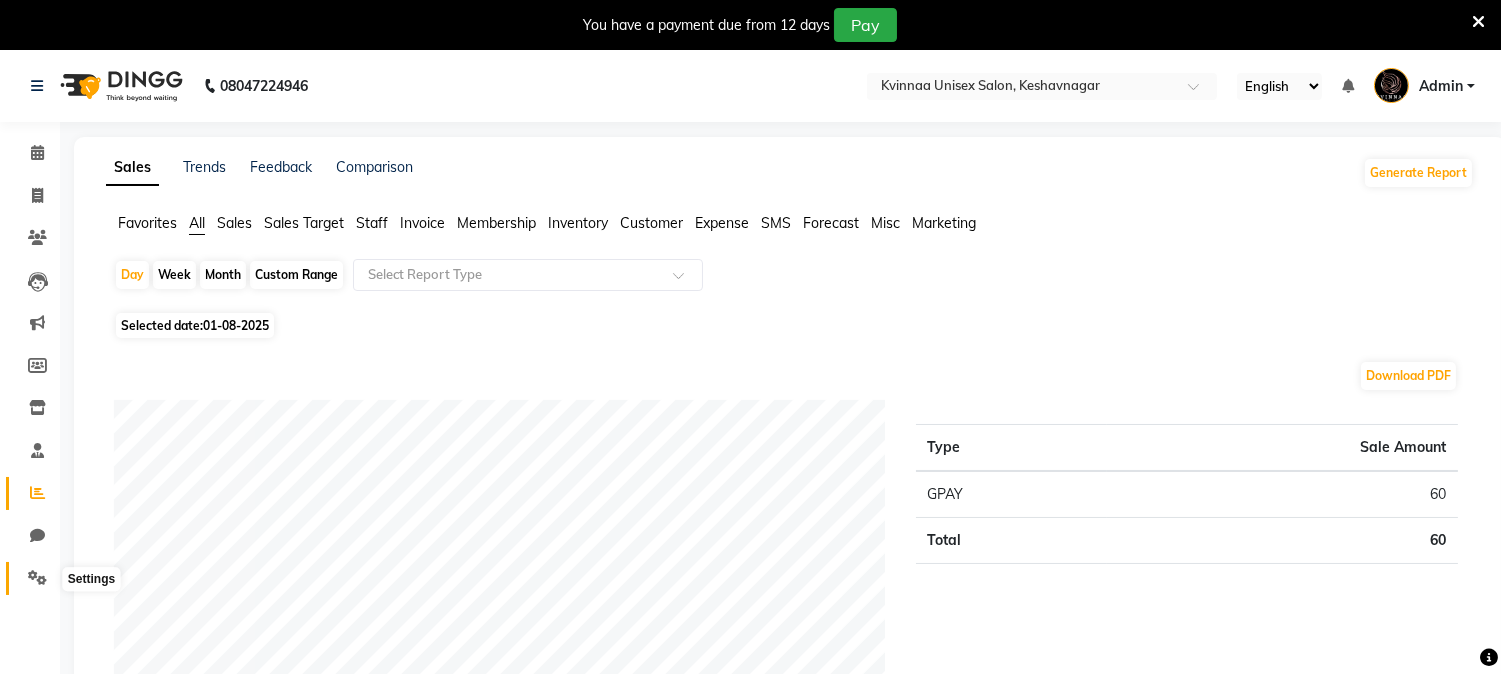 click 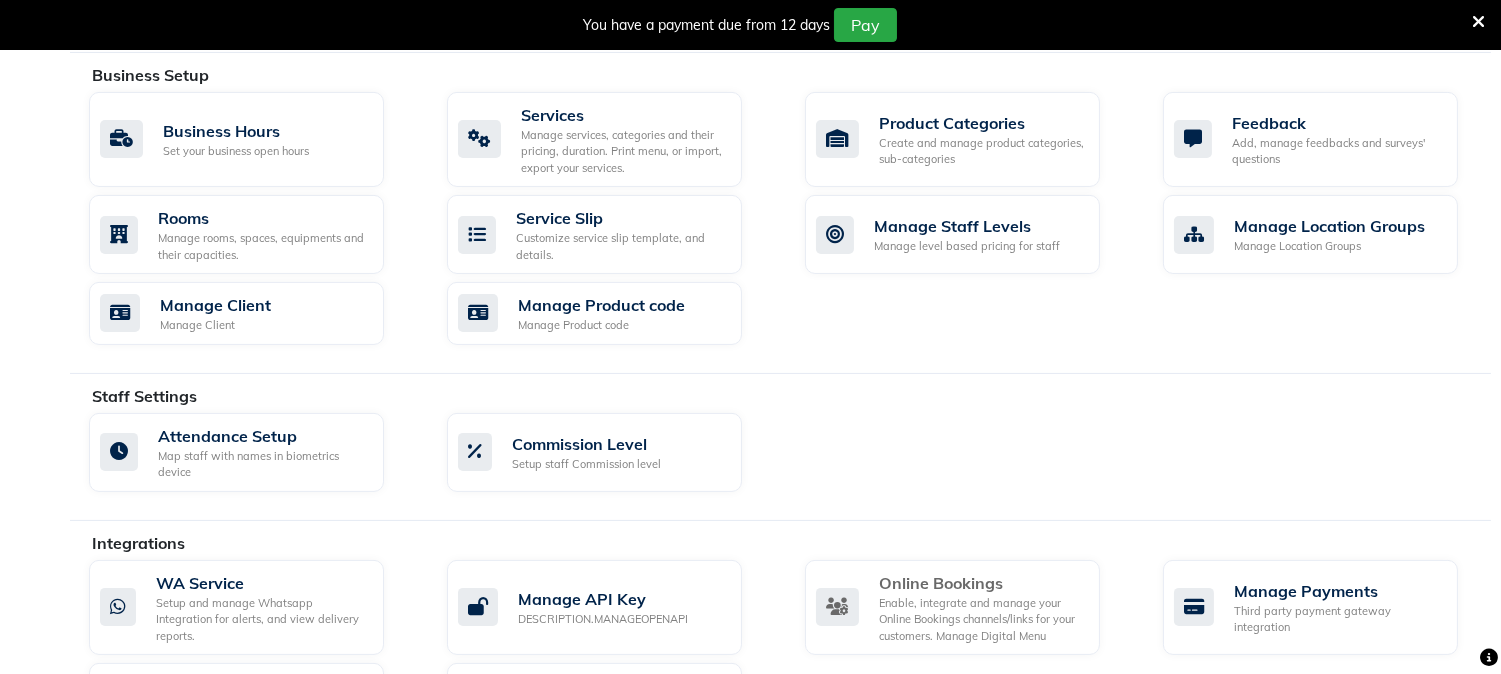 scroll, scrollTop: 1023, scrollLeft: 0, axis: vertical 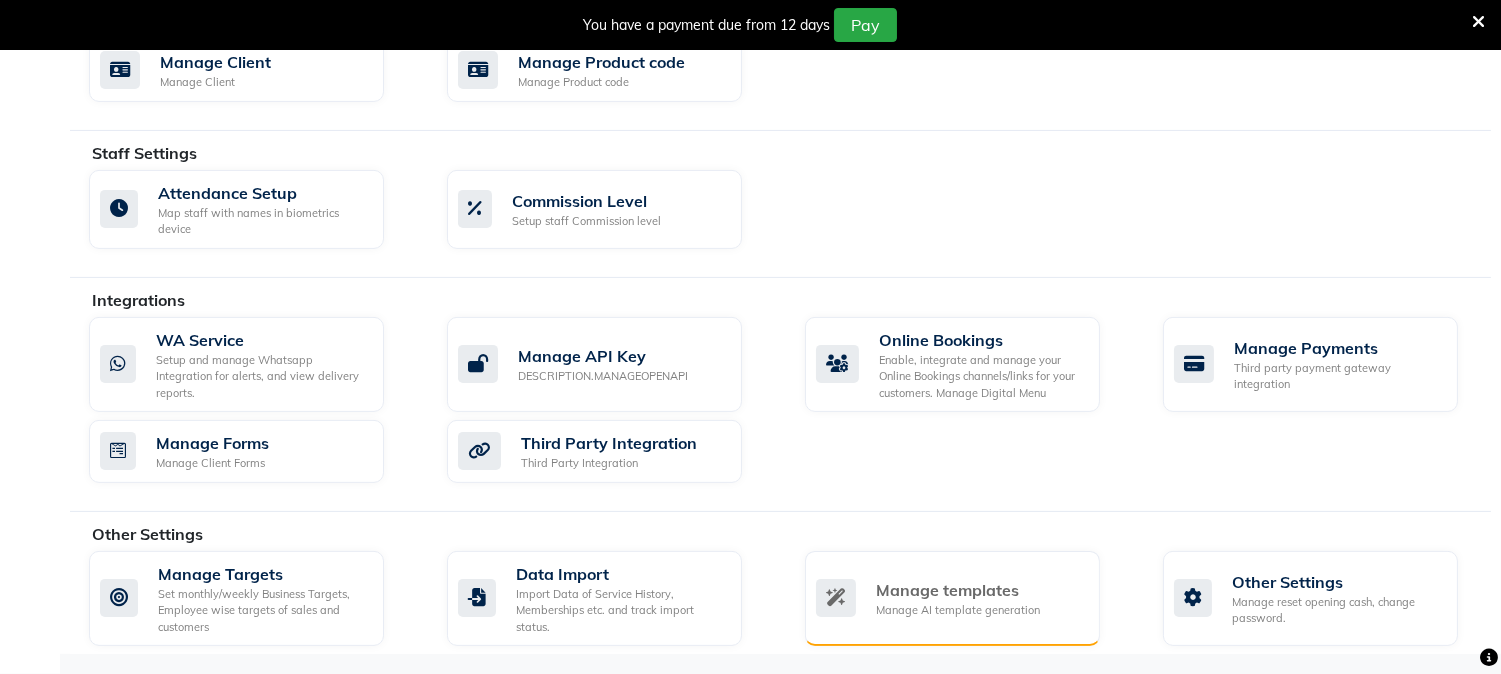 click on "Manage templates" 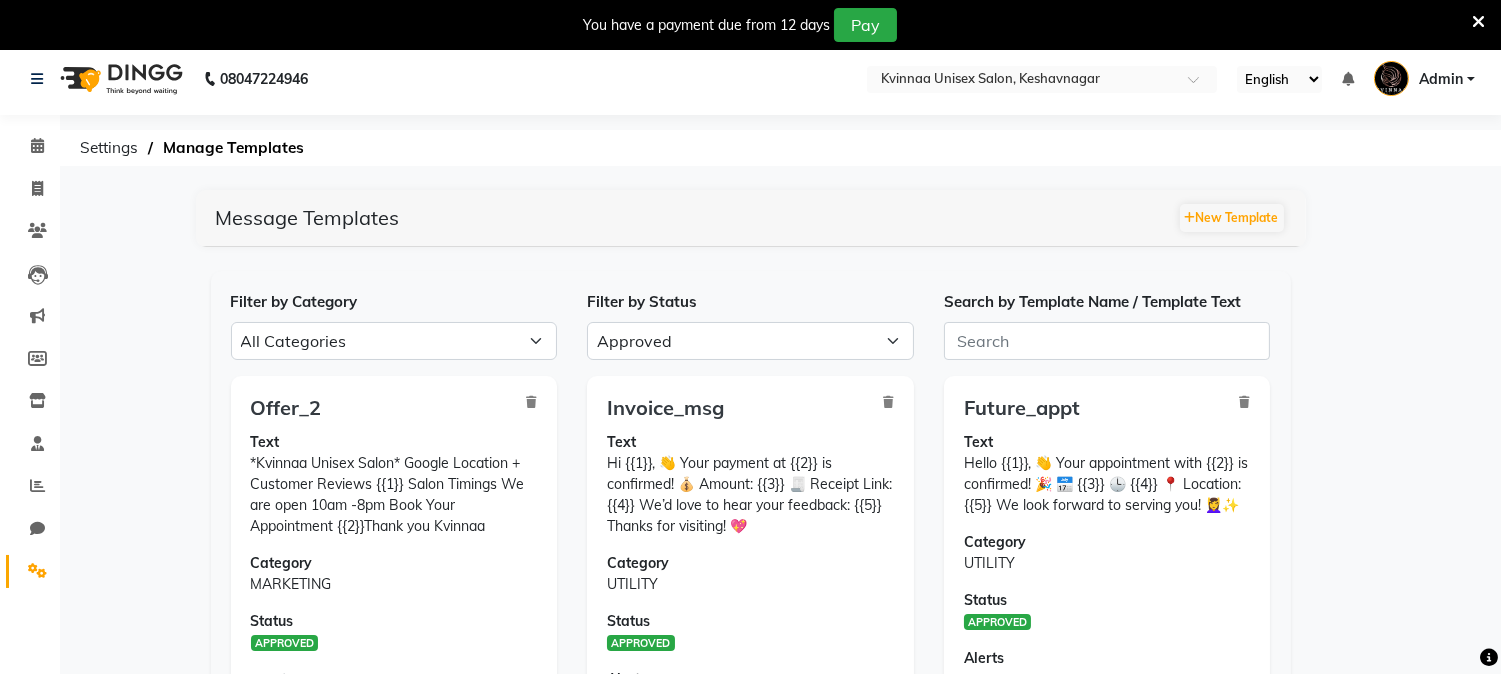 scroll, scrollTop: 0, scrollLeft: 0, axis: both 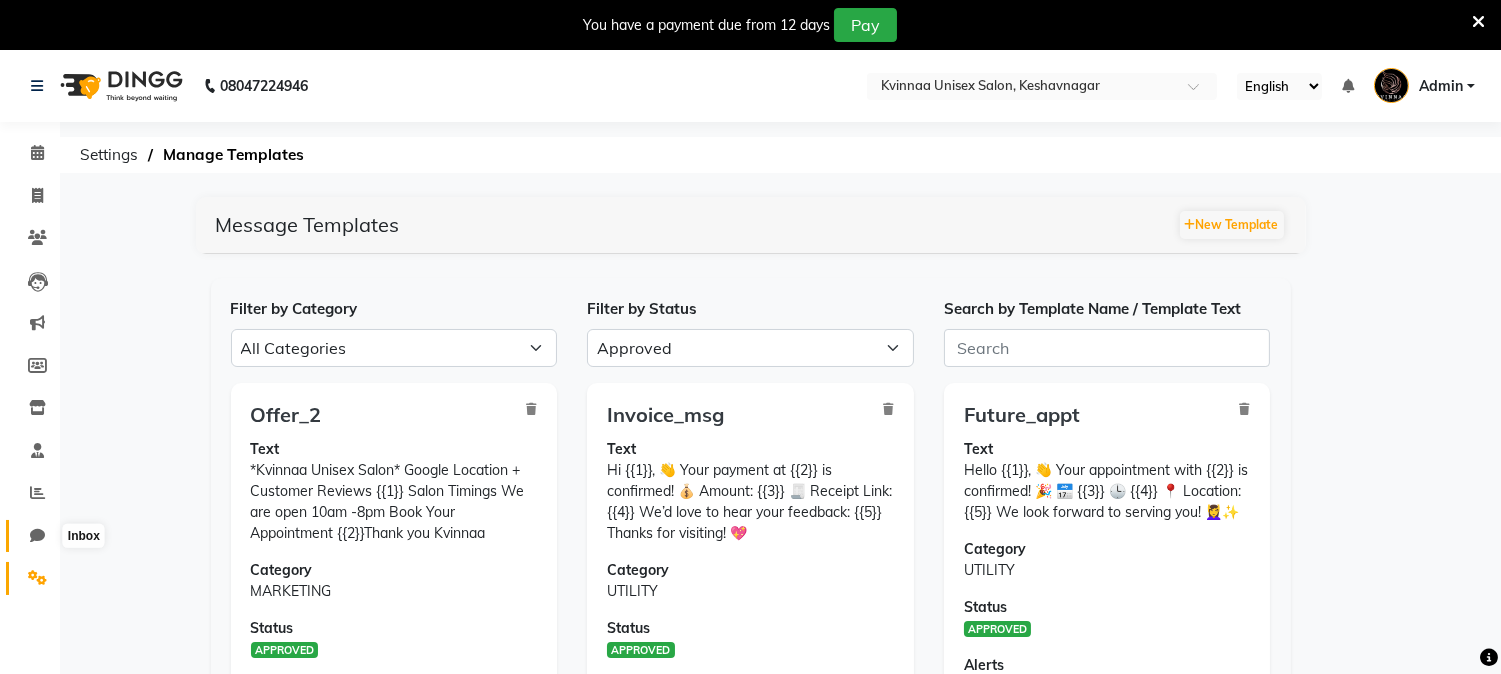 click 